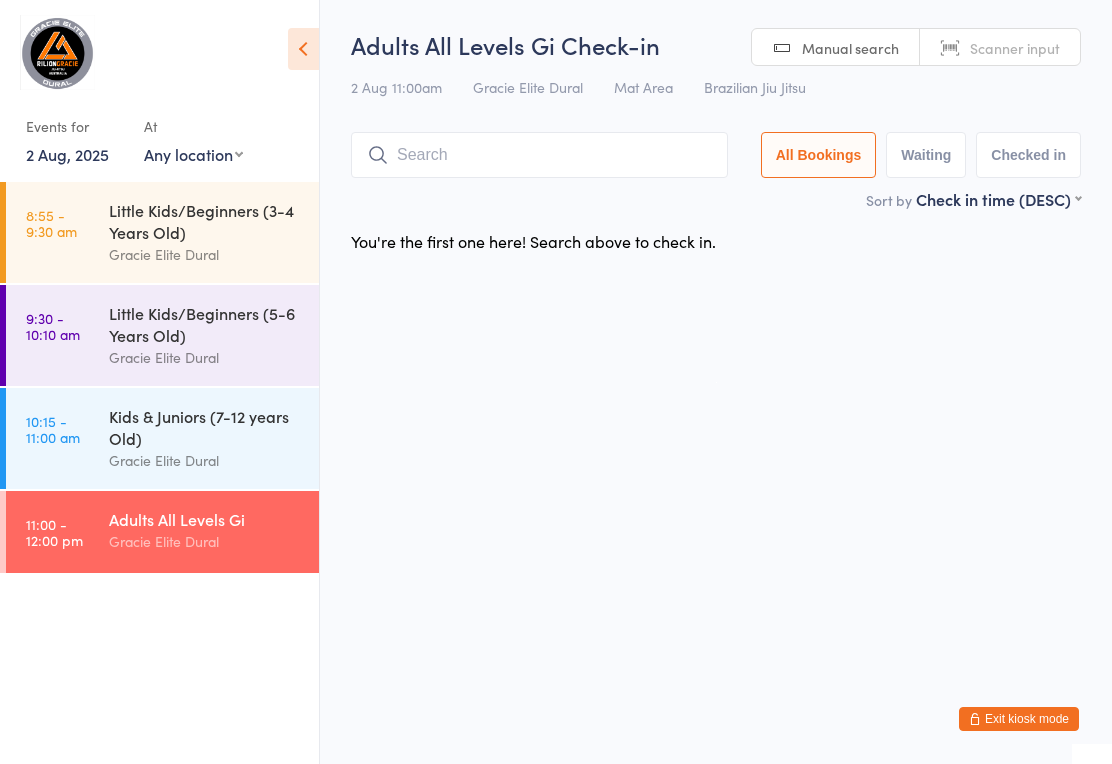 scroll, scrollTop: 0, scrollLeft: 0, axis: both 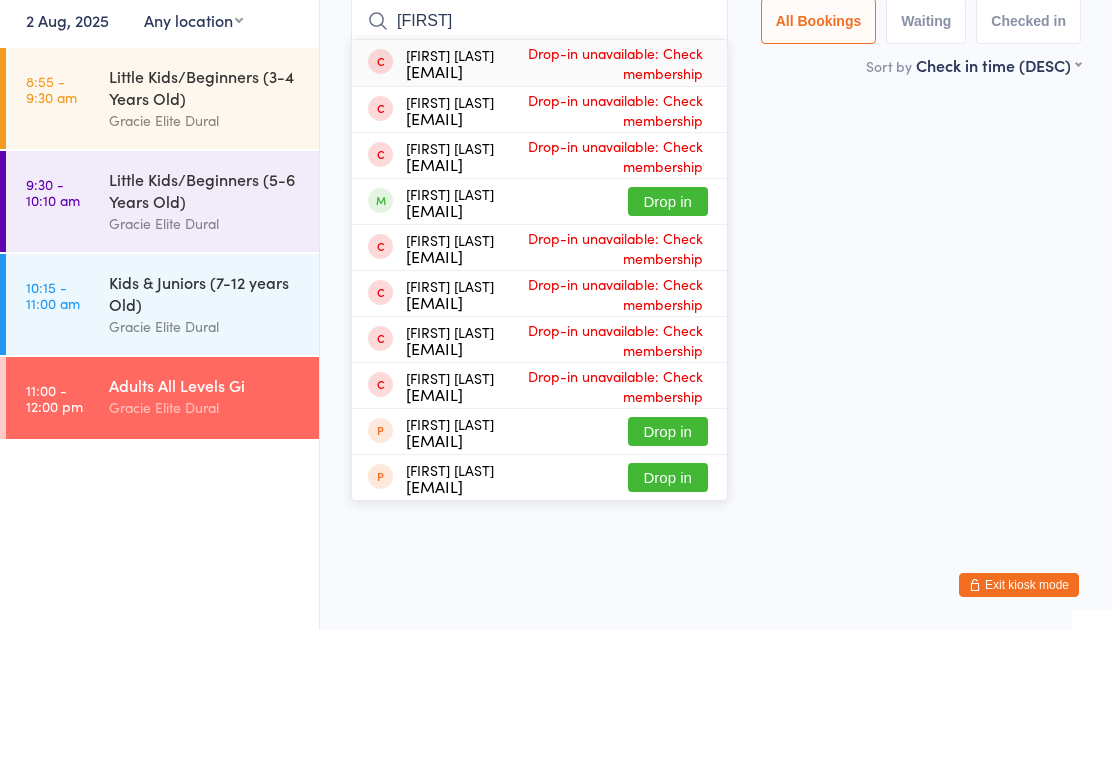 type on "[FIRST]" 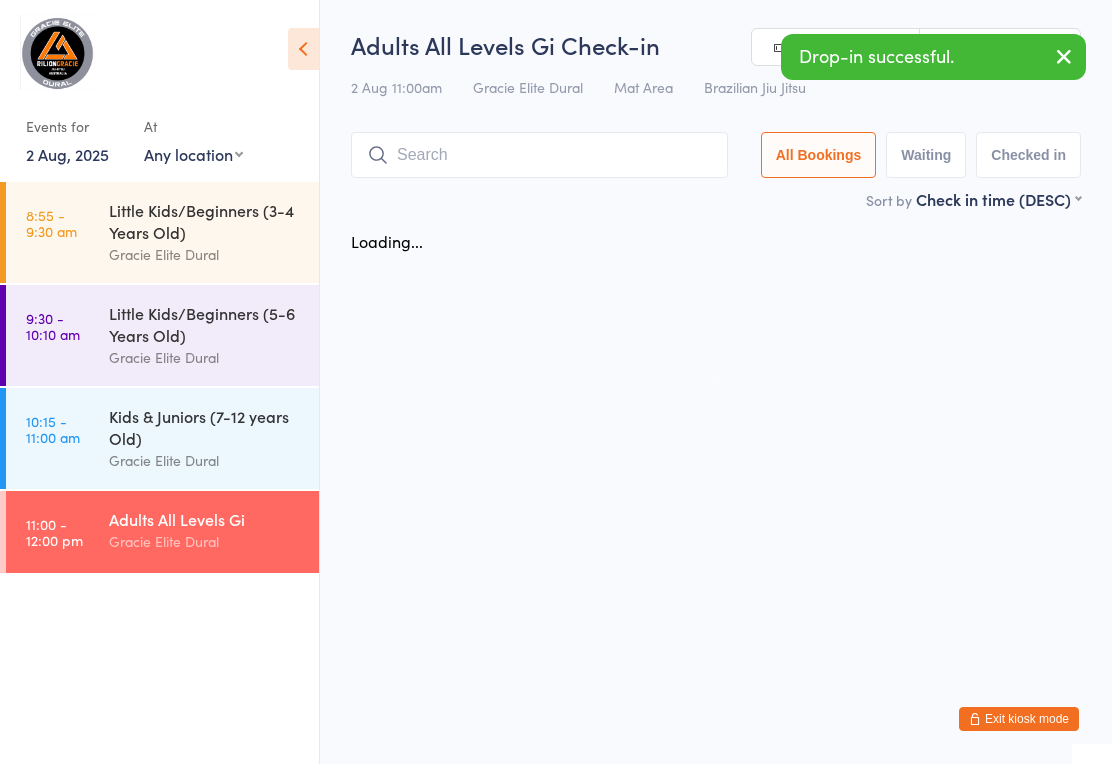click at bounding box center [539, 155] 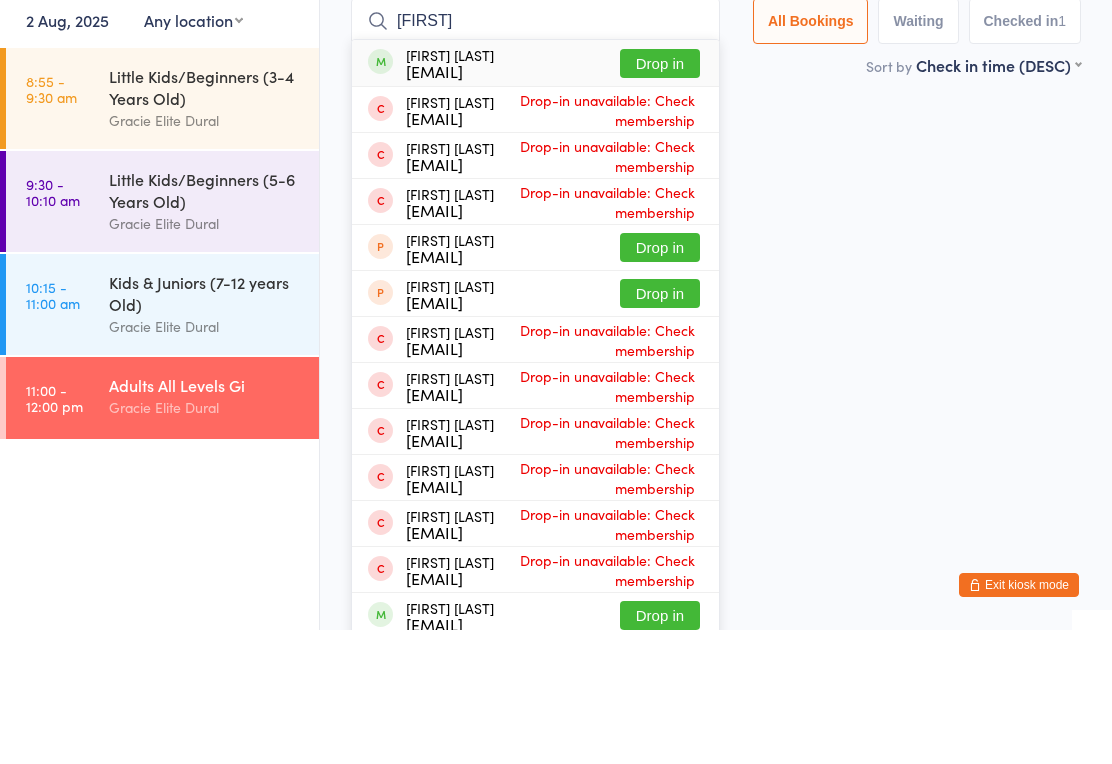 type on "[FIRST]" 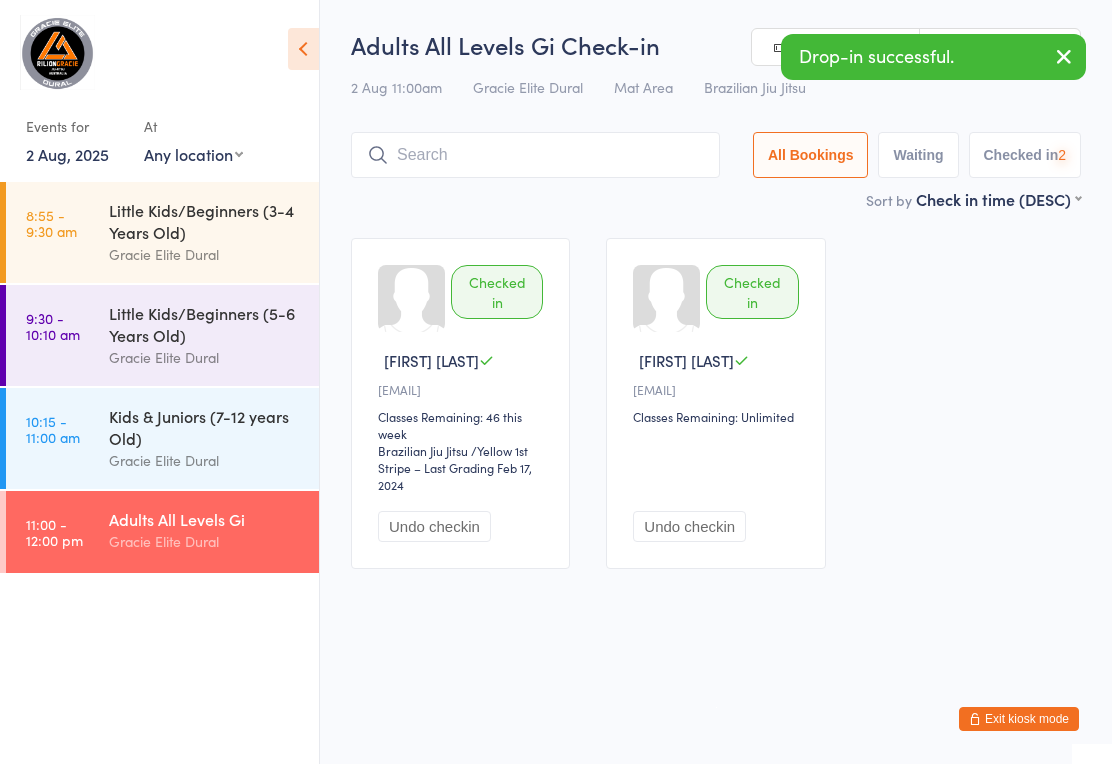 click at bounding box center [535, 155] 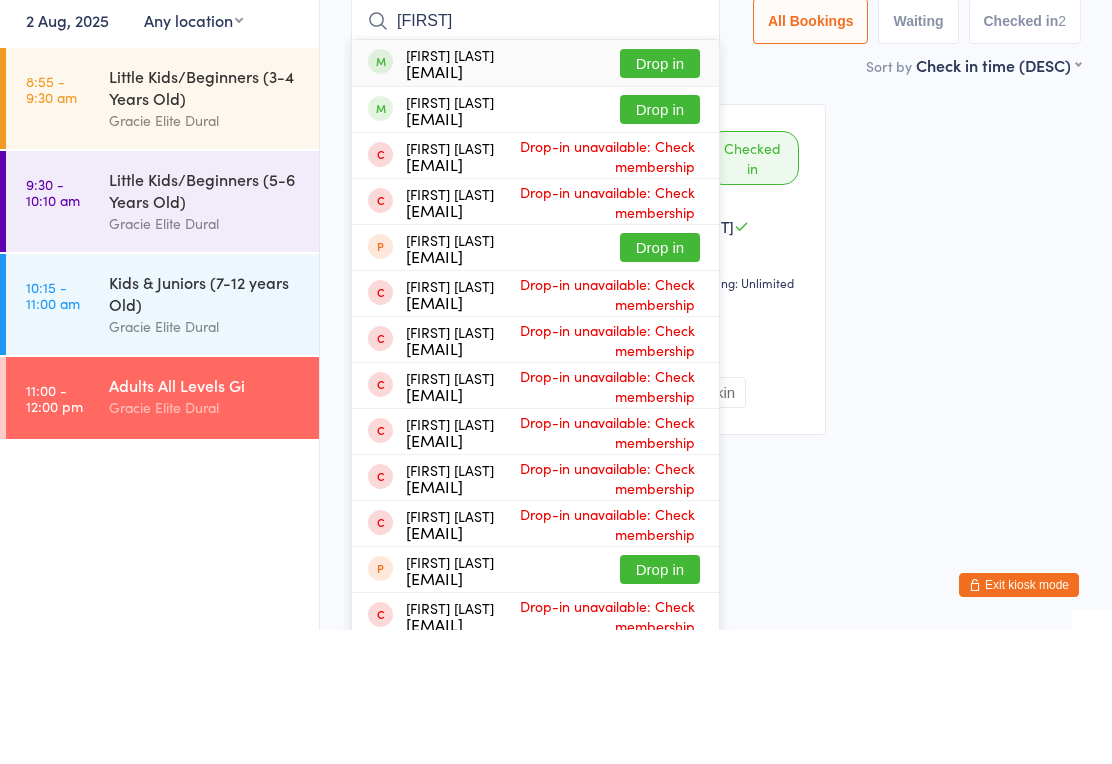 type on "[FIRST]" 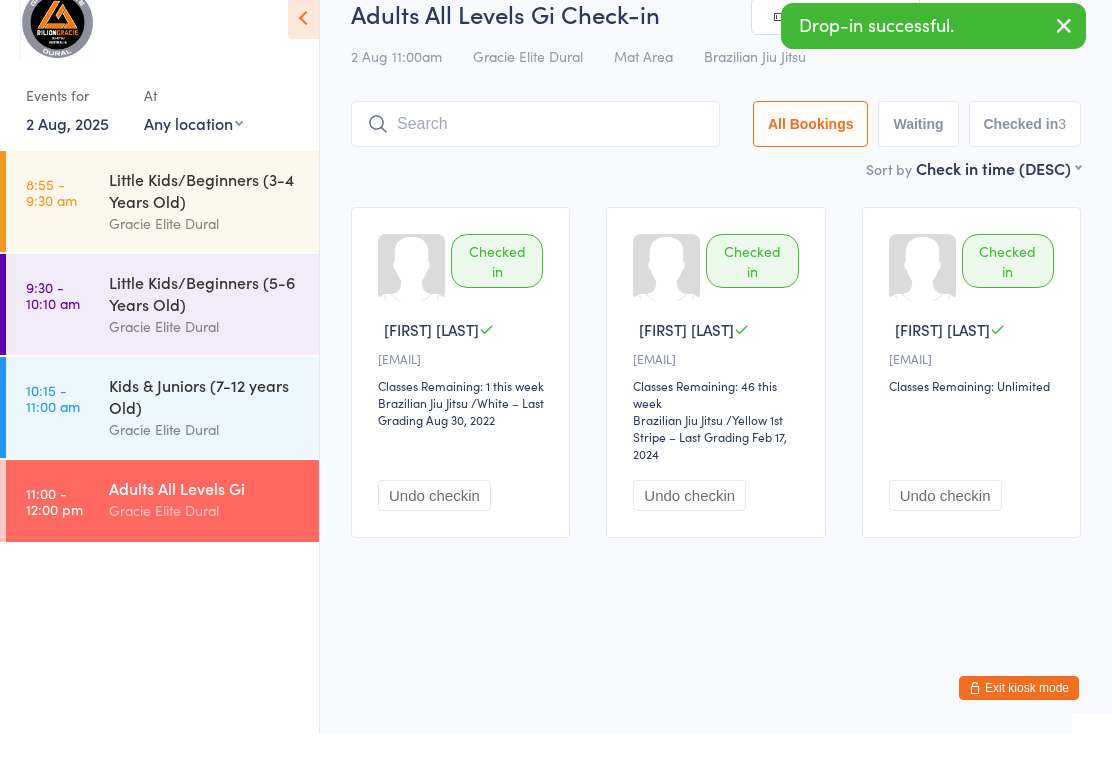 click at bounding box center [535, 155] 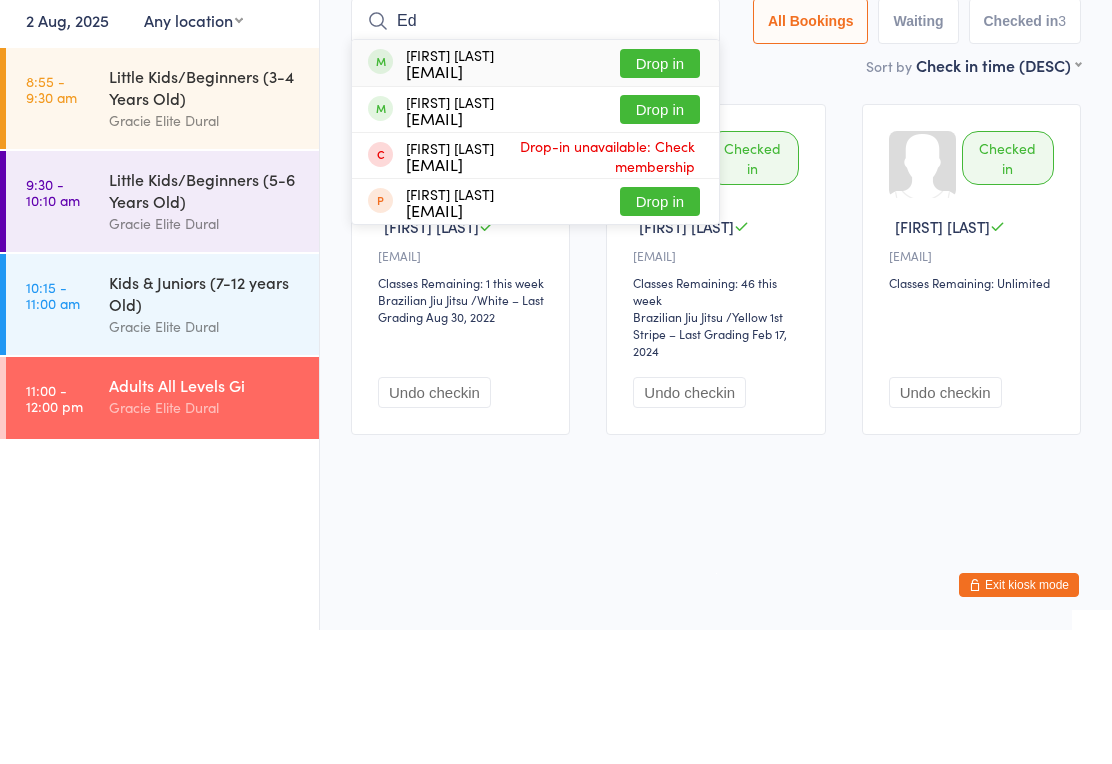 type on "Ed" 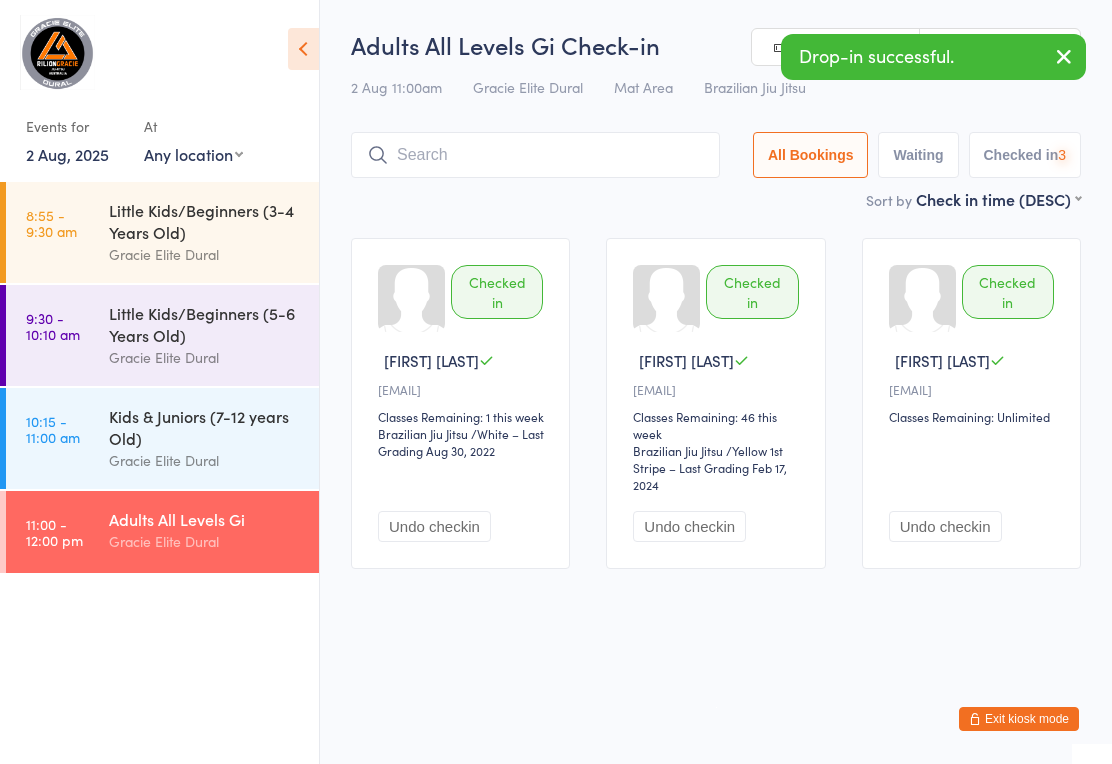 click at bounding box center (535, 155) 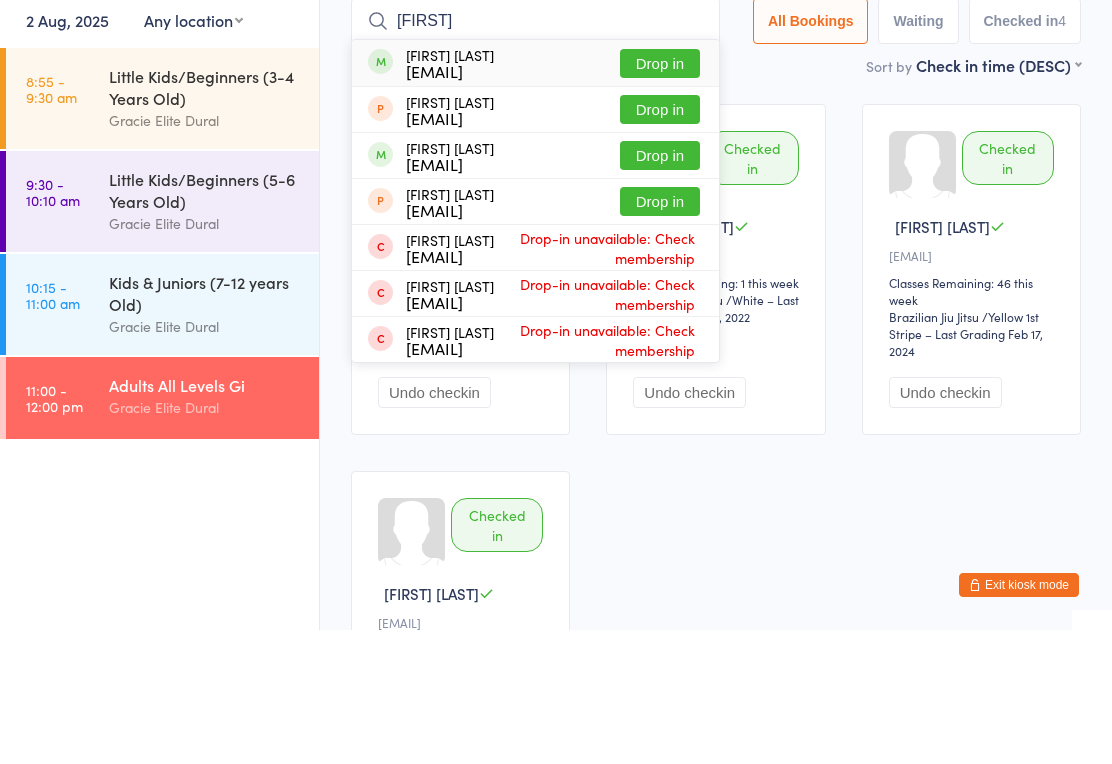 type on "[FIRST]" 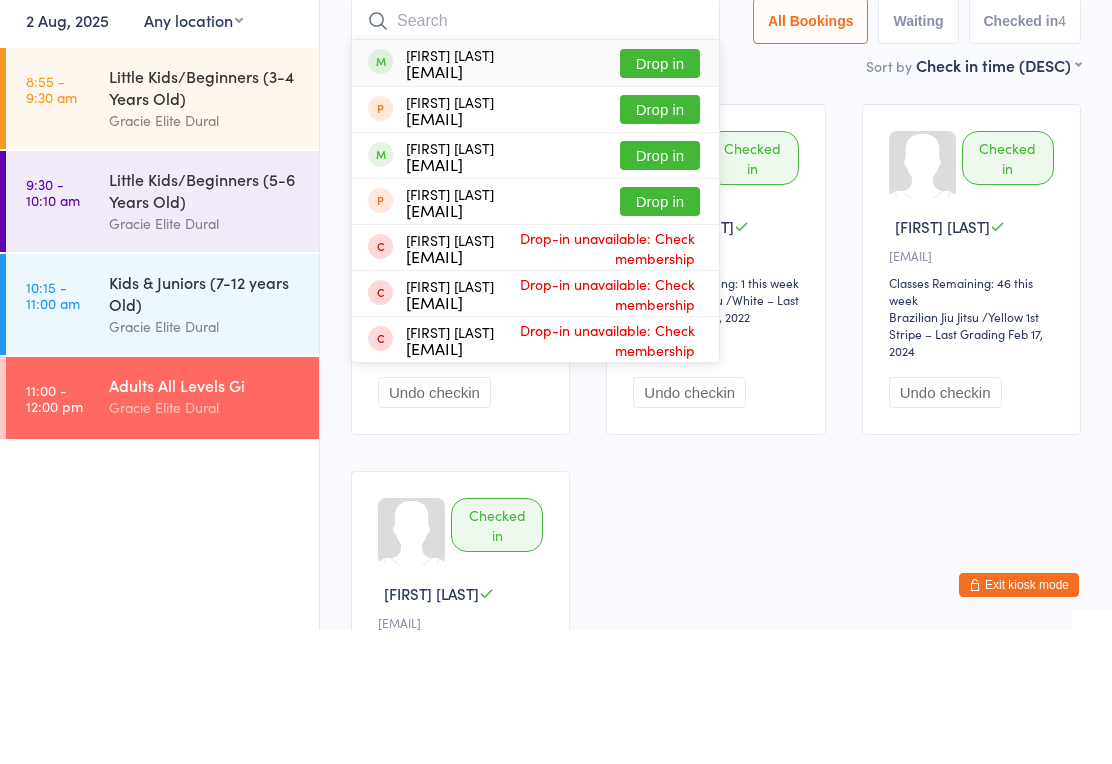 scroll, scrollTop: 134, scrollLeft: 0, axis: vertical 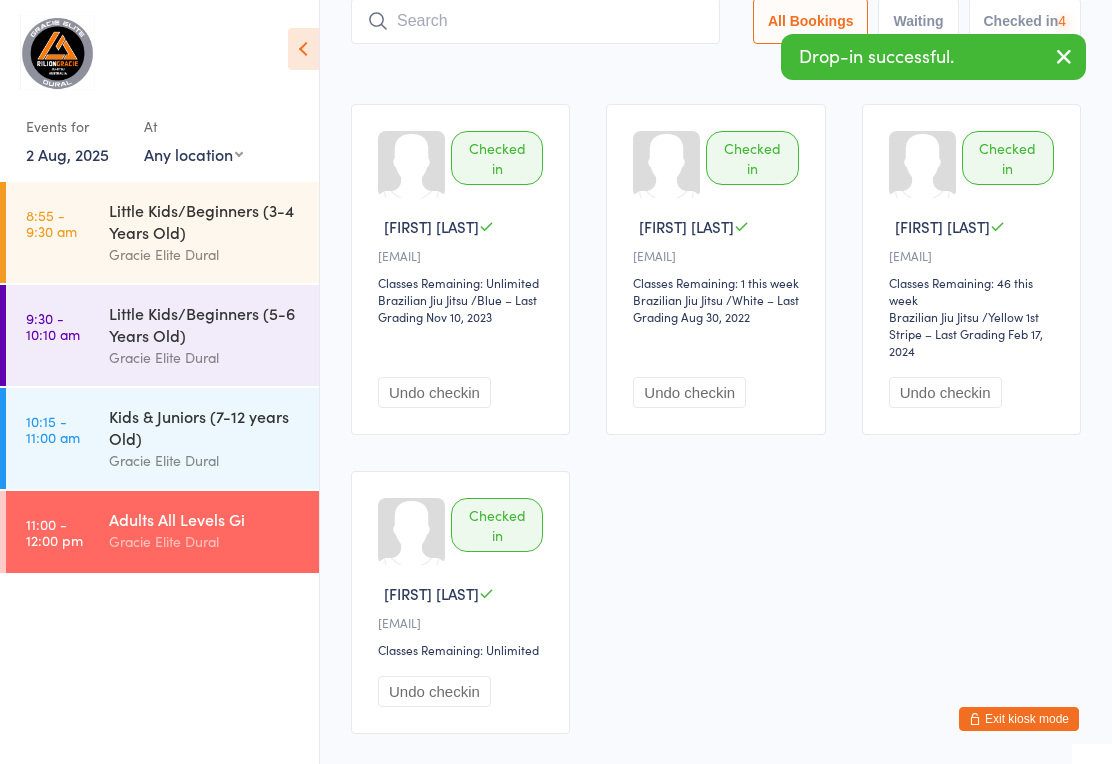 click at bounding box center [535, 21] 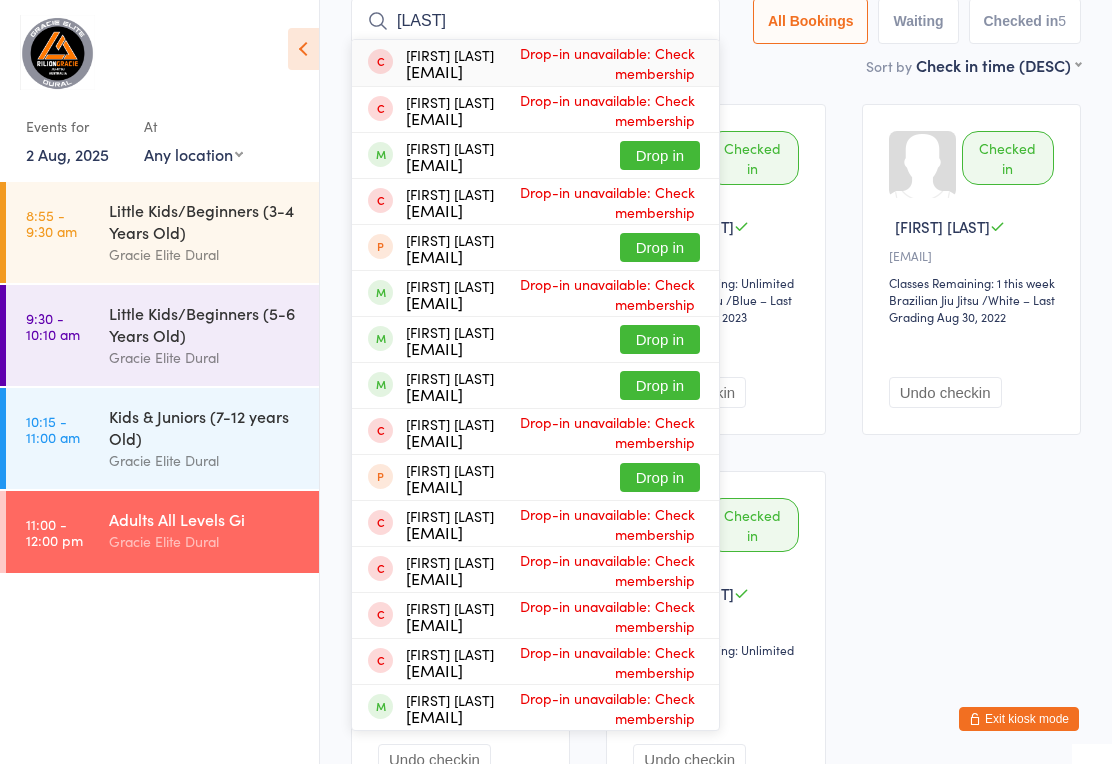 type on "[LAST]" 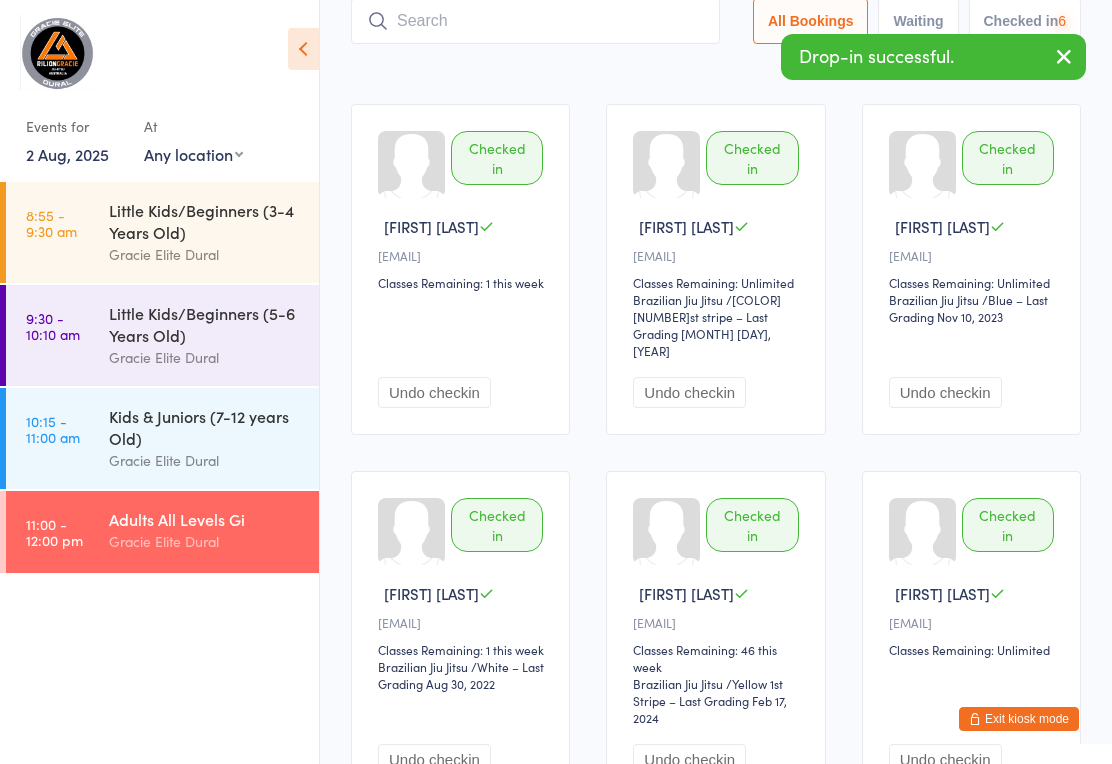 click at bounding box center (535, 21) 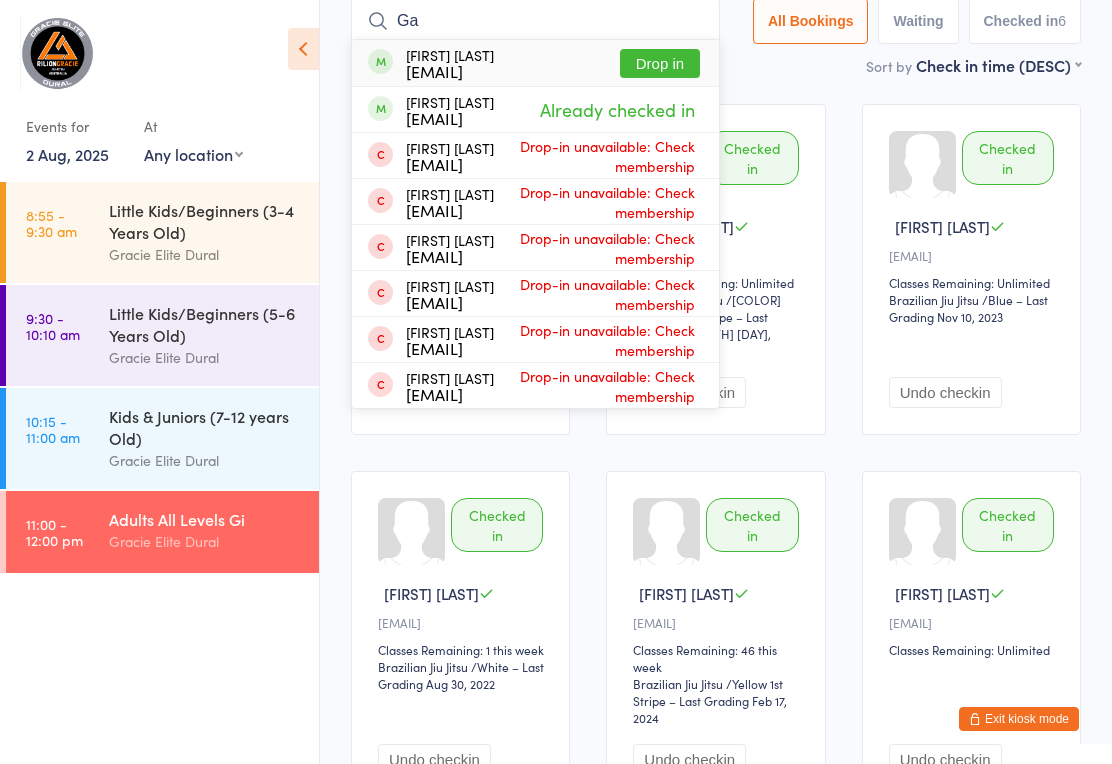 type on "G" 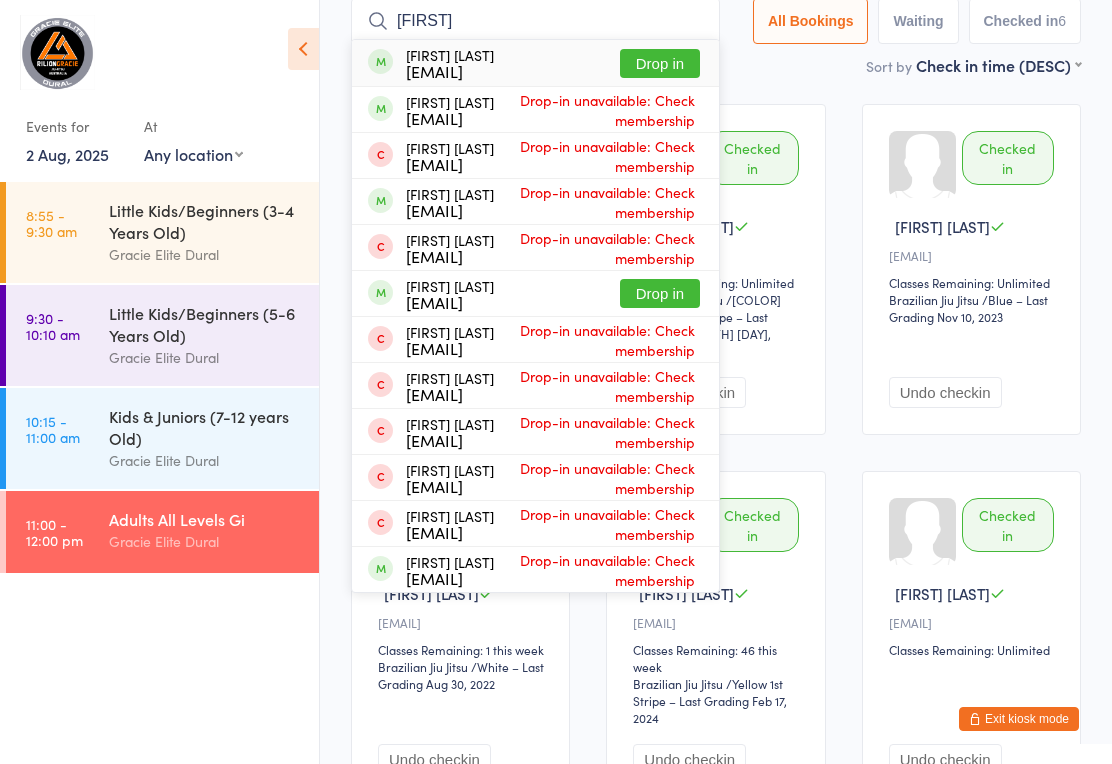 type on "Morris" 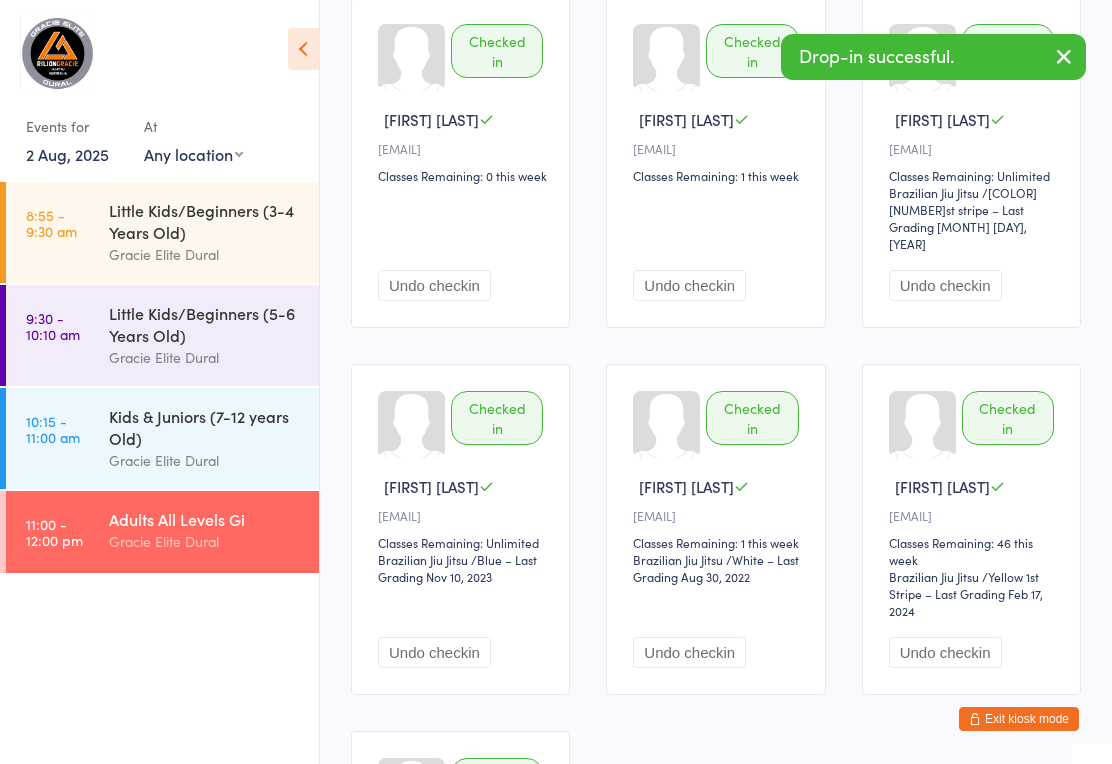 scroll, scrollTop: 0, scrollLeft: 0, axis: both 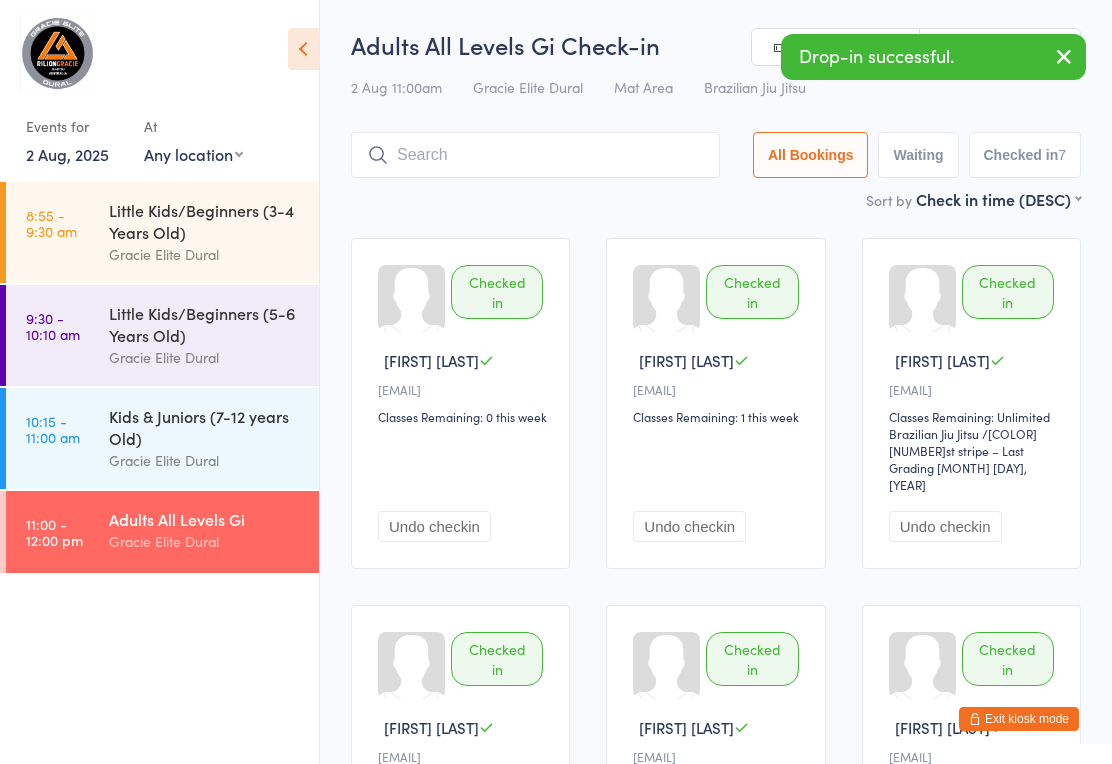 click at bounding box center (535, 155) 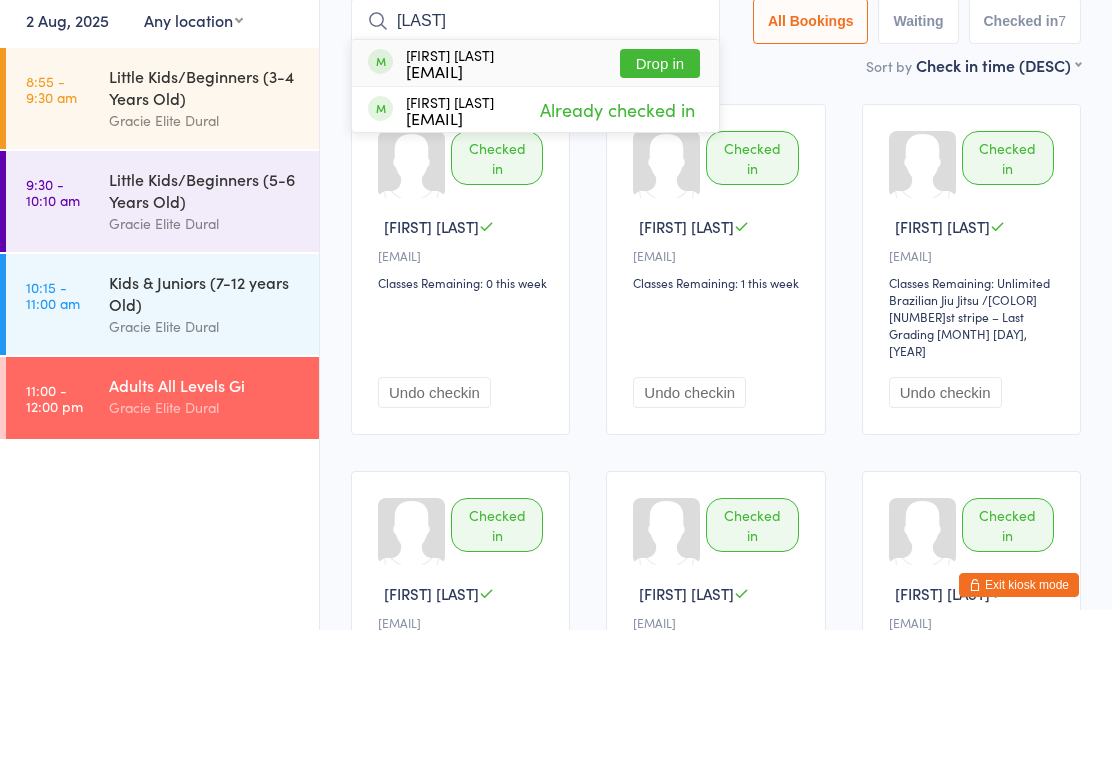 type on "Knipp" 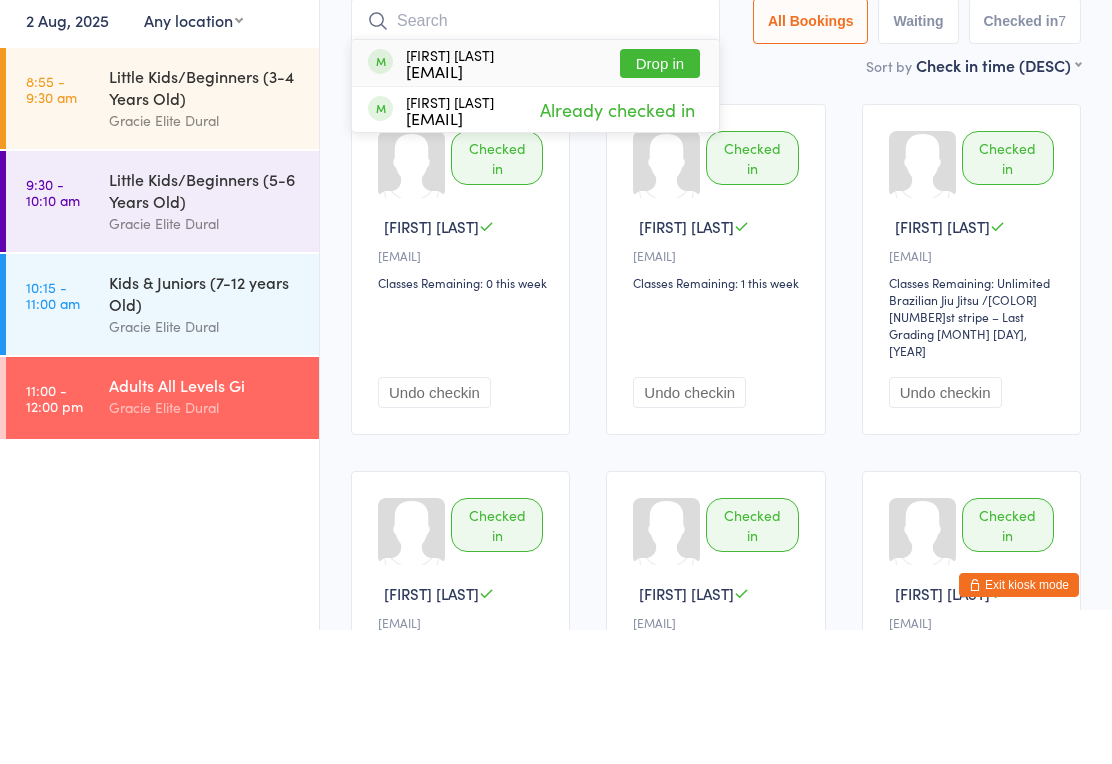 scroll, scrollTop: 134, scrollLeft: 0, axis: vertical 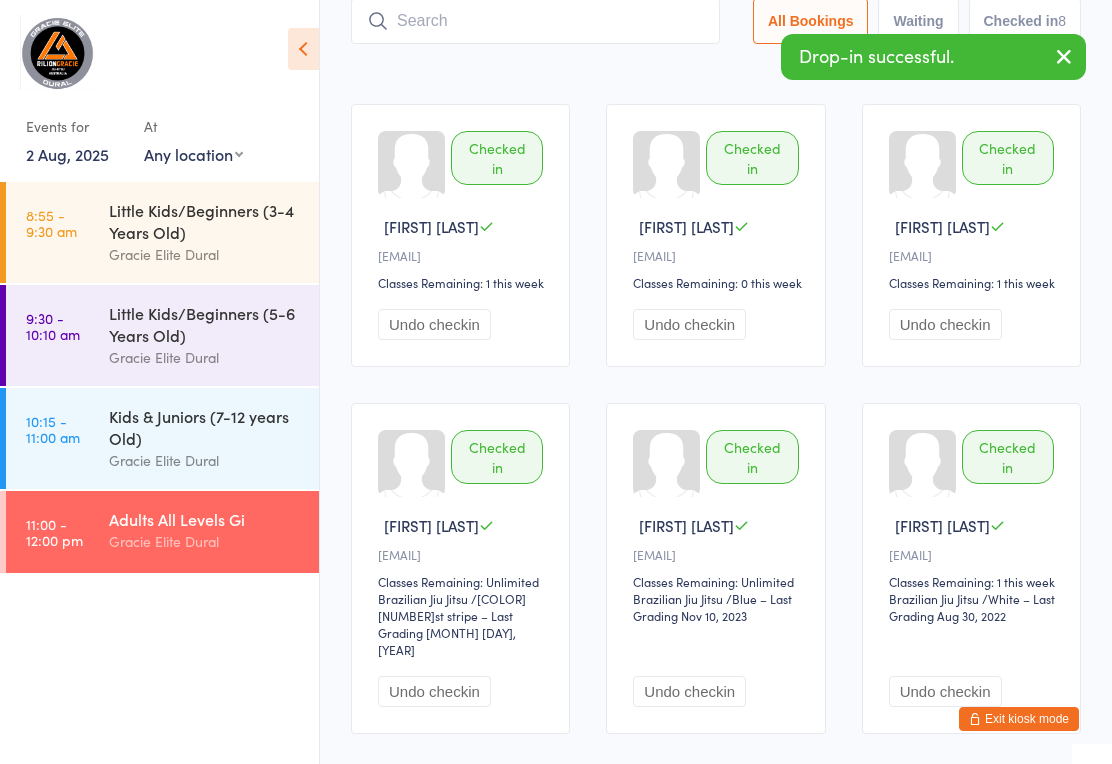click on "10:15 - 11:00 am Kids & Juniors (7-12 years Old) Gracie Elite Dural" at bounding box center (162, 438) 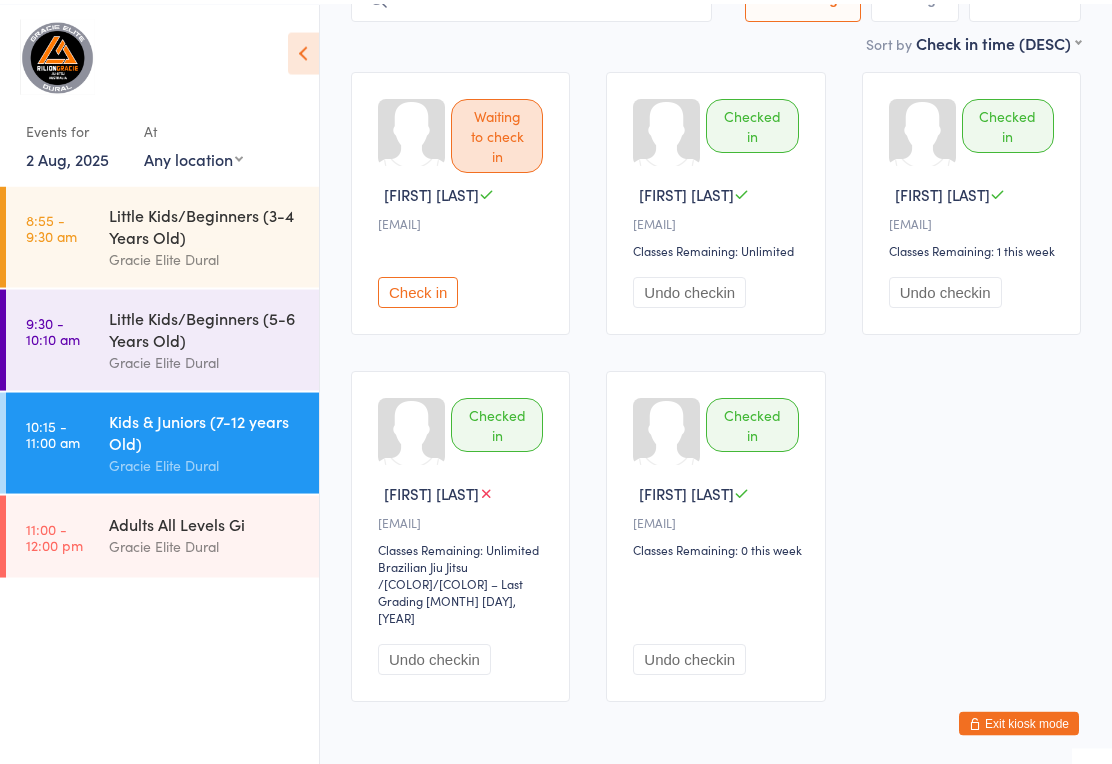 scroll, scrollTop: 0, scrollLeft: 0, axis: both 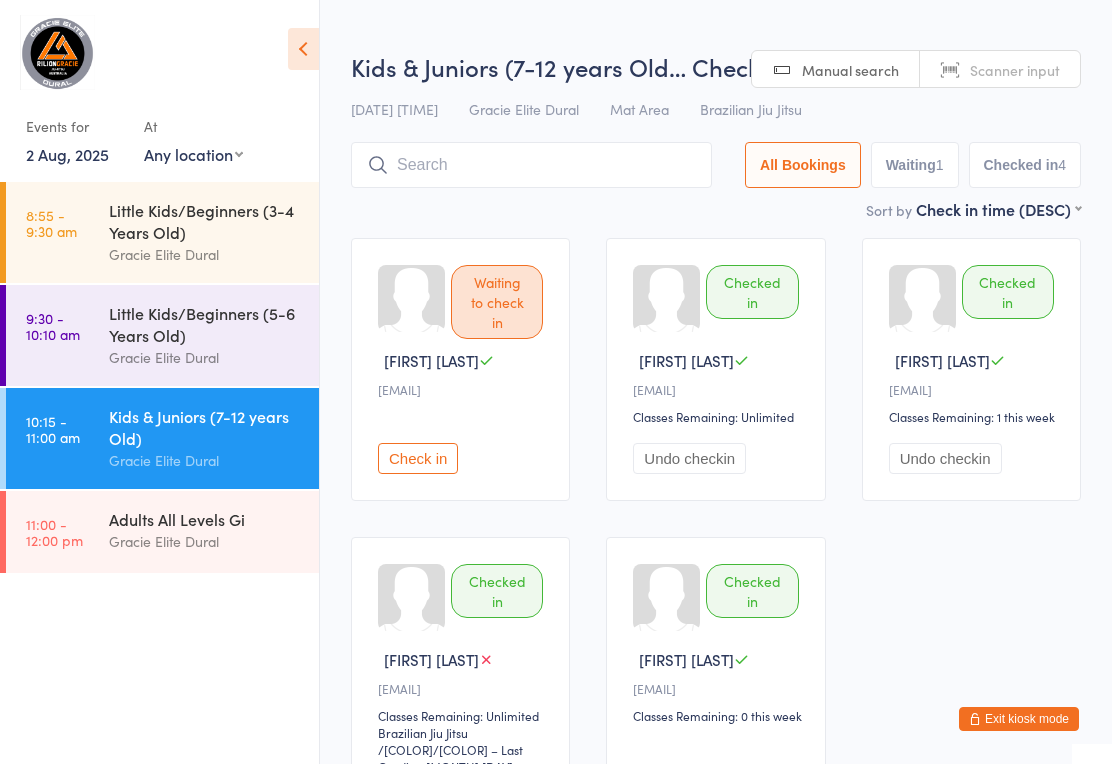 click on "9:30 - 10:10 am Little Kids/Beginners (5-6 Years Old) Gracie Elite Dural" at bounding box center (162, 335) 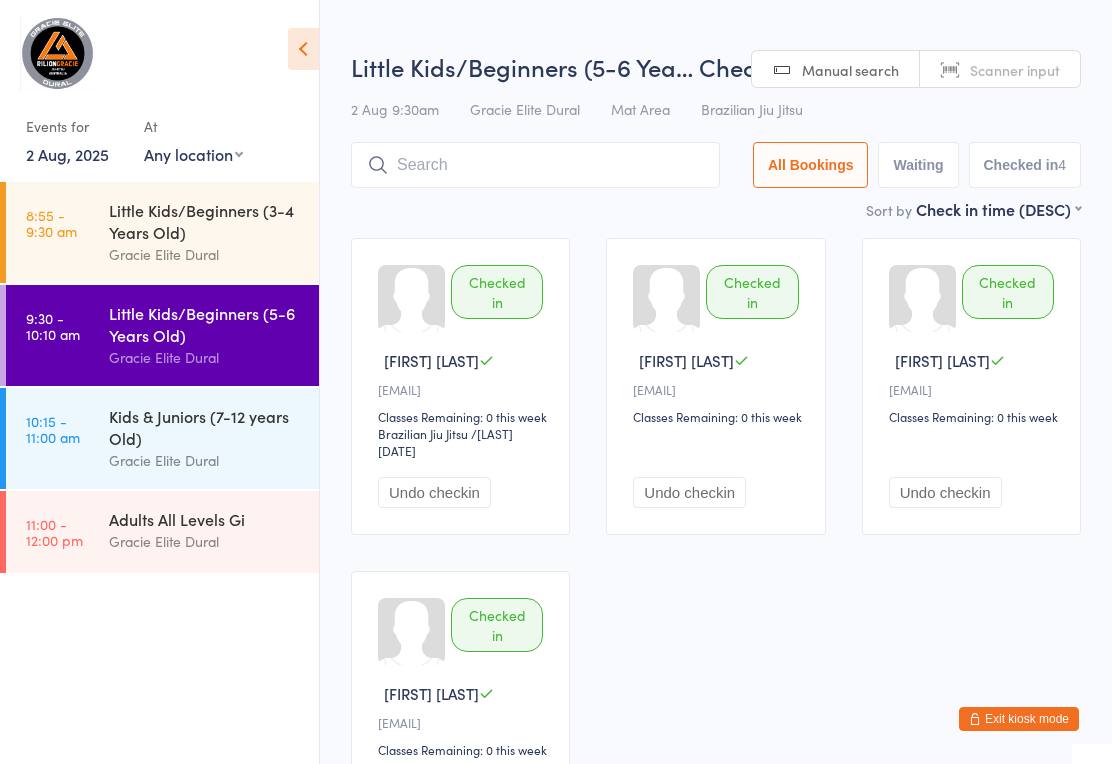 click on "8:55 - 9:30 am Little Kids/Beginners (3-4 Years Old) Gracie Elite Dural" at bounding box center (162, 232) 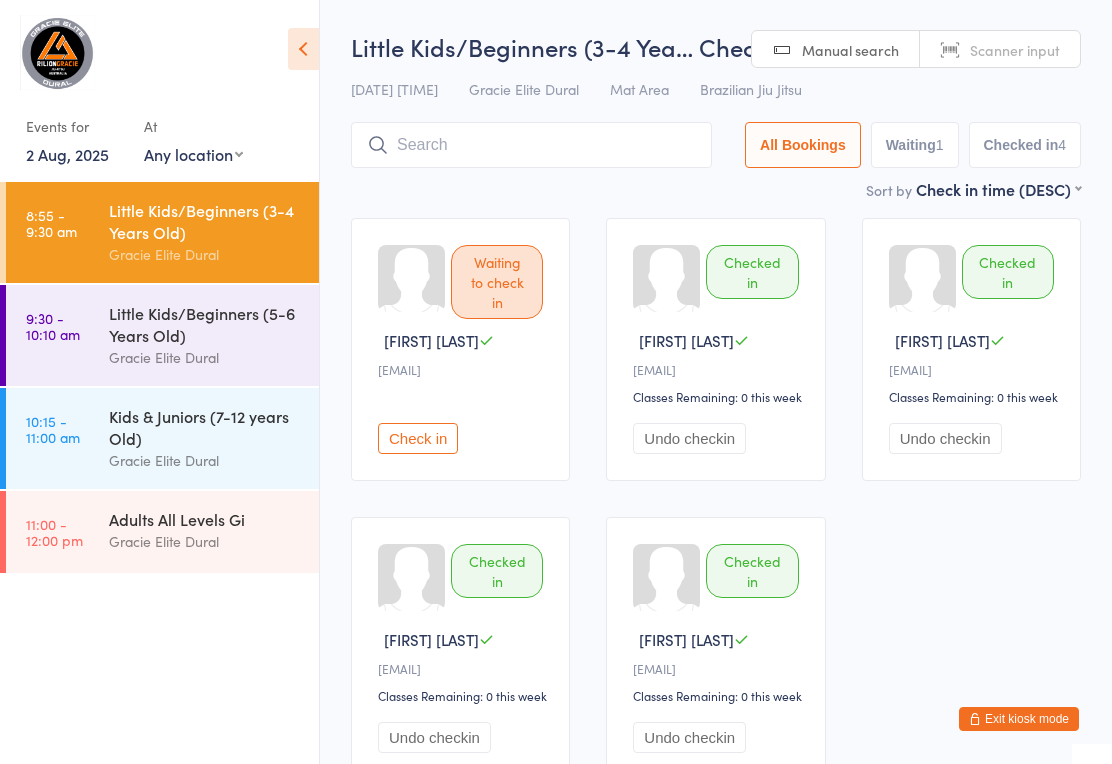 scroll, scrollTop: 0, scrollLeft: 0, axis: both 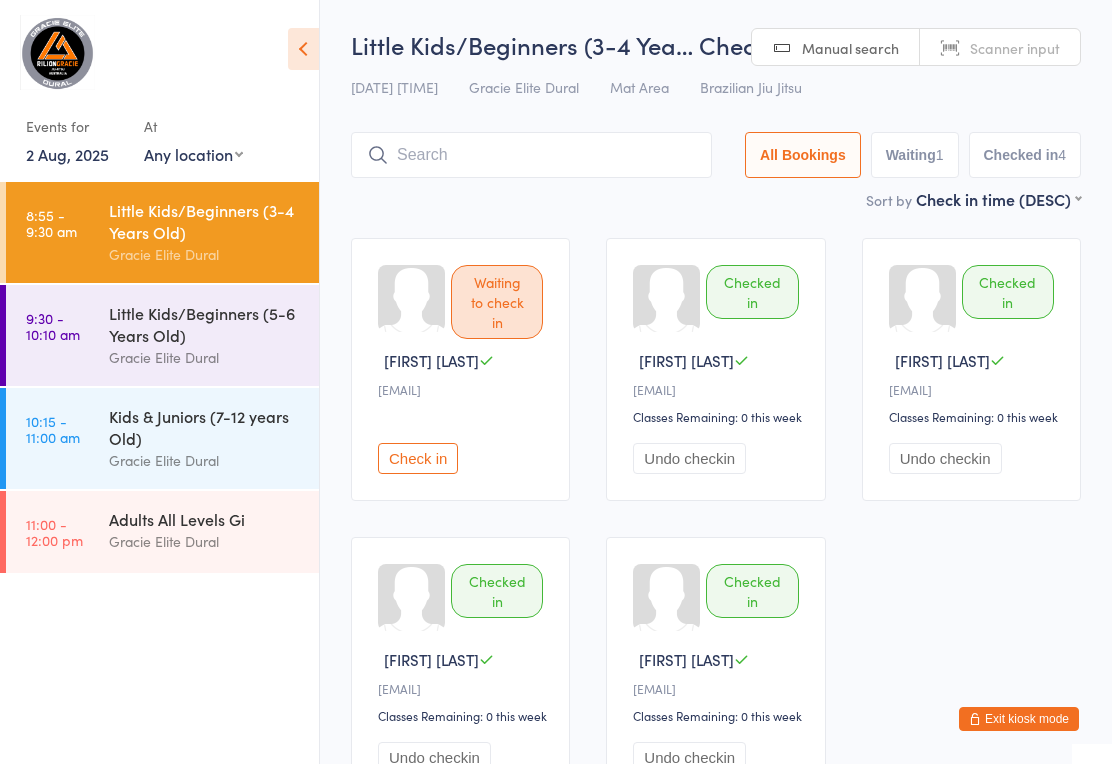 click on "9:30 - 10:10 am Little Kids/Beginners (5-6 Years Old) Gracie Elite Dural" at bounding box center [162, 335] 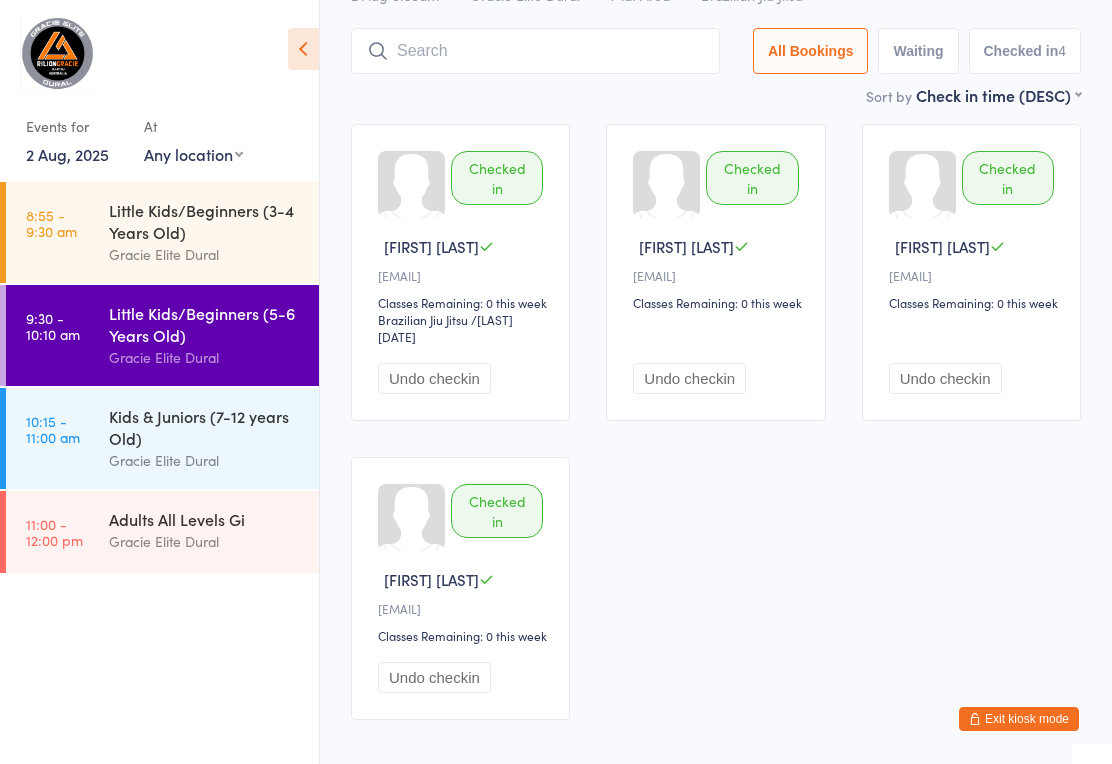 scroll, scrollTop: 113, scrollLeft: 0, axis: vertical 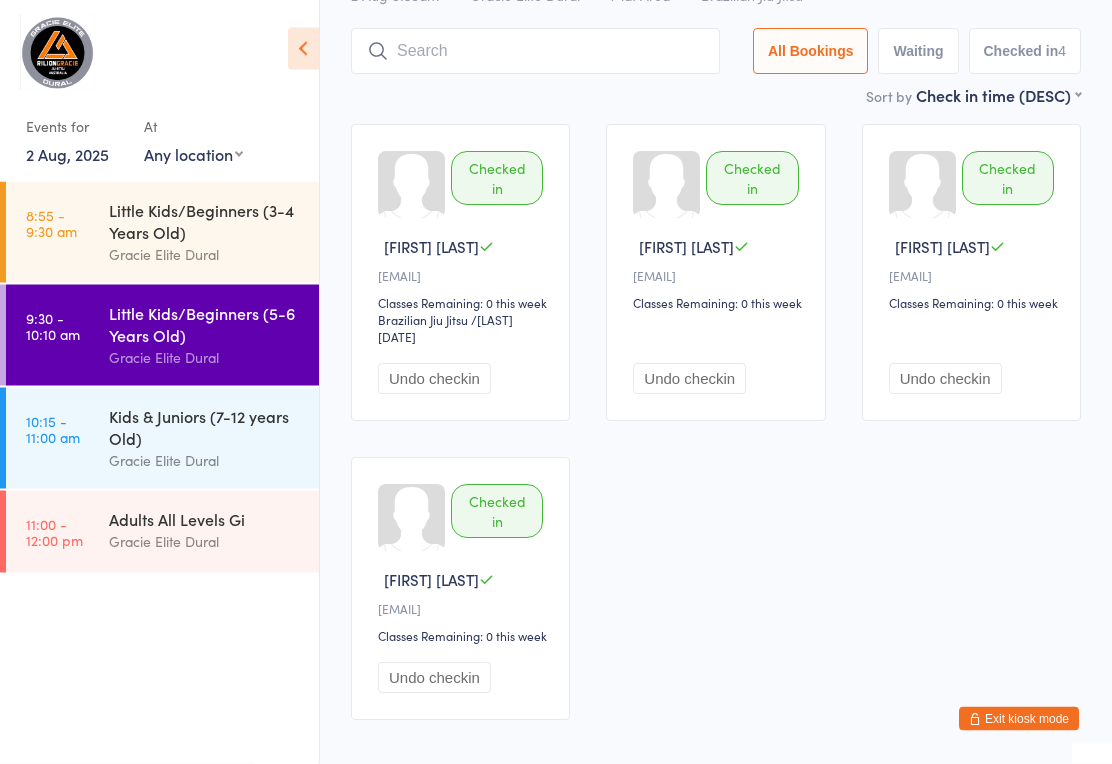 click on "Kids & Juniors (7-12 years Old)" at bounding box center (205, 427) 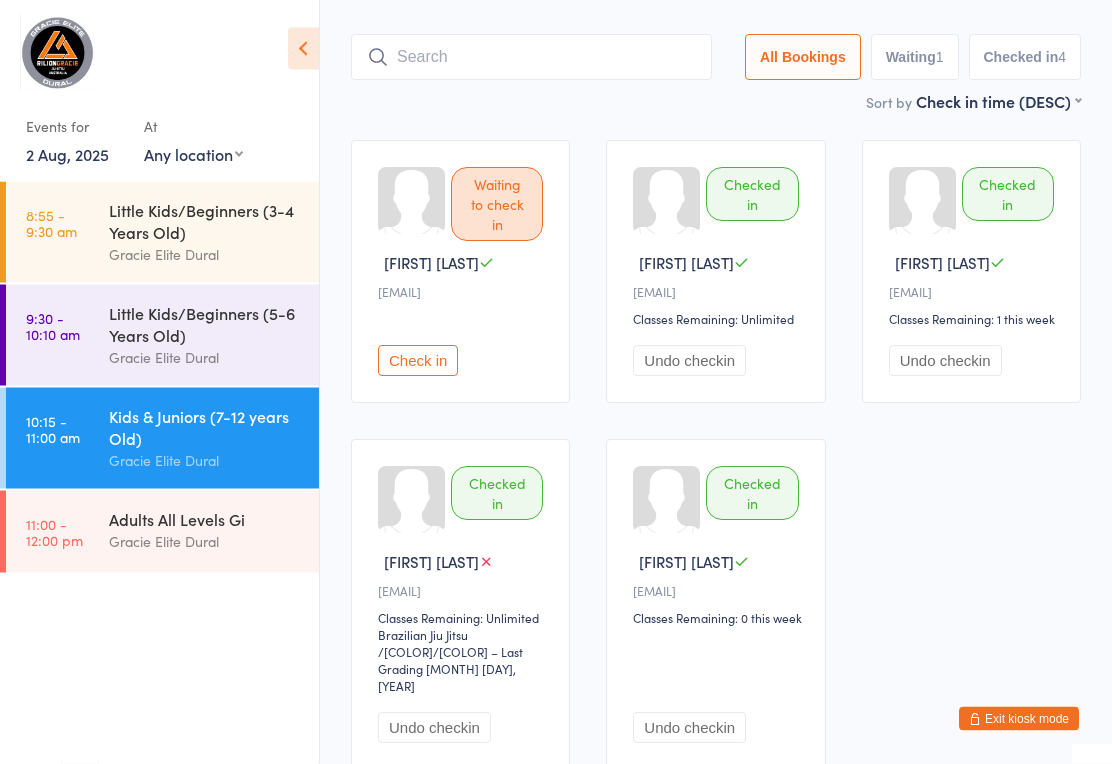scroll, scrollTop: 98, scrollLeft: 0, axis: vertical 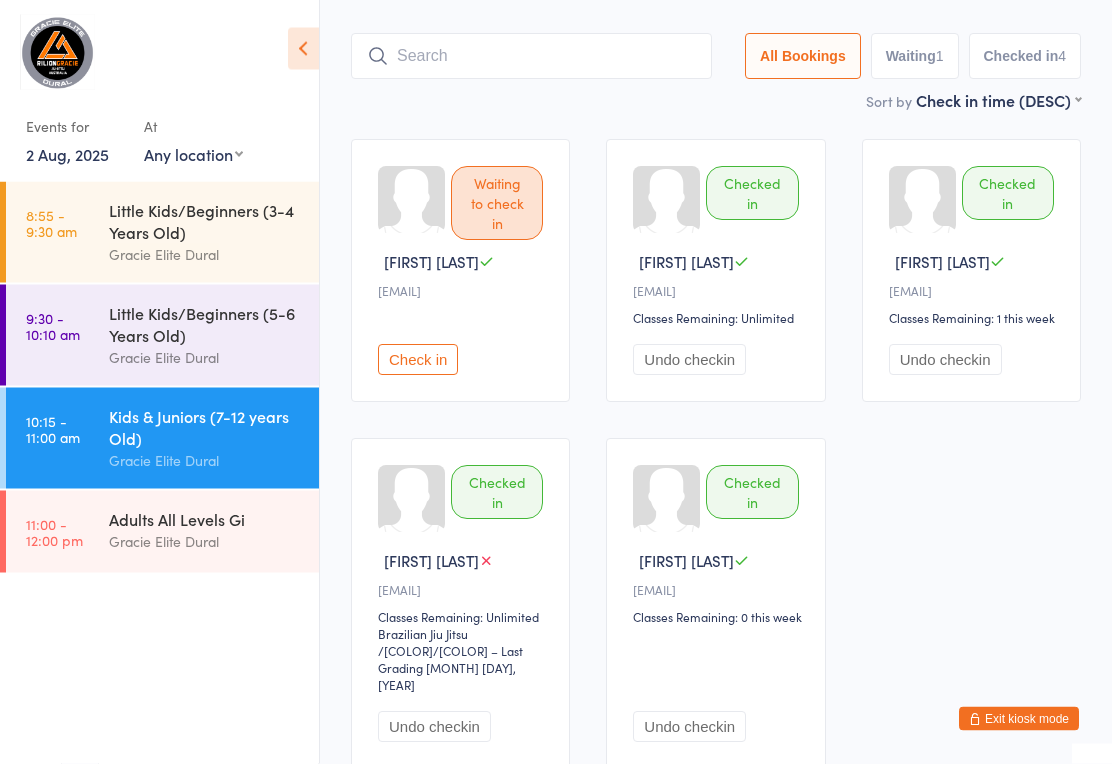 click at bounding box center [531, 57] 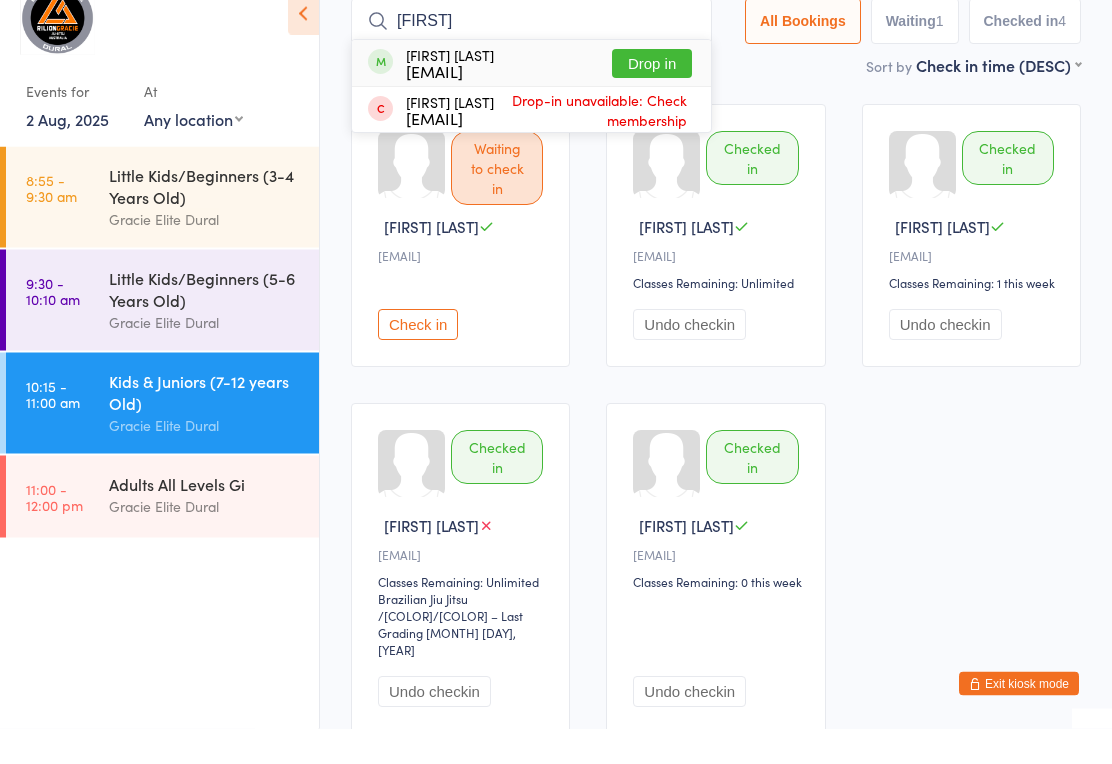 type on "Cade" 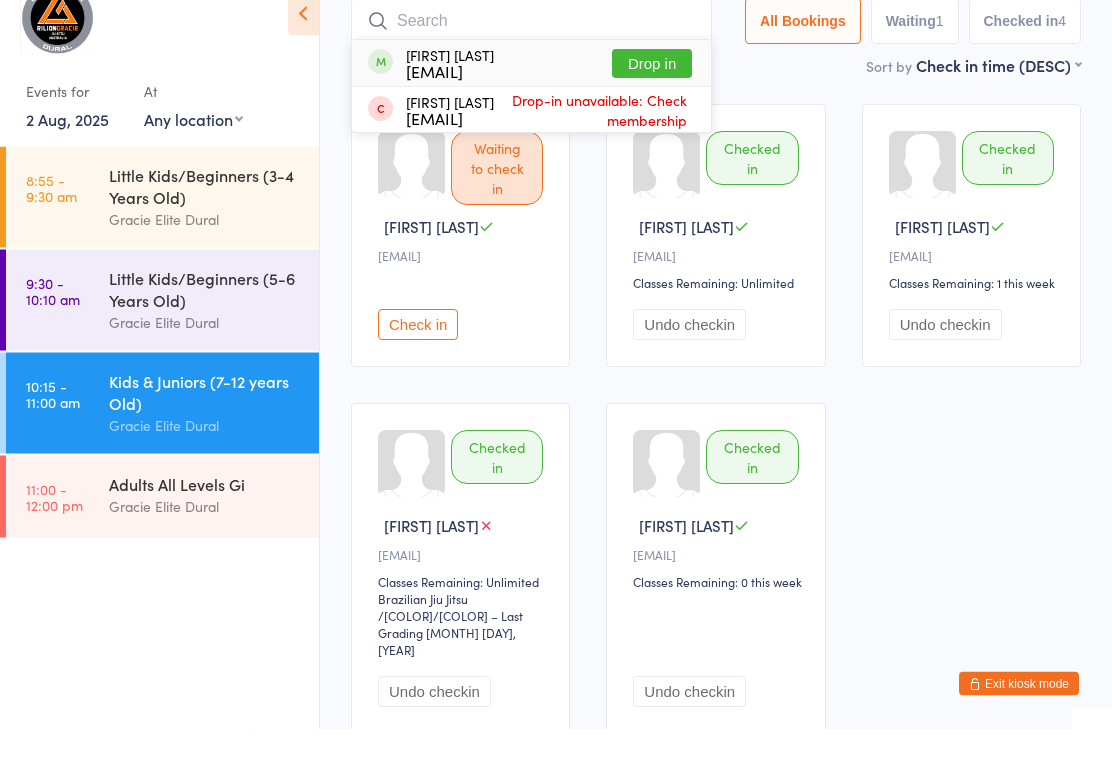 scroll, scrollTop: 134, scrollLeft: 0, axis: vertical 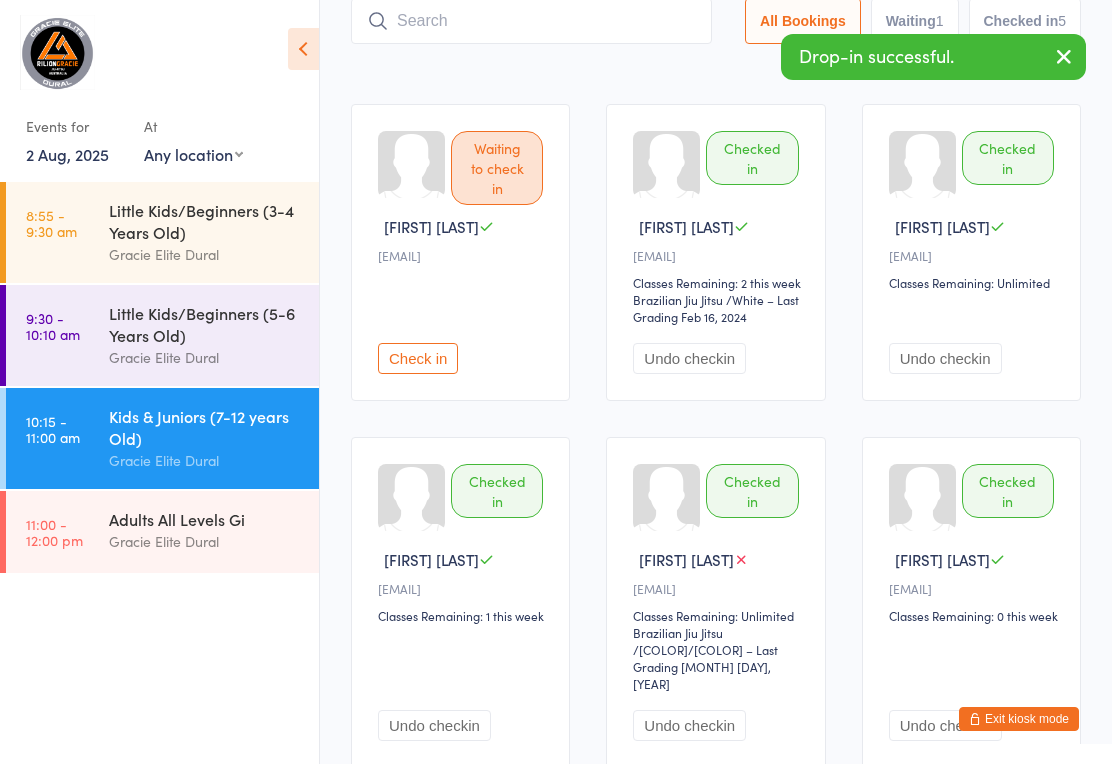 click at bounding box center (531, 21) 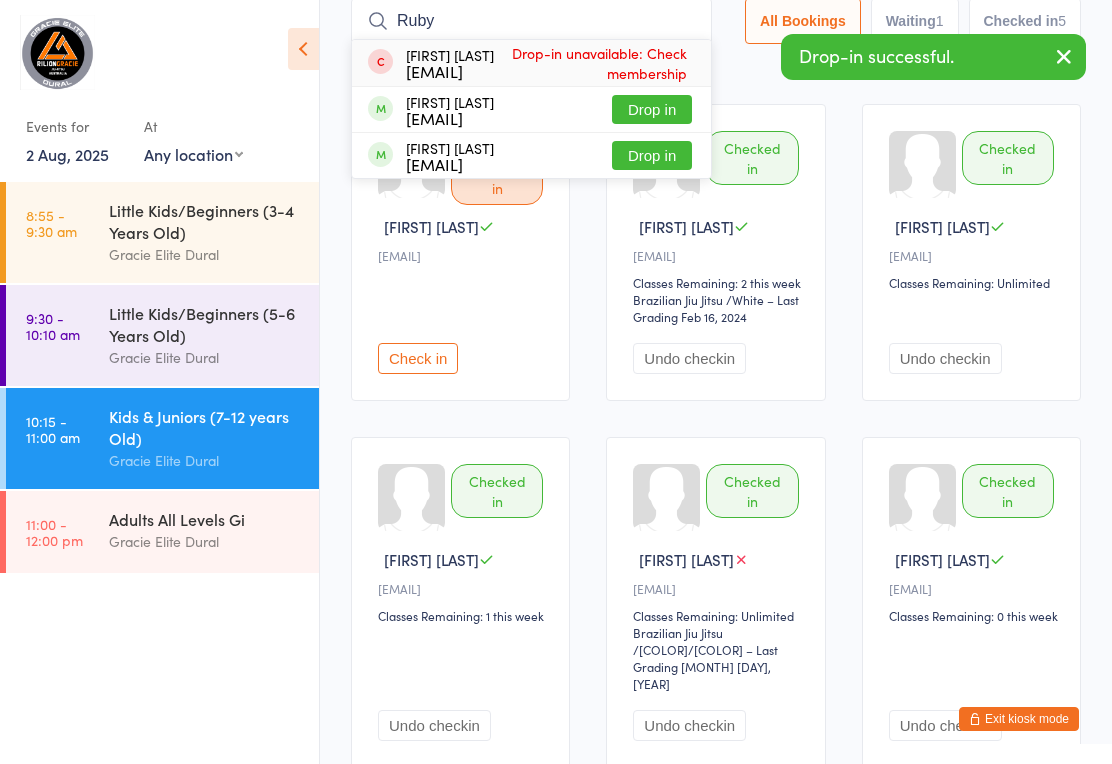 type on "Ruby" 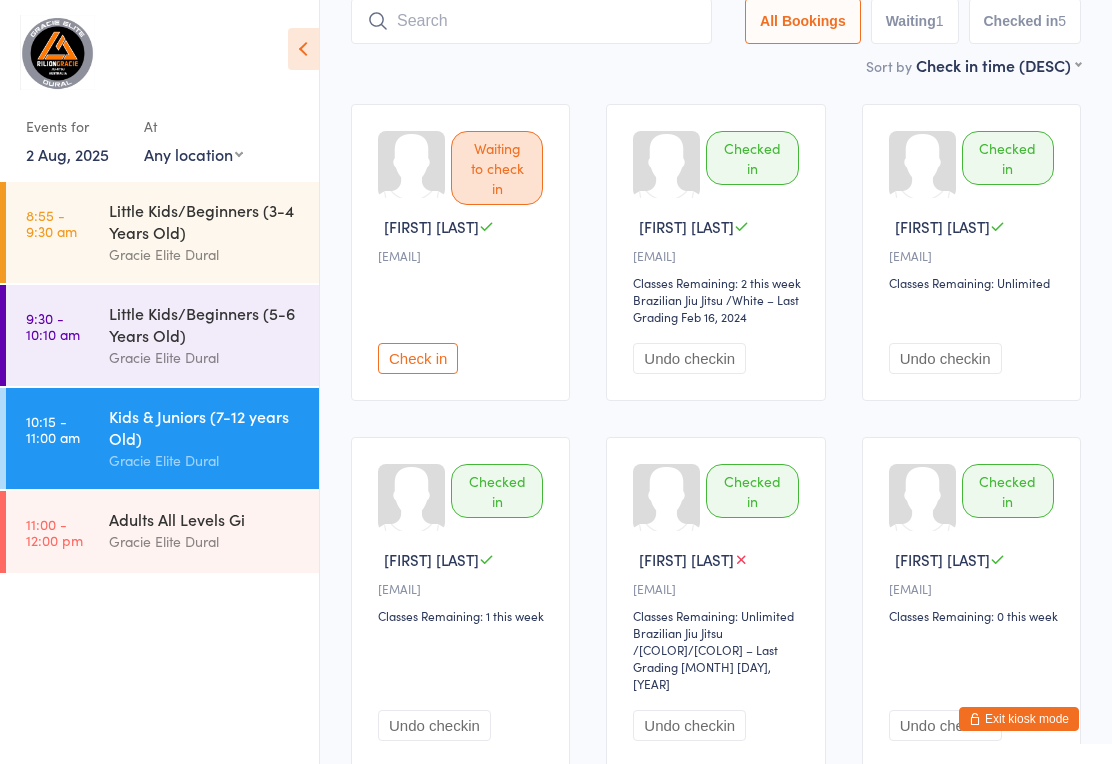 click on "Waiting to check in Charlie B  d••••••••••••t@gmail.com   Check in Checked in Cade P  C•••••e@eventfrog.com.au Classes Remaining: 2 this week Brazilian Jiu Jitsu  Brazilian Jiu Jitsu   /  White – Last Grading Feb 16, 2024   Undo checkin Checked in Alexander K  C••••••••••••y@ymail.com Classes Remaining: Unlimited   Undo checkin Checked in Riley T  L••••••7@uni.Sydney.edu.au Classes Remaining: 1 this week   Undo checkin Checked in Christian D  a••••0@gmail.com Classes Remaining: Unlimited Brazilian Jiu Jitsu  Brazilian Jiu Jitsu   /  Gray/white – Last Grading May 9, 2023   Undo checkin Checked in Elijah M  A••m@elitebuildingworx.com.au Classes Remaining: 0 this week   Undo checkin" at bounding box center [716, 436] 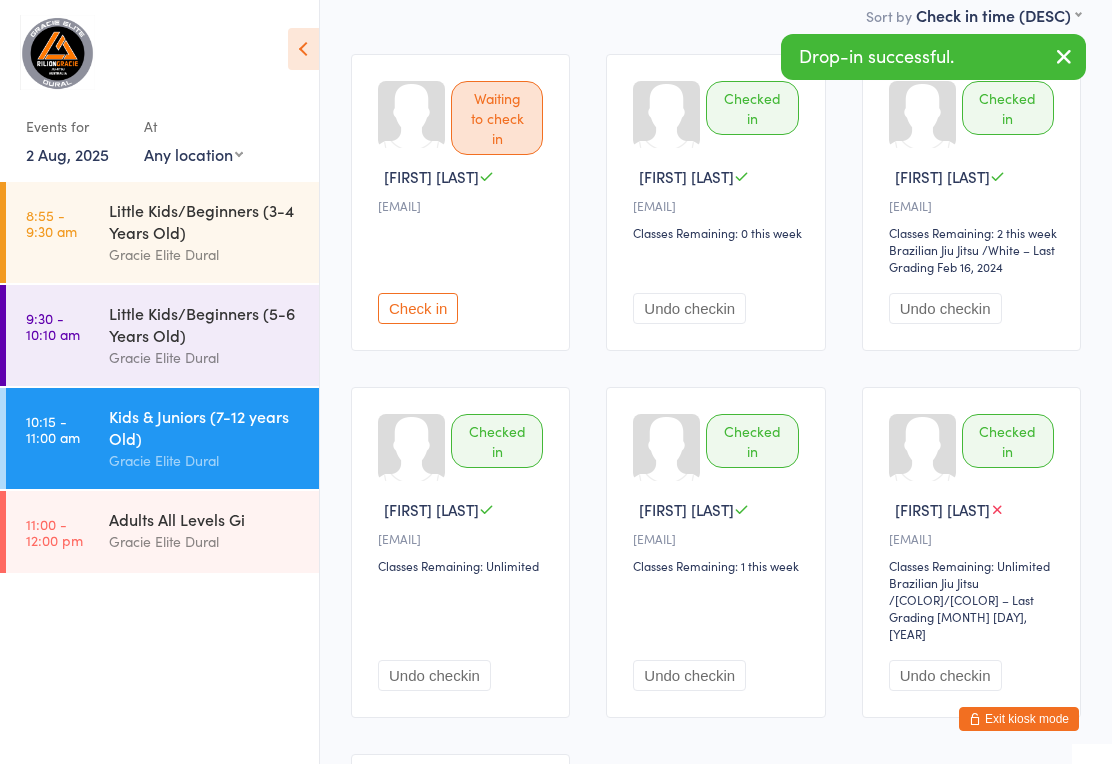 scroll, scrollTop: 184, scrollLeft: 0, axis: vertical 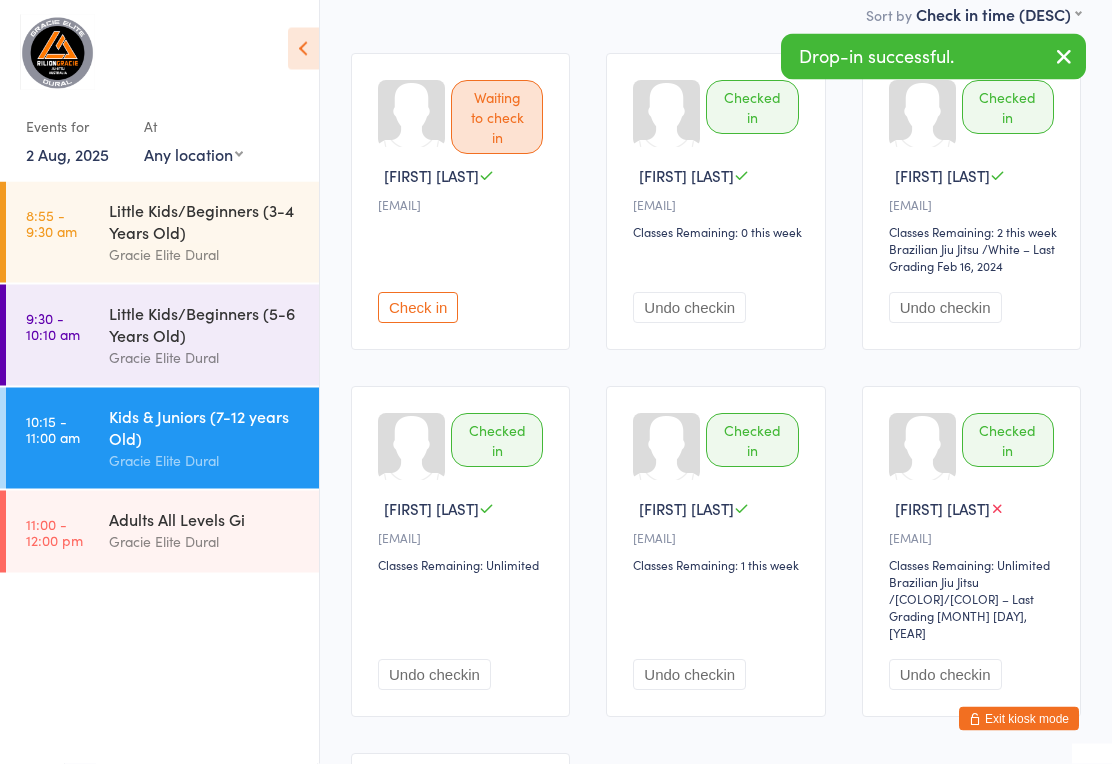 click on "Undo checkin" at bounding box center [689, 308] 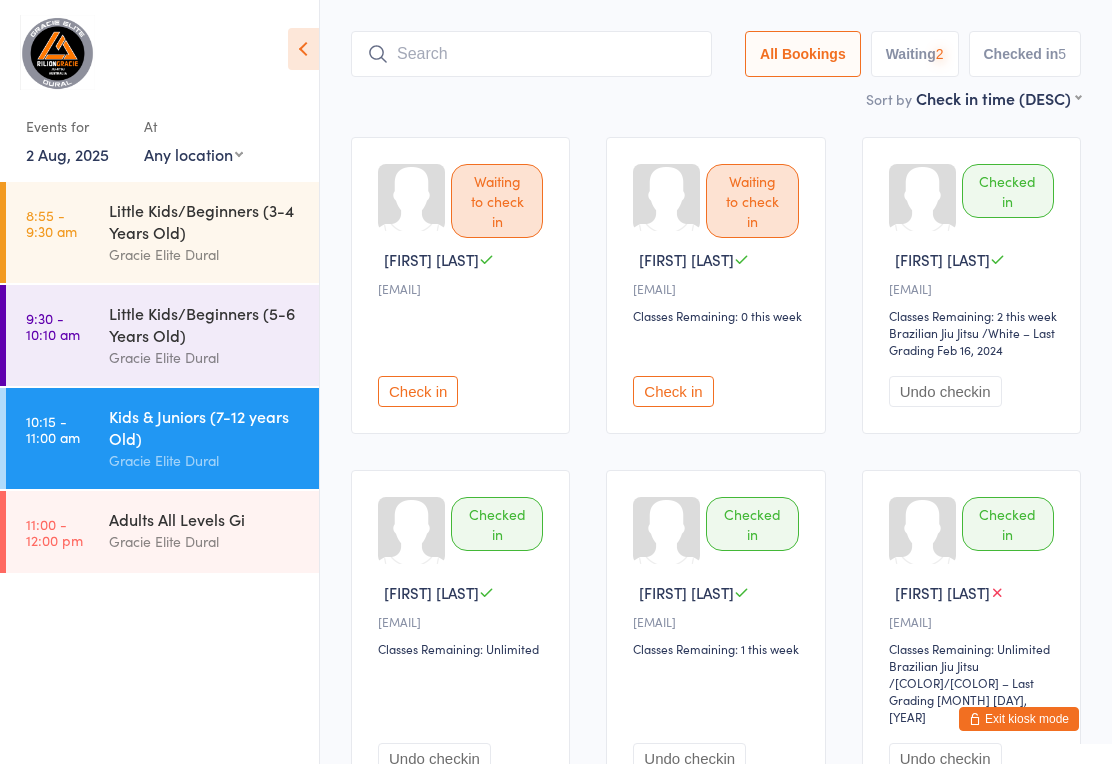 click at bounding box center (531, 54) 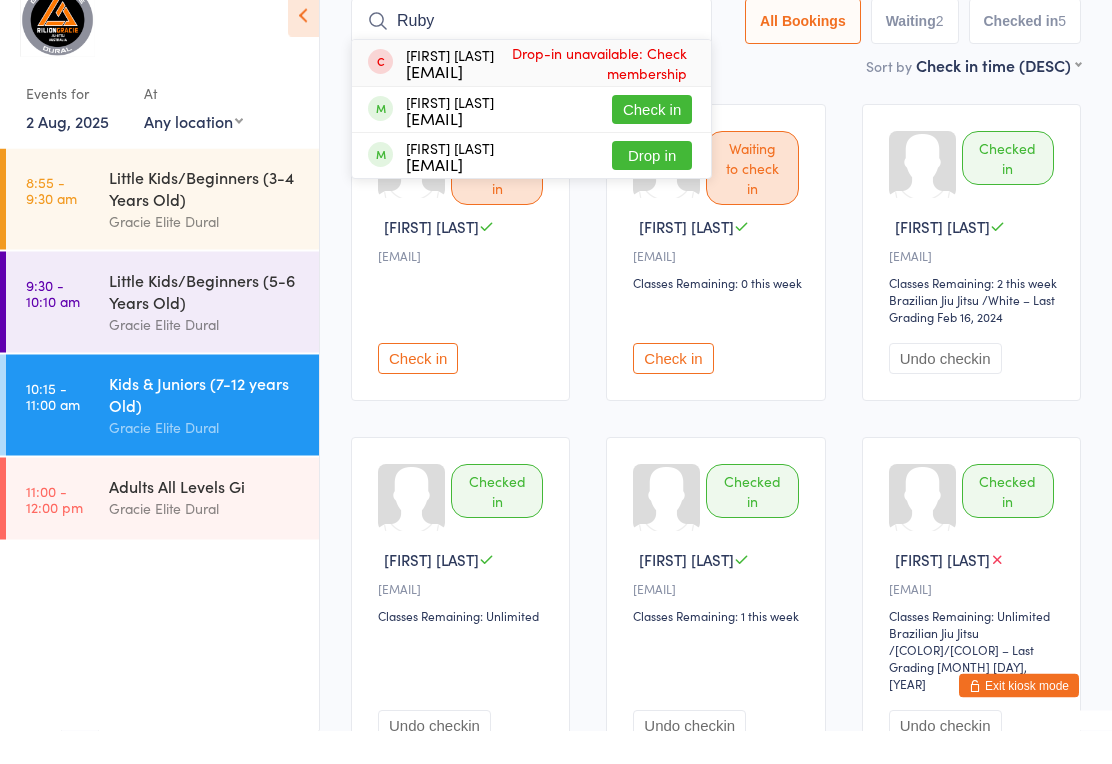 type on "Ruby" 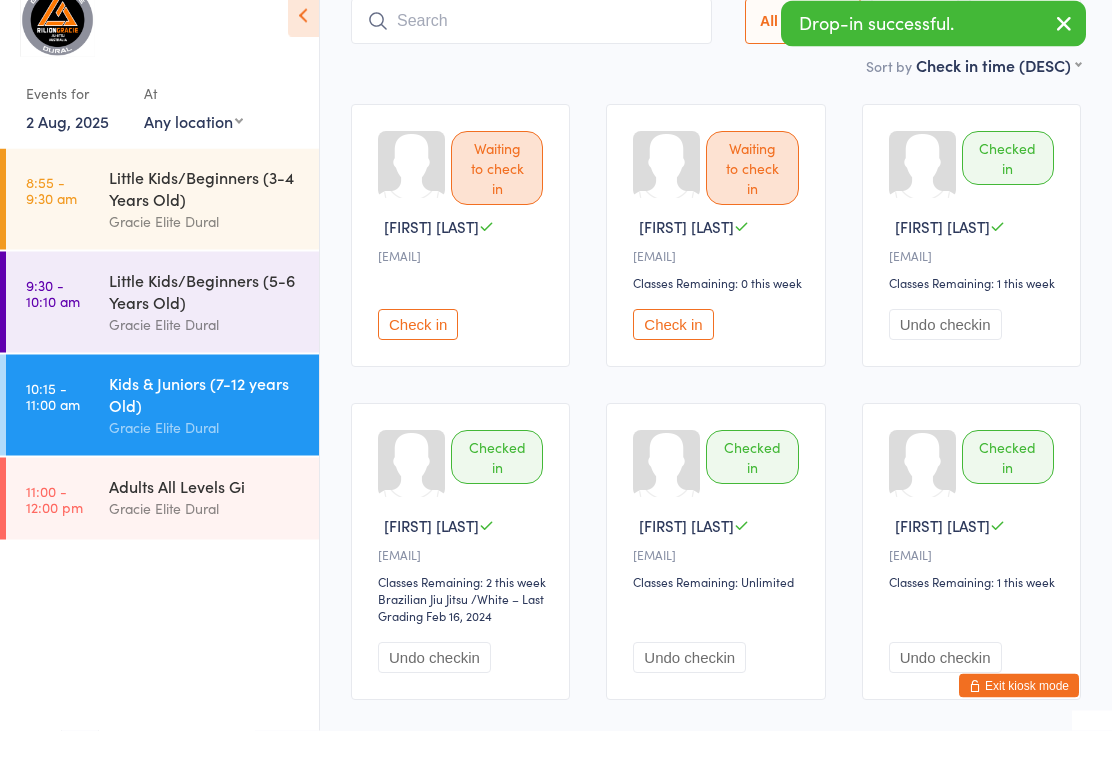 click on "Waiting to check in Charlie B  d••••••••••••t@gmail.com   Check in Waiting to check in Ruby T  B••••••••••••••t@gmail.com Classes Remaining: 0 this week   Check in Checked in Ruby P  C•••••e@eventfrog.com.au Classes Remaining: 1 this week   Undo checkin Checked in Cade P  C•••••e@eventfrog.com.au Classes Remaining: 2 this week Brazilian Jiu Jitsu  Brazilian Jiu Jitsu   /  White – Last Grading Feb 16, 2024   Undo checkin Checked in Alexander K  C••••••••••••y@ymail.com Classes Remaining: Unlimited   Undo checkin Checked in Riley T  L••••••7@uni.Sydney.edu.au Classes Remaining: 1 this week   Undo checkin Checked in Christian D  a••••0@gmail.com Classes Remaining: Unlimited Brazilian Jiu Jitsu  Brazilian Jiu Jitsu   /  Gray/white – Last Grading May 9, 2023   Undo checkin Checked in Elijah M  A••m@elitebuildingworx.com.au Classes Remaining: 0 this week   Undo checkin" at bounding box center (716, 619) 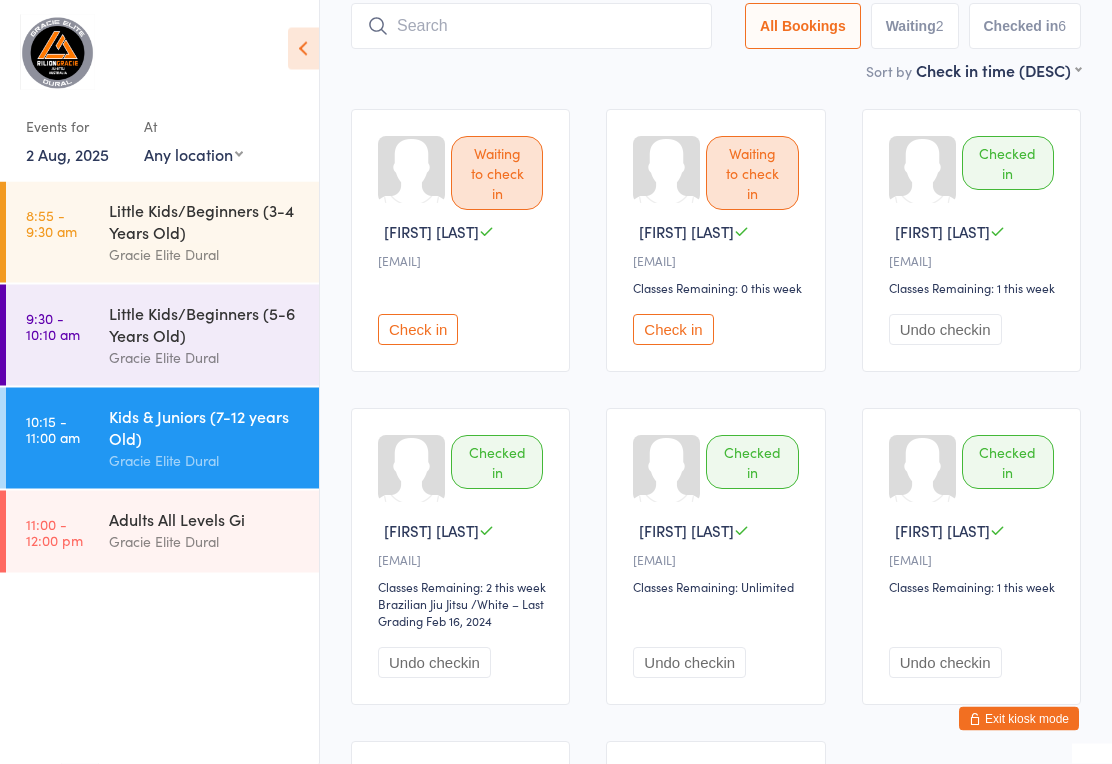 scroll, scrollTop: 0, scrollLeft: 0, axis: both 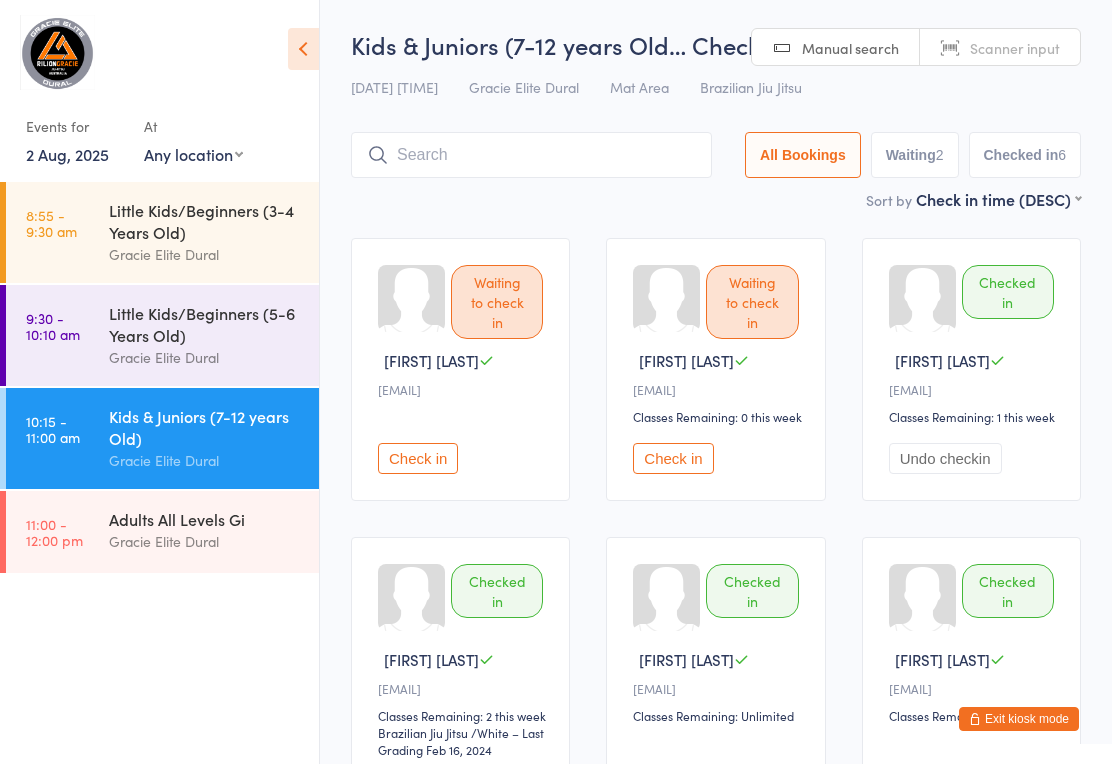 click at bounding box center [531, 155] 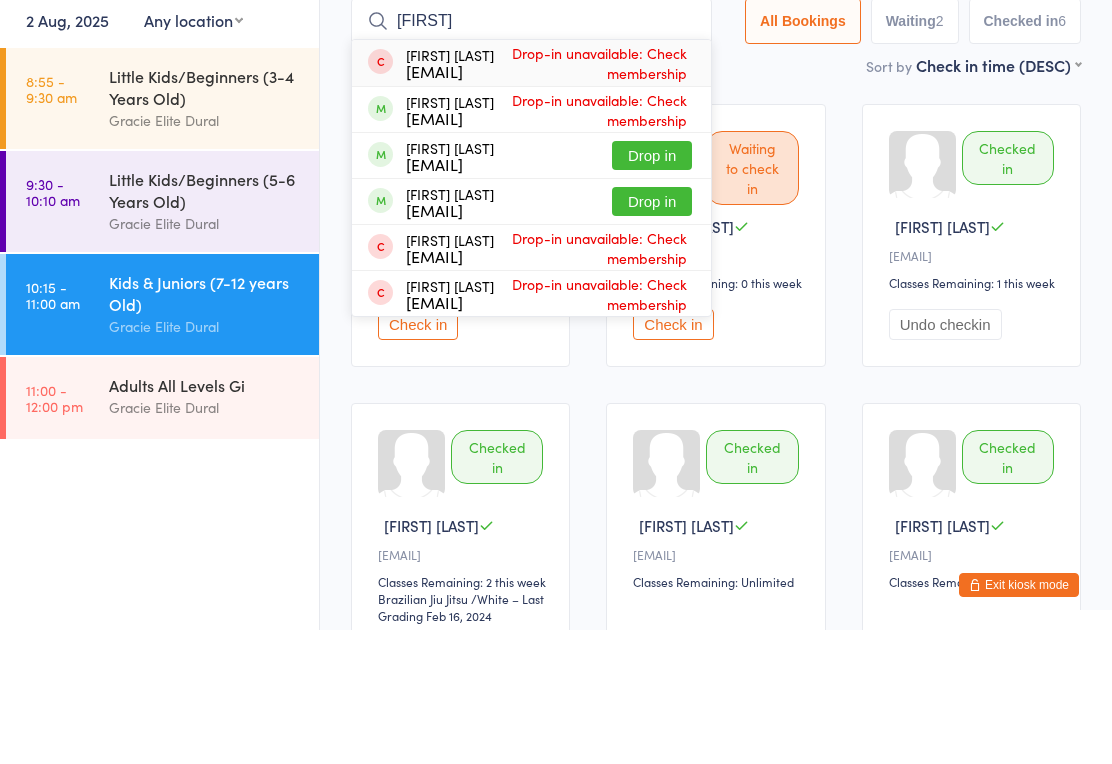 type on "Zach" 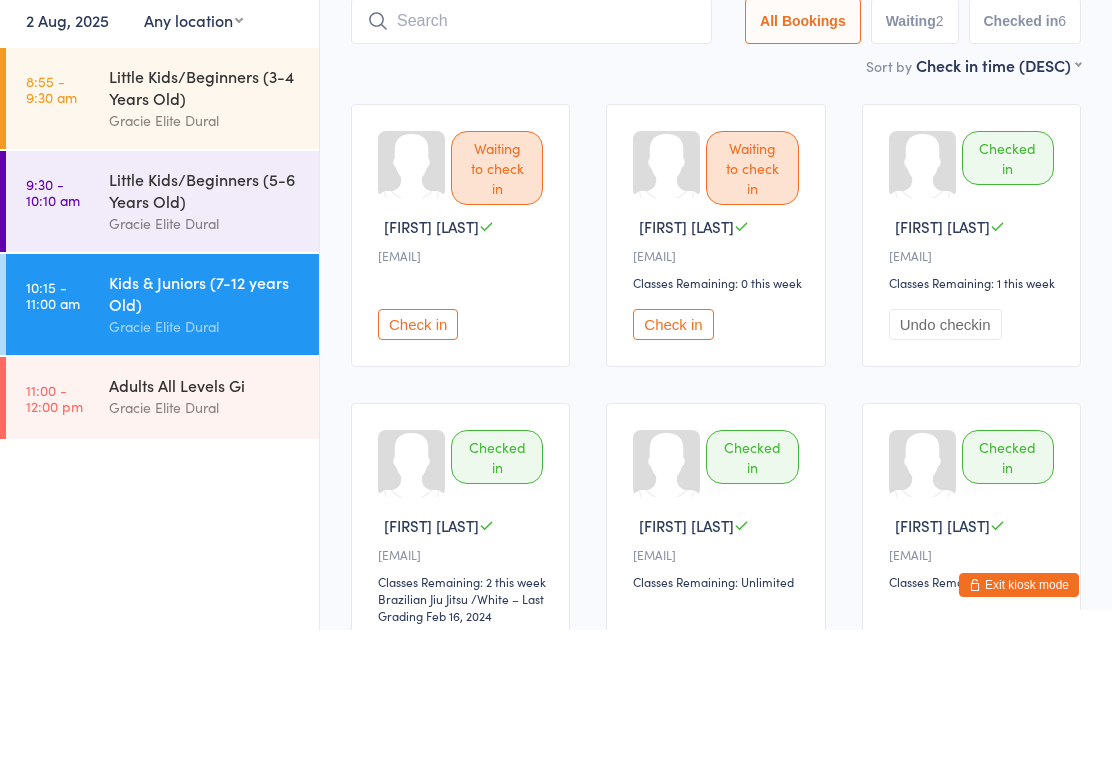 click on "Sort by   Check in time (DESC) First name (ASC) First name (DESC) Last name (ASC) Last name (DESC) Check in time (ASC) Check in time (DESC) Rank (ASC) Rank (DESC)" at bounding box center (716, 199) 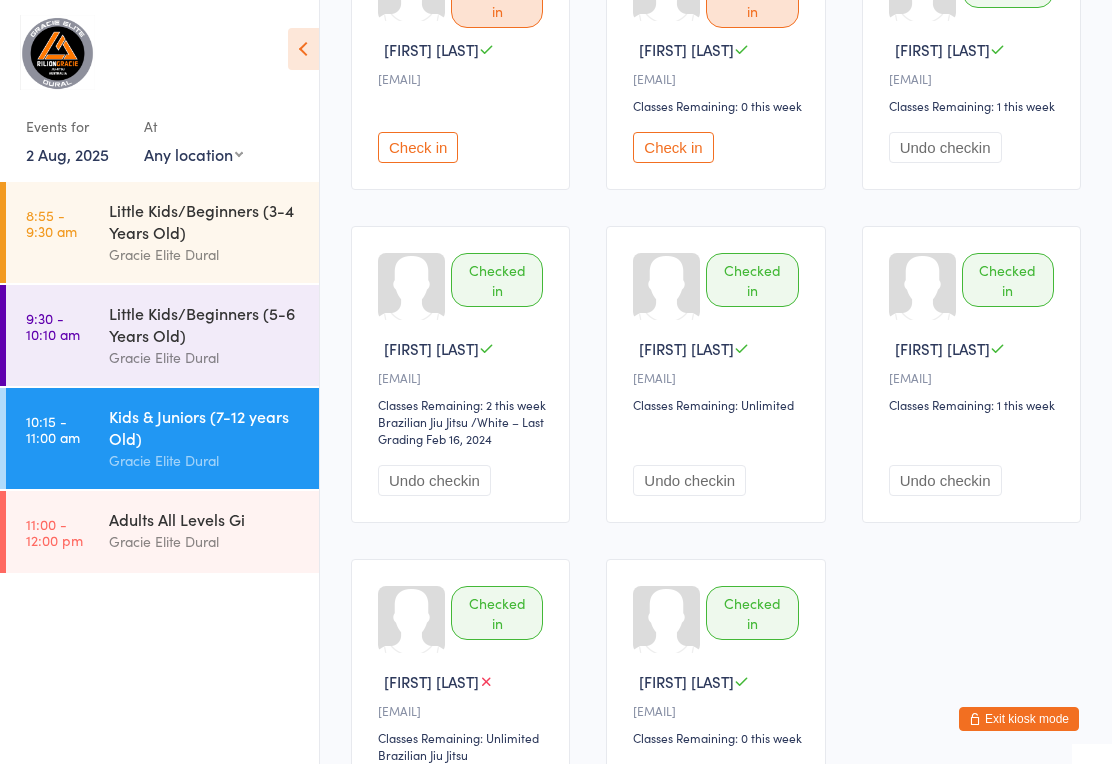 scroll, scrollTop: 310, scrollLeft: 0, axis: vertical 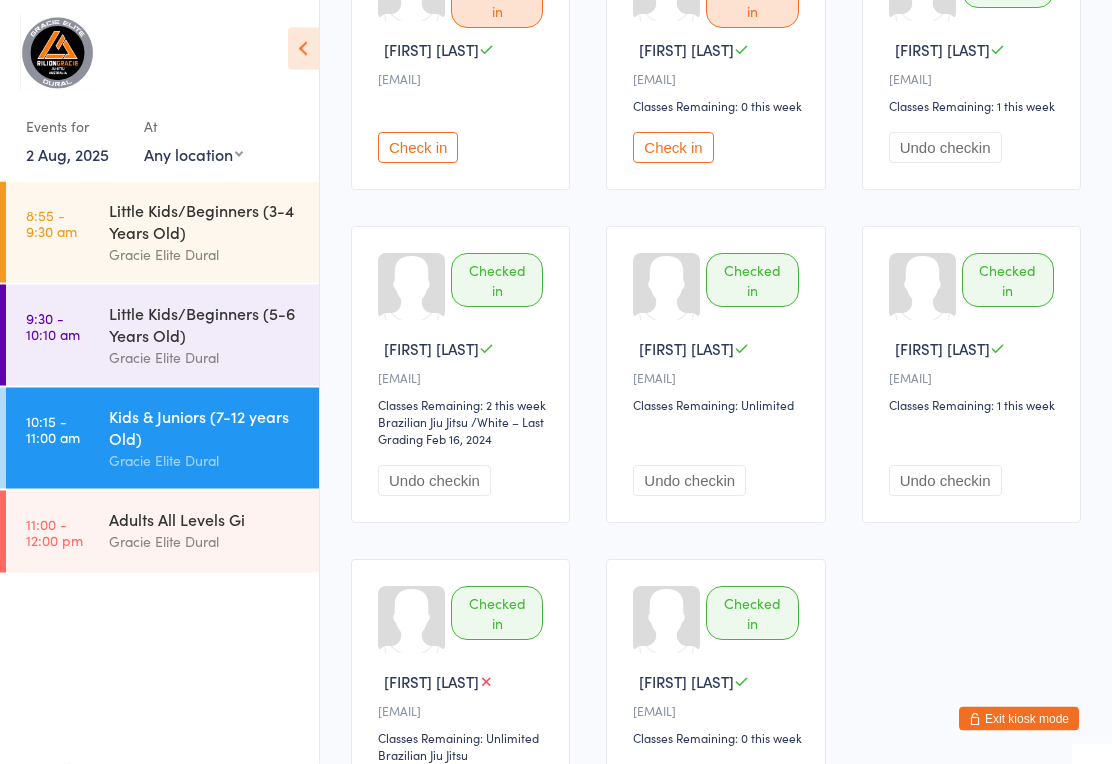 click on "11:00 - 12:00 pm Adults All Levels Gi Gracie Elite Dural" at bounding box center (162, 532) 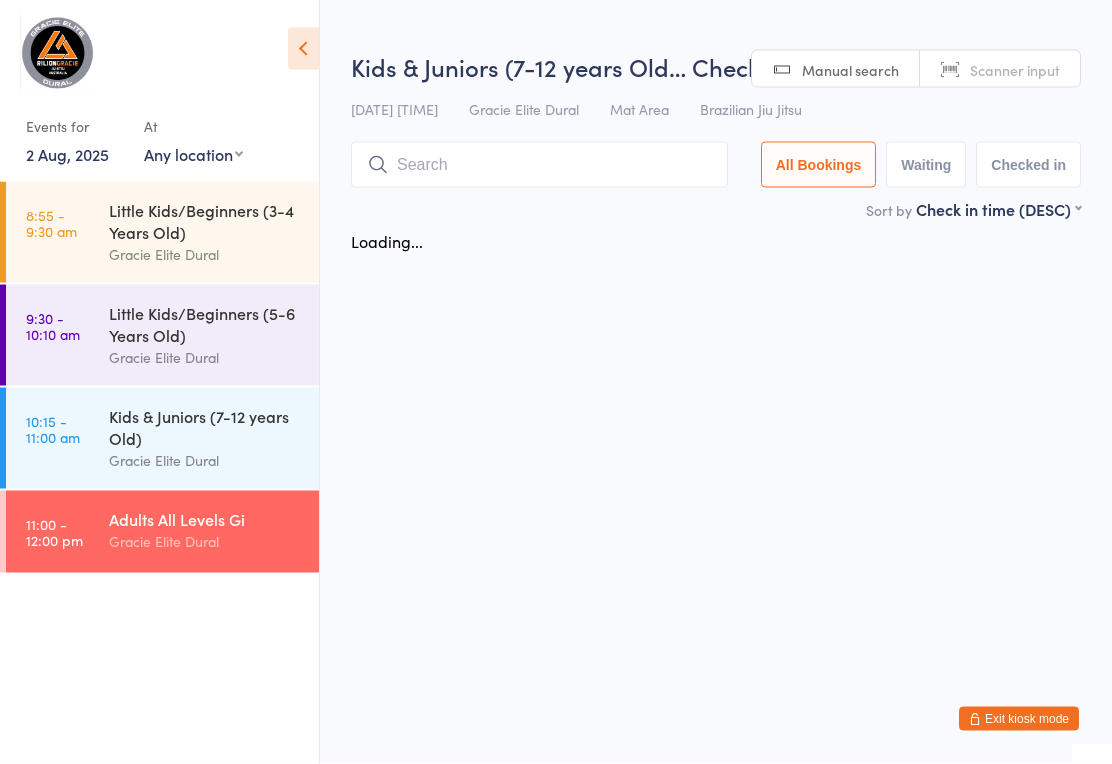scroll, scrollTop: 0, scrollLeft: 0, axis: both 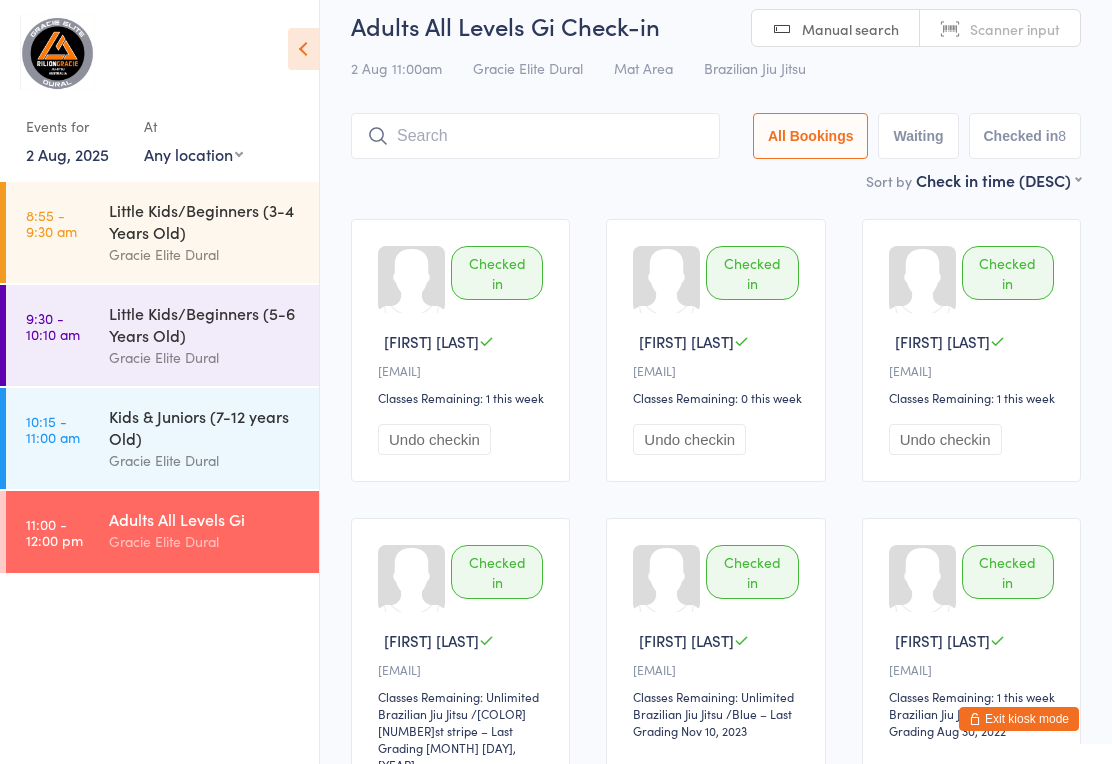 click on "Kids & Juniors (7-12 years Old)" at bounding box center [205, 427] 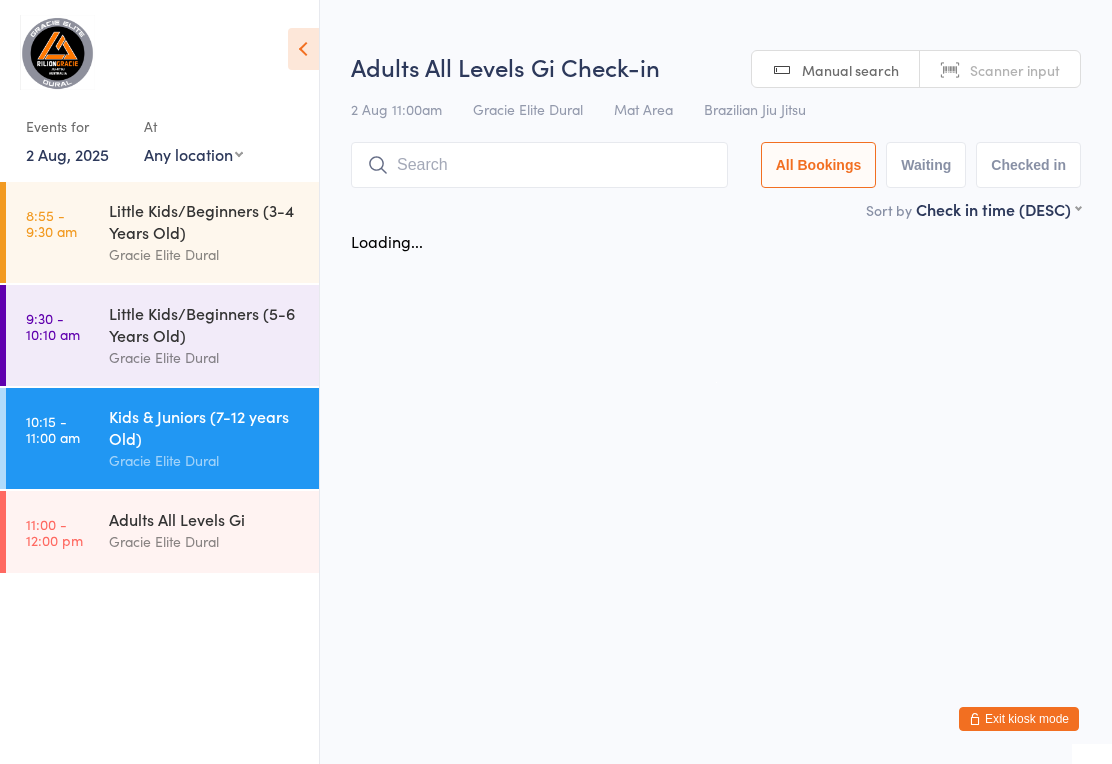 scroll, scrollTop: 0, scrollLeft: 0, axis: both 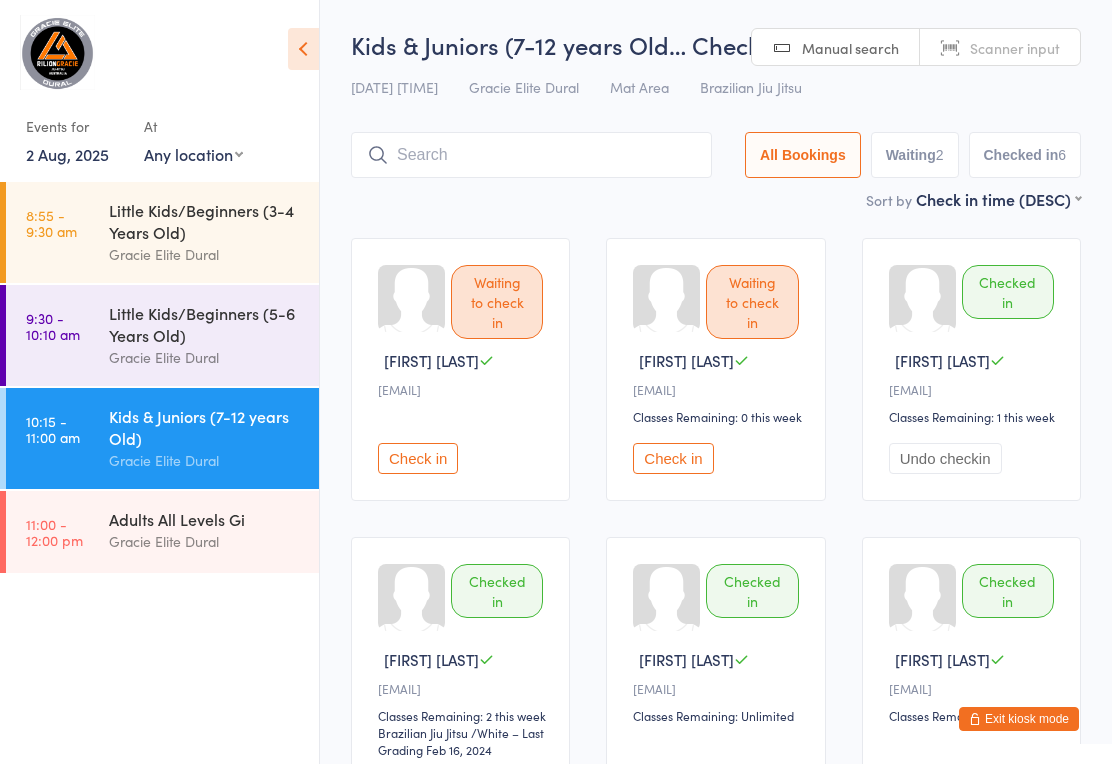 click at bounding box center (531, 155) 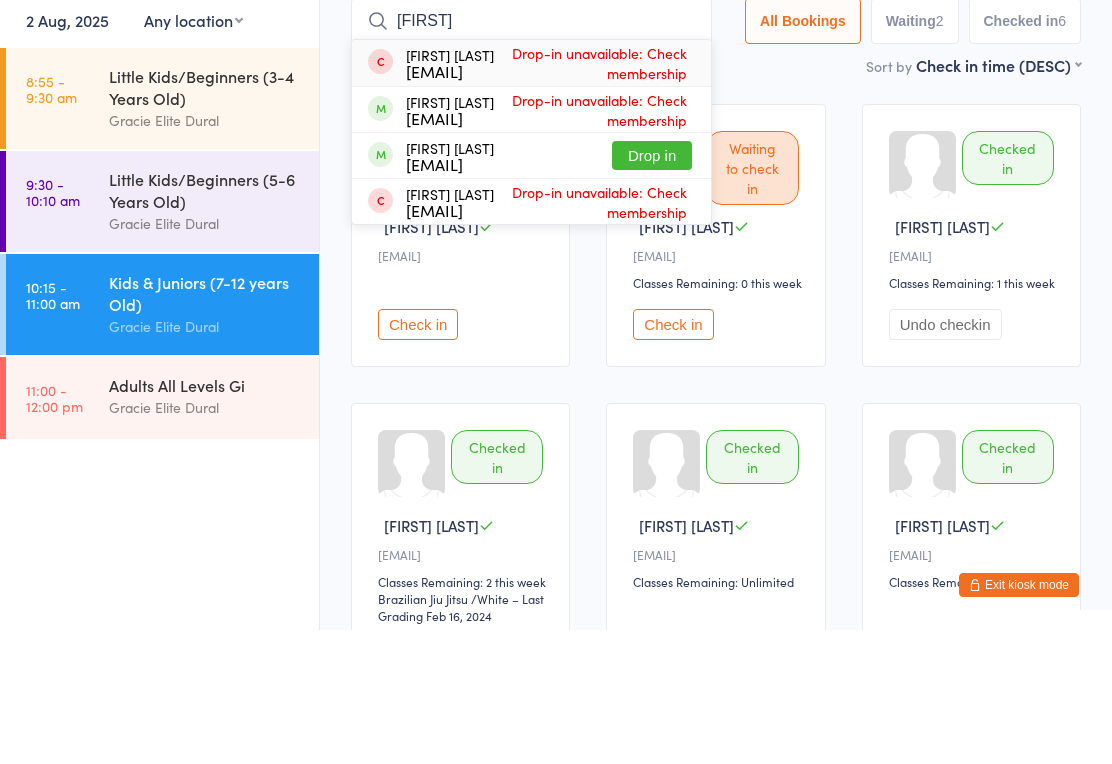 type on "Zachar" 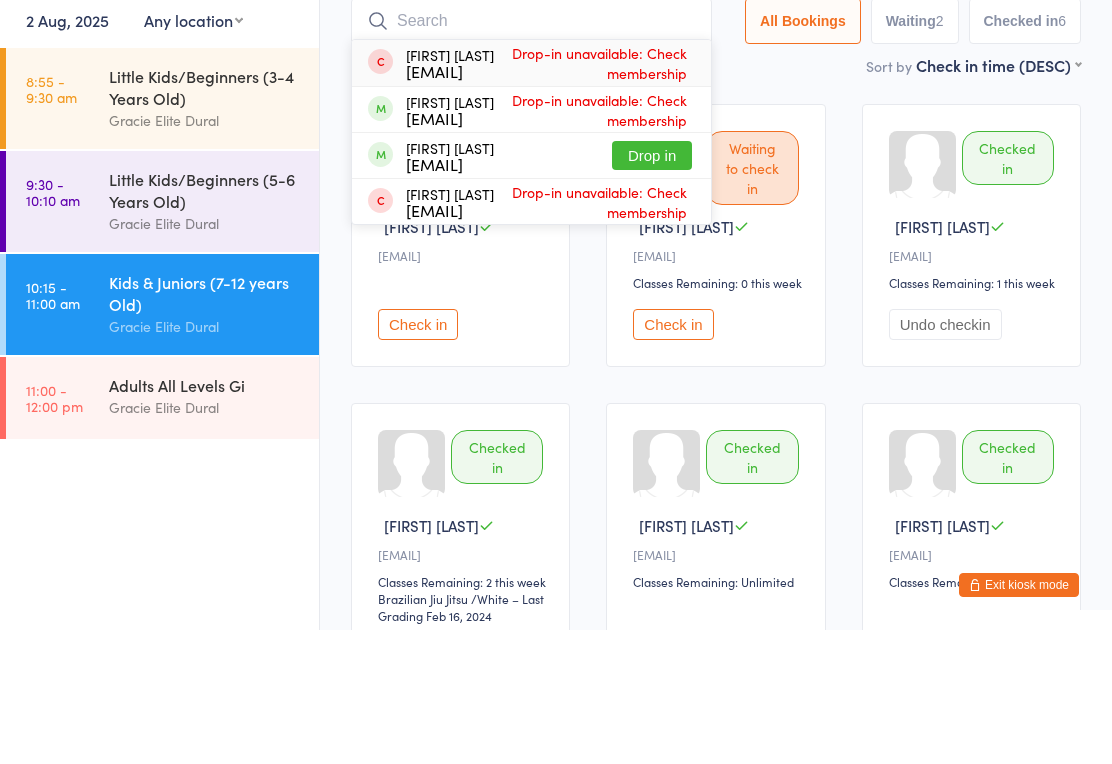 scroll, scrollTop: 134, scrollLeft: 0, axis: vertical 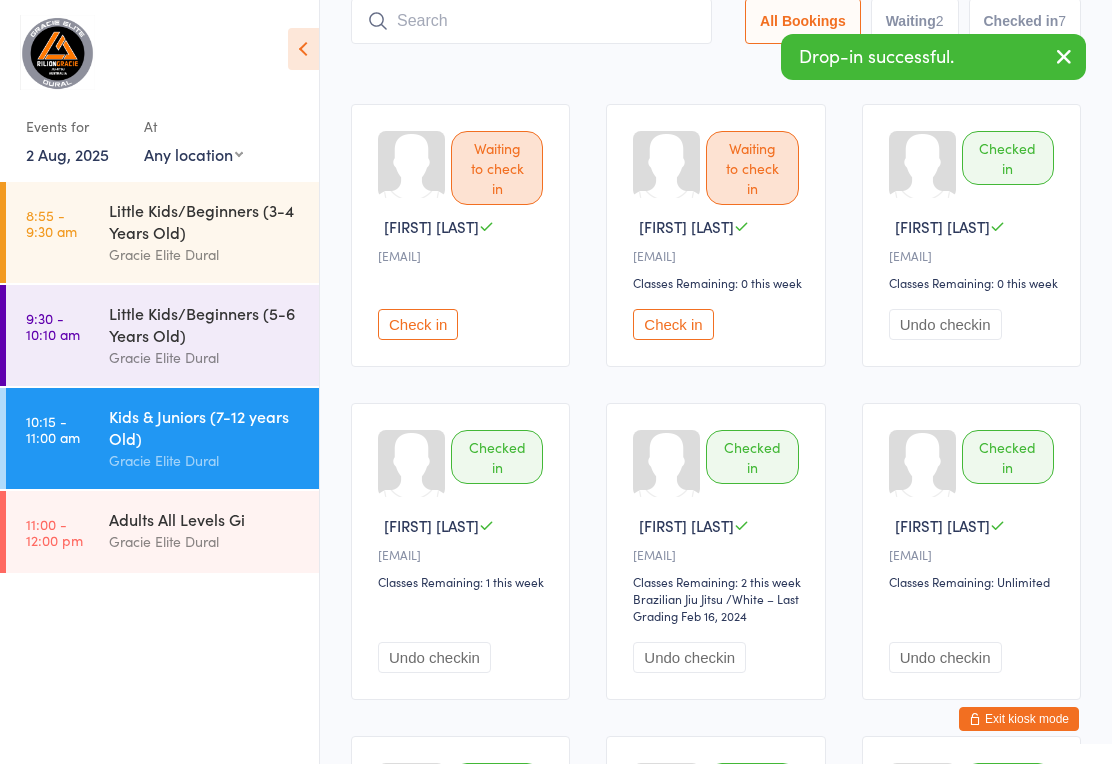 click on "Little Kids/Beginners (5-6 Years Old)" at bounding box center (205, 324) 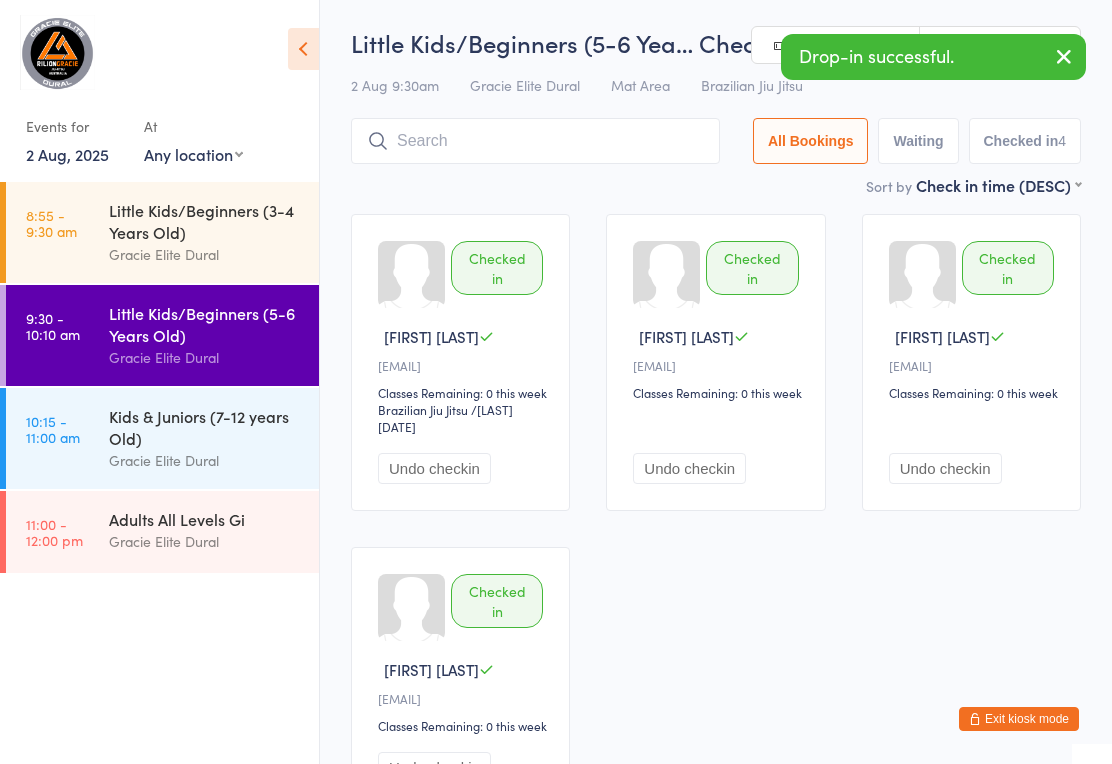 scroll, scrollTop: 0, scrollLeft: 0, axis: both 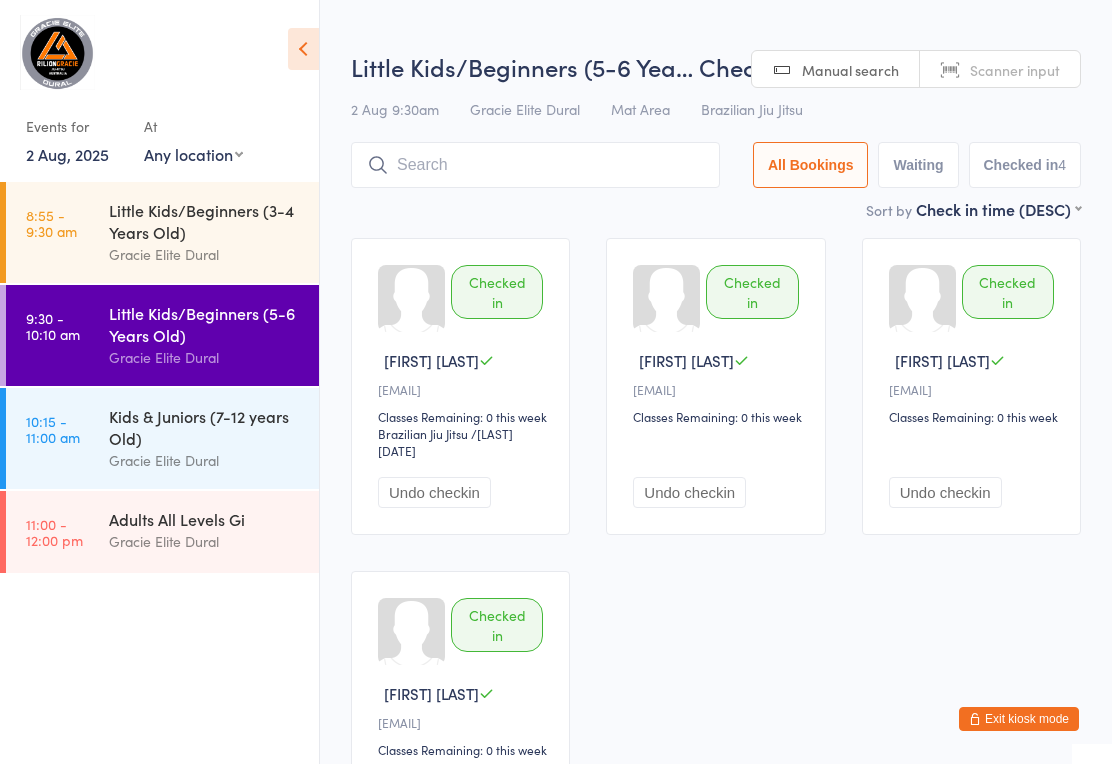 click at bounding box center (535, 165) 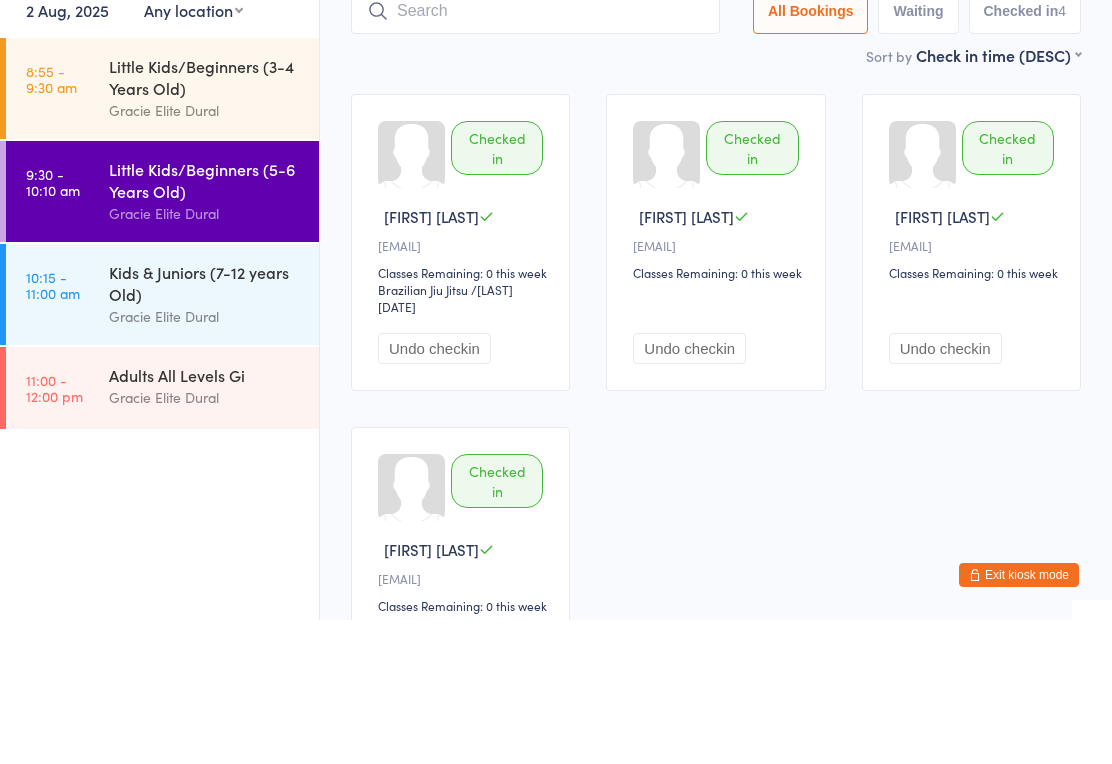 click on "Checked in Benjamin P  P••••••9@hotmail.com Classes Remaining: 0 this week Brazilian Jiu Jitsu  Brazilian Jiu Jitsu   /  White – Last Grading Mar 28, 2024   Undo checkin Checked in Logan B  G•••••••••••0@gmail.com Classes Remaining: 0 this week   Undo checkin Checked in Evelyn H  a••••••h@hannelly.org Classes Remaining: 0 this week   Undo checkin Checked in Noah M  A••m@elitebuildingworx.com.au Classes Remaining: 0 this week   Undo checkin" at bounding box center [716, 536] 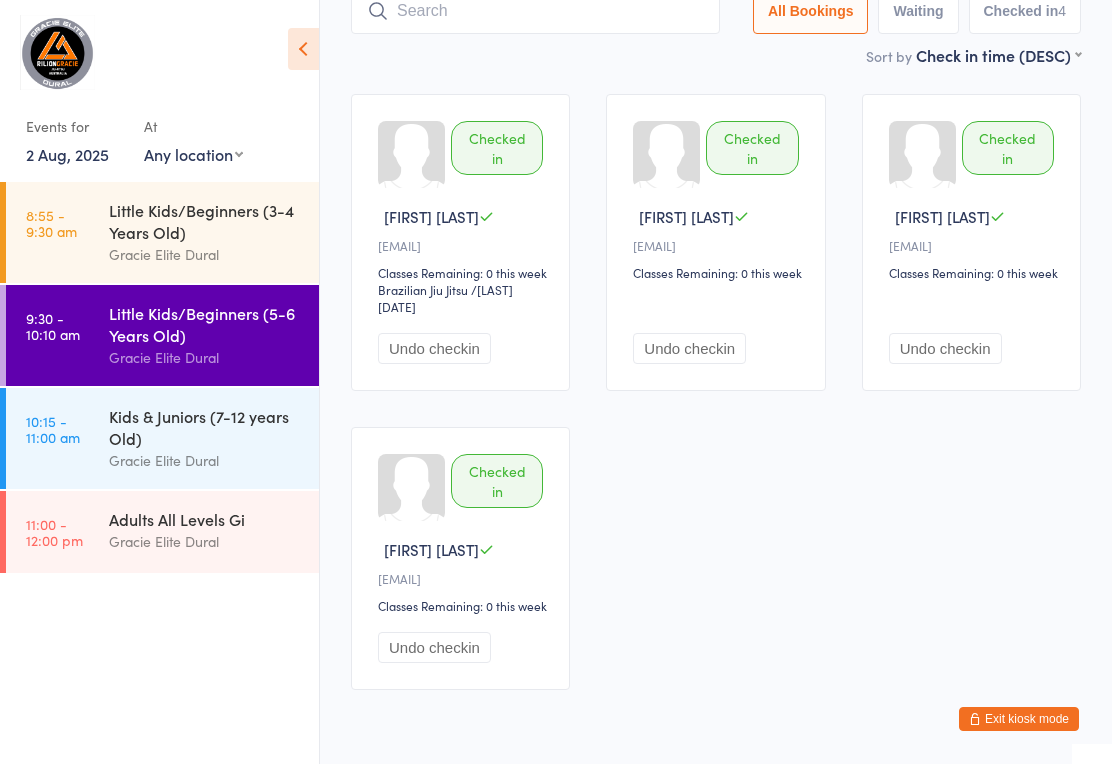 click on "Little Kids/Beginners (3-4 Years Old)" at bounding box center (205, 221) 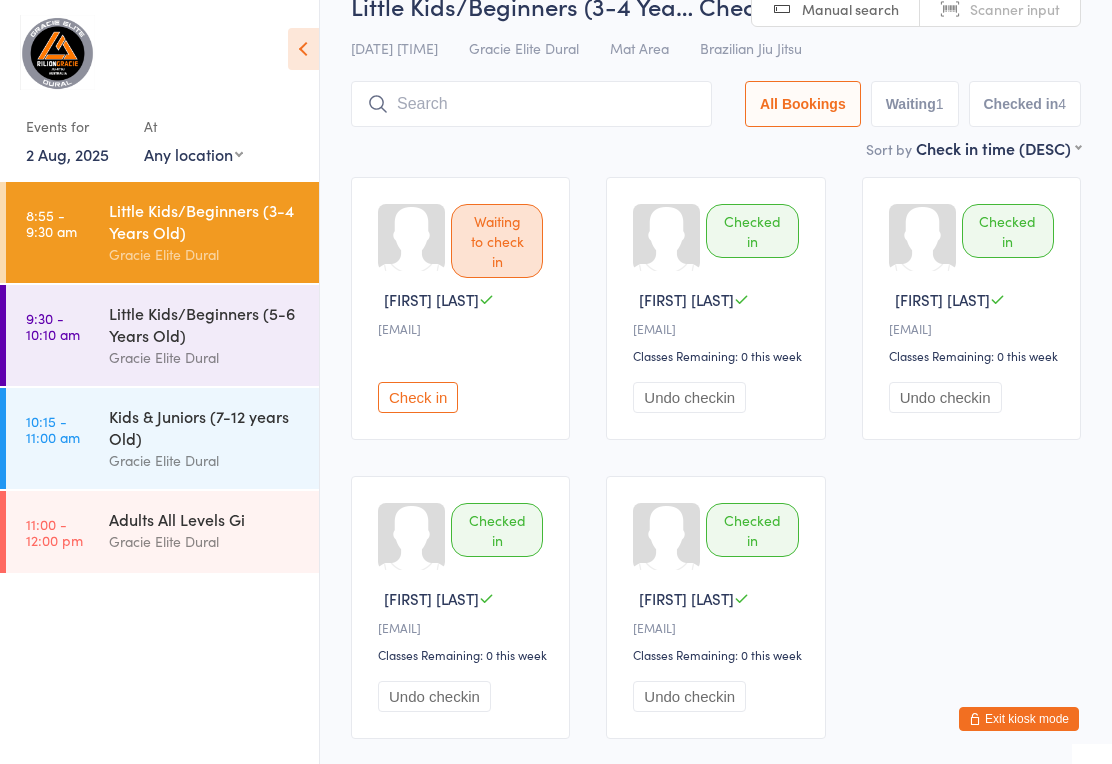 scroll, scrollTop: 53, scrollLeft: 0, axis: vertical 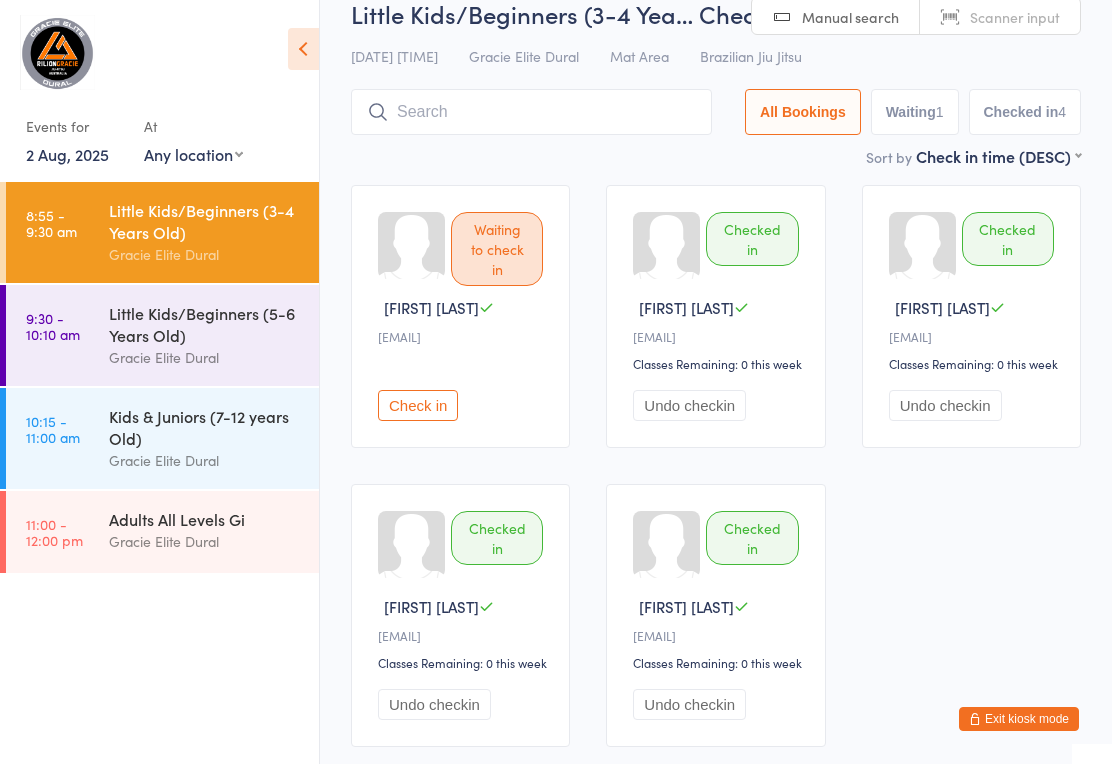click at bounding box center (531, 112) 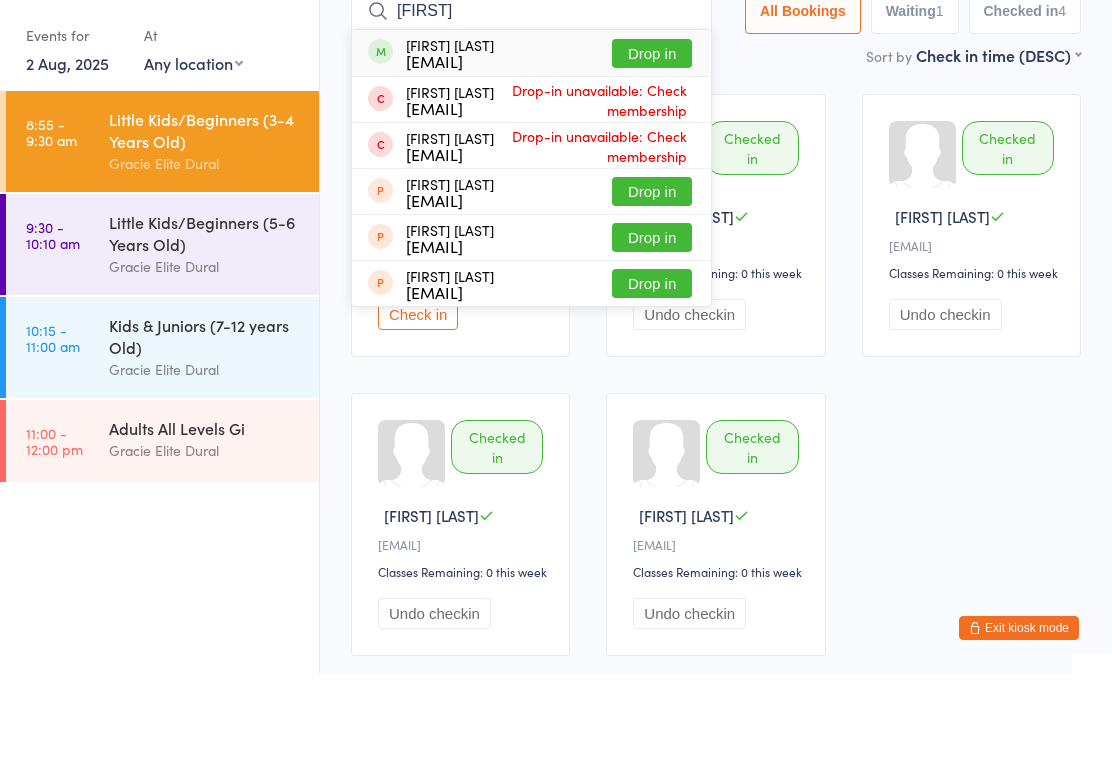type on "Shrey" 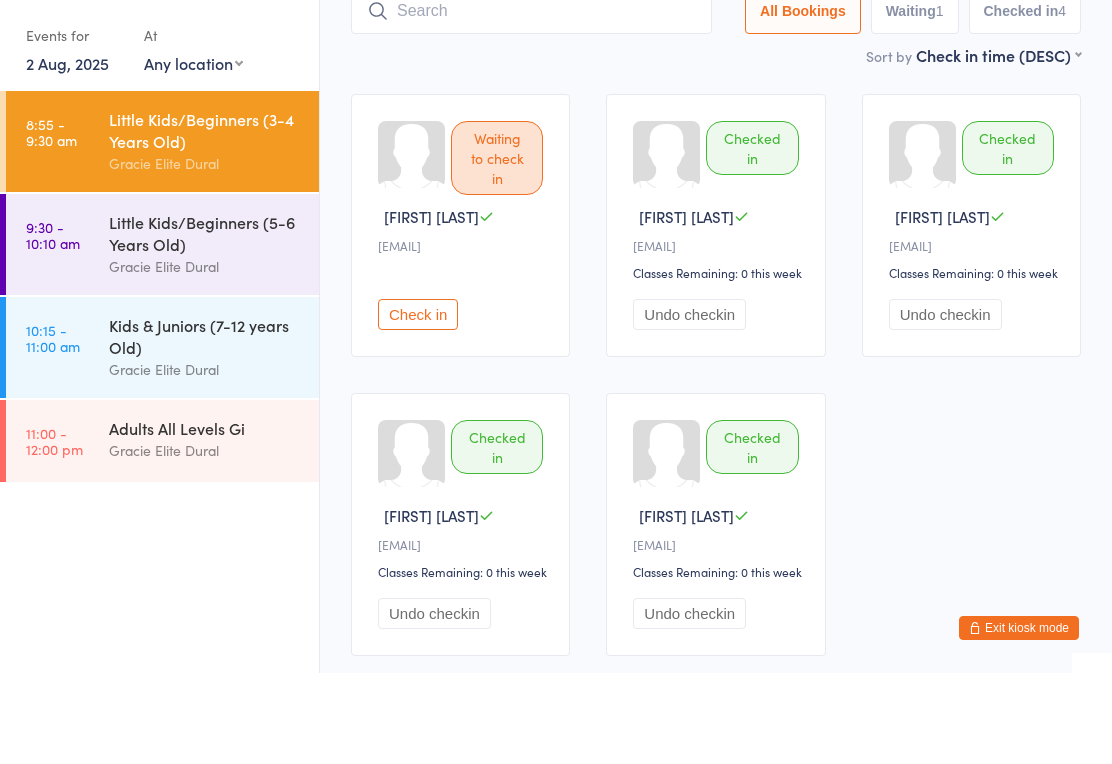 scroll, scrollTop: 144, scrollLeft: 0, axis: vertical 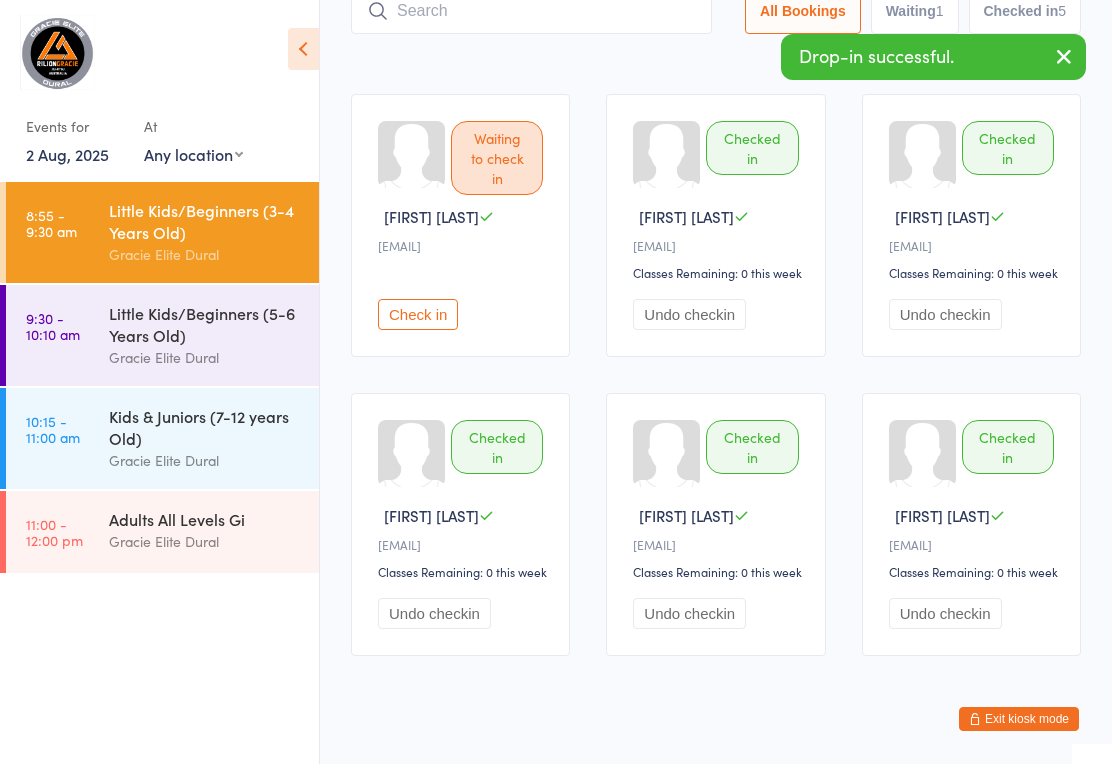 click on "Check in" at bounding box center (418, 314) 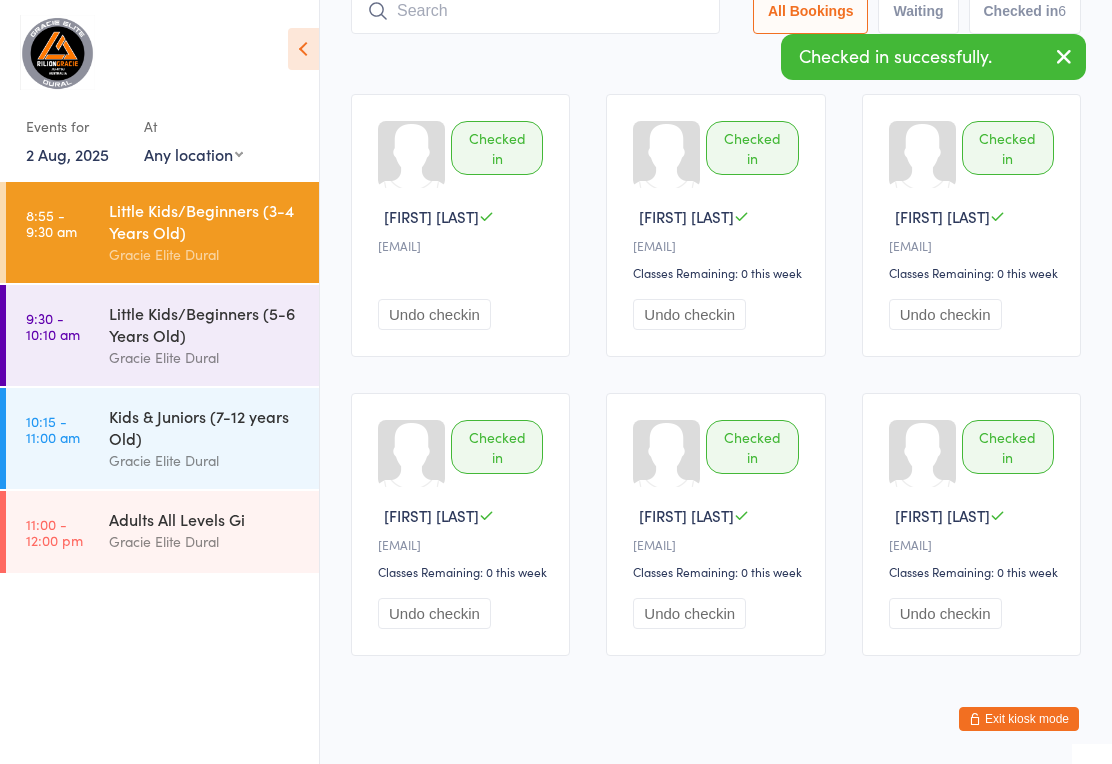 click on "Little Kids/Beginners (5-6 Years Old)" at bounding box center (205, 324) 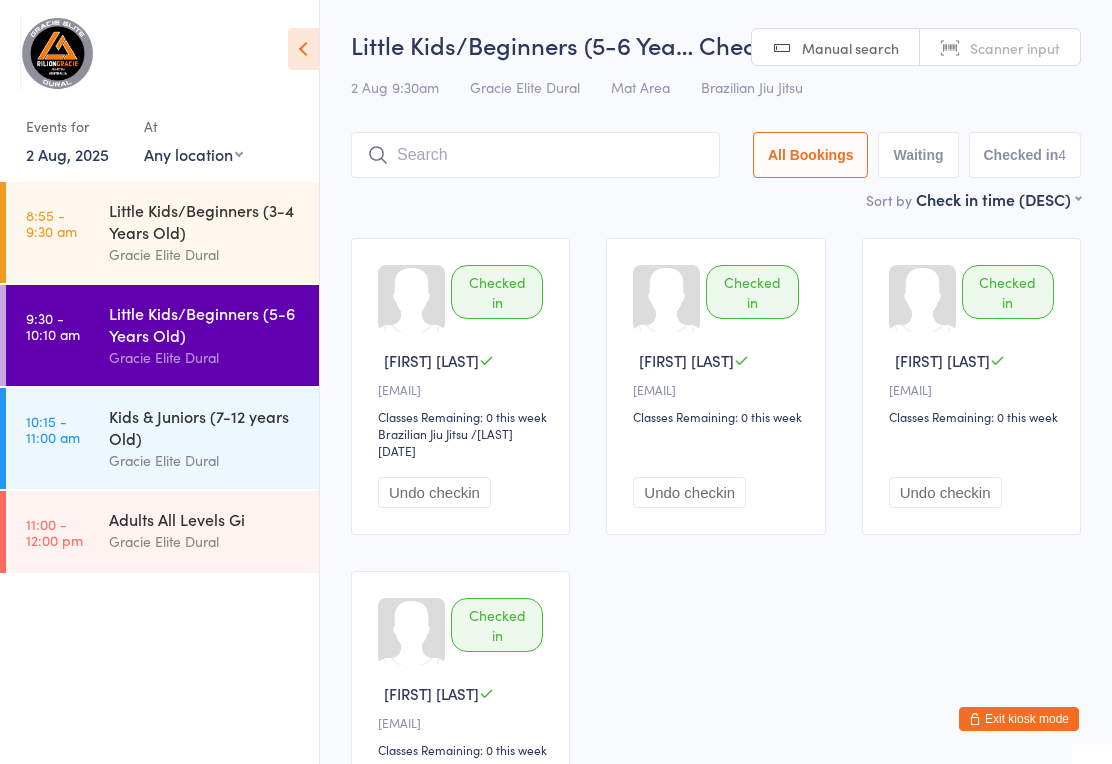 click on "Gracie Elite Dural" at bounding box center (205, 254) 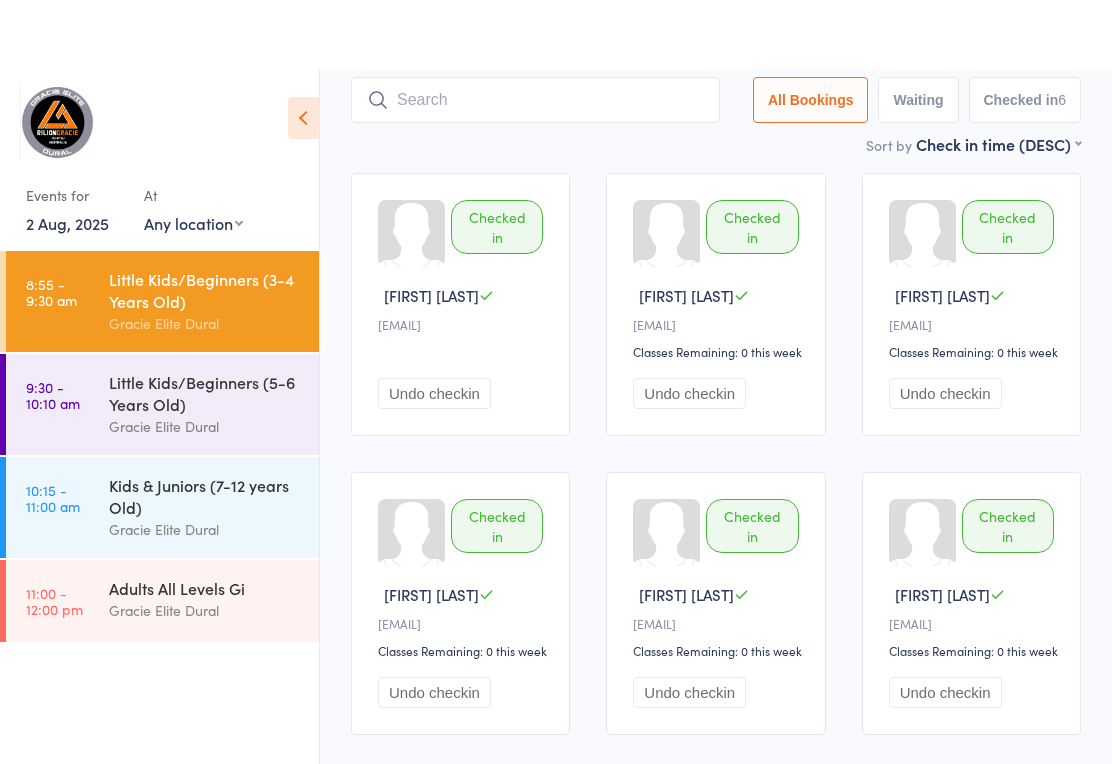 scroll, scrollTop: 0, scrollLeft: 0, axis: both 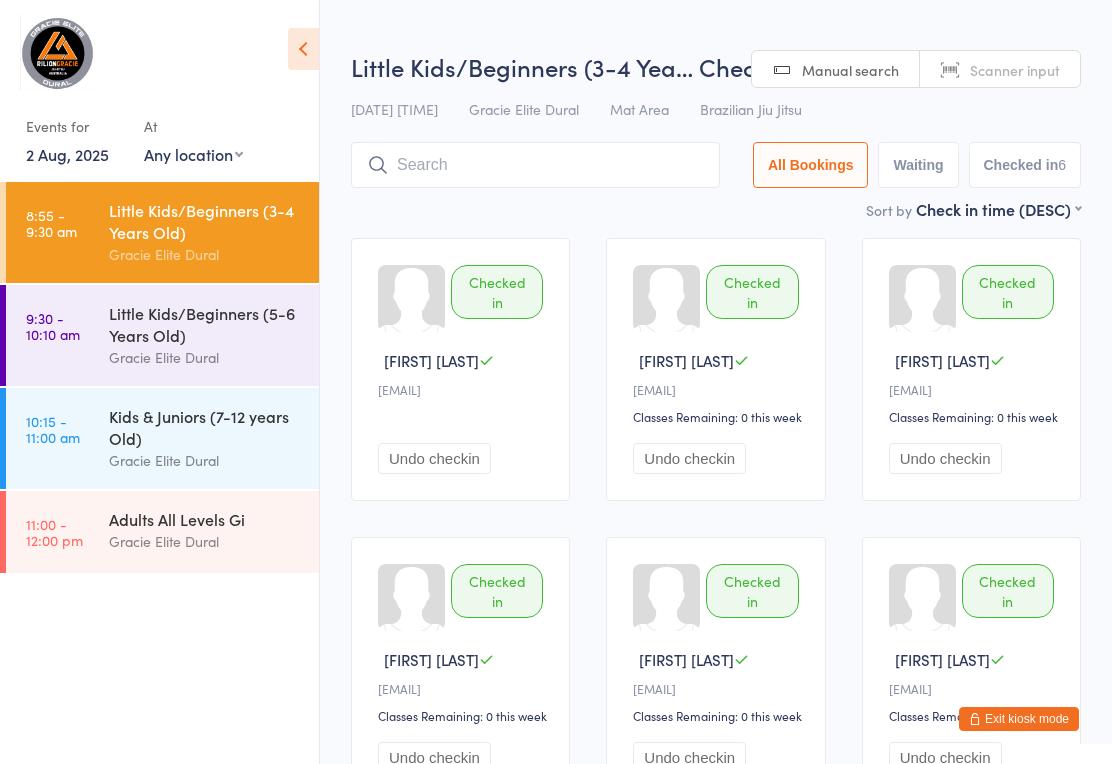 click on "Little Kids/Beginners (5-6 Years Old)" at bounding box center (205, 324) 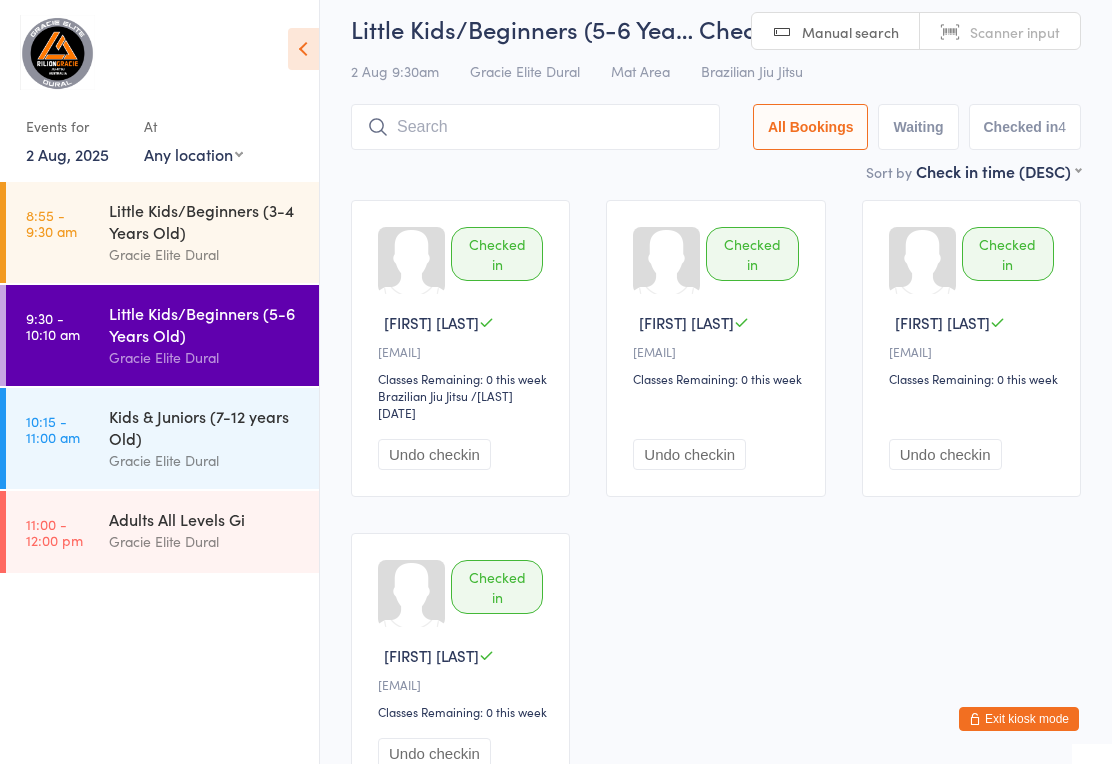 scroll, scrollTop: 37, scrollLeft: 0, axis: vertical 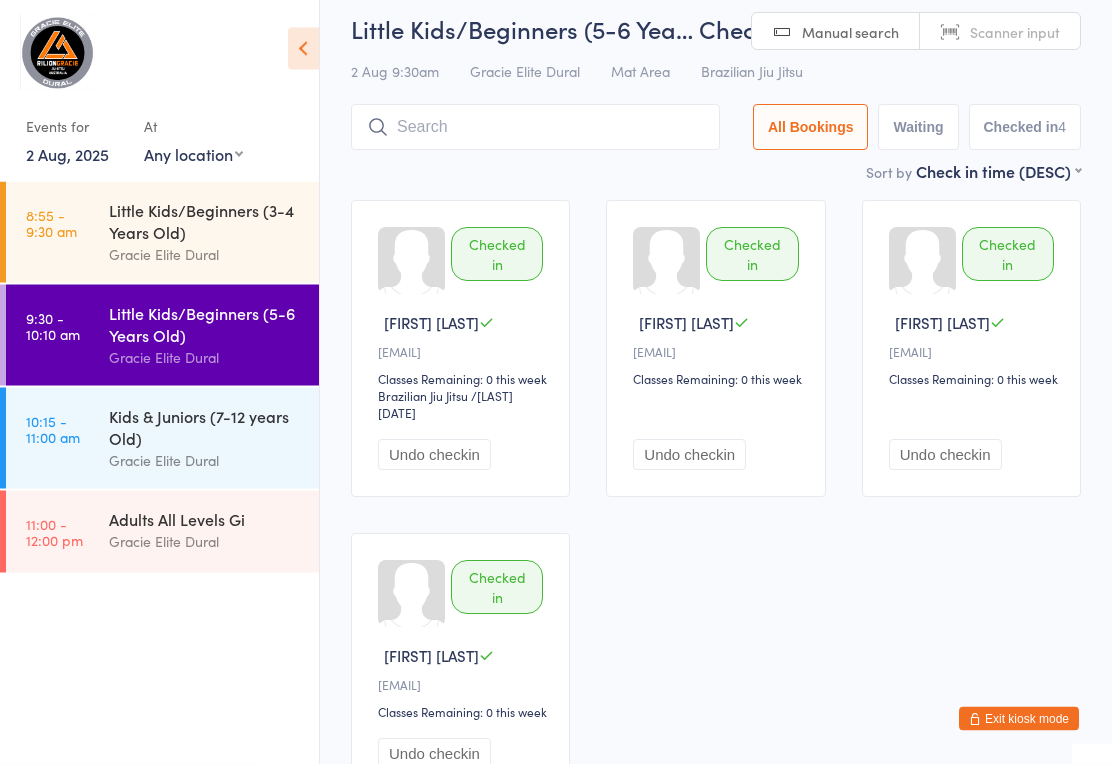 click on "Kids & Juniors (7-12 years Old)" at bounding box center [205, 427] 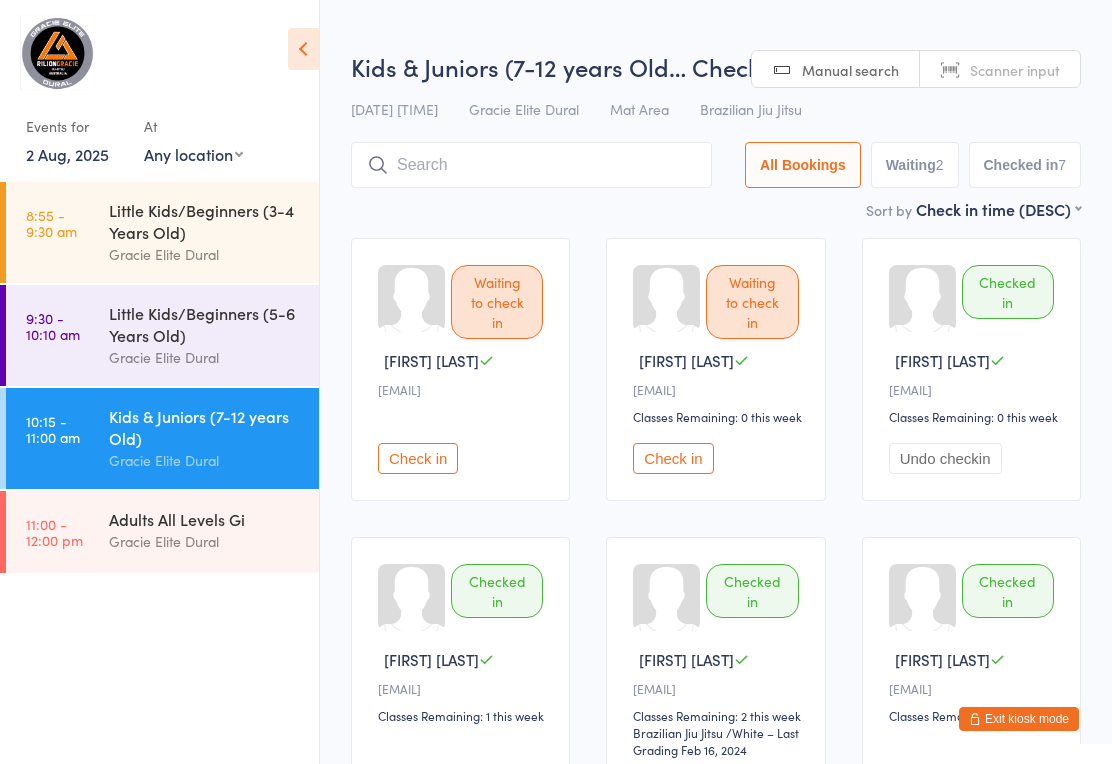 click at bounding box center [531, 165] 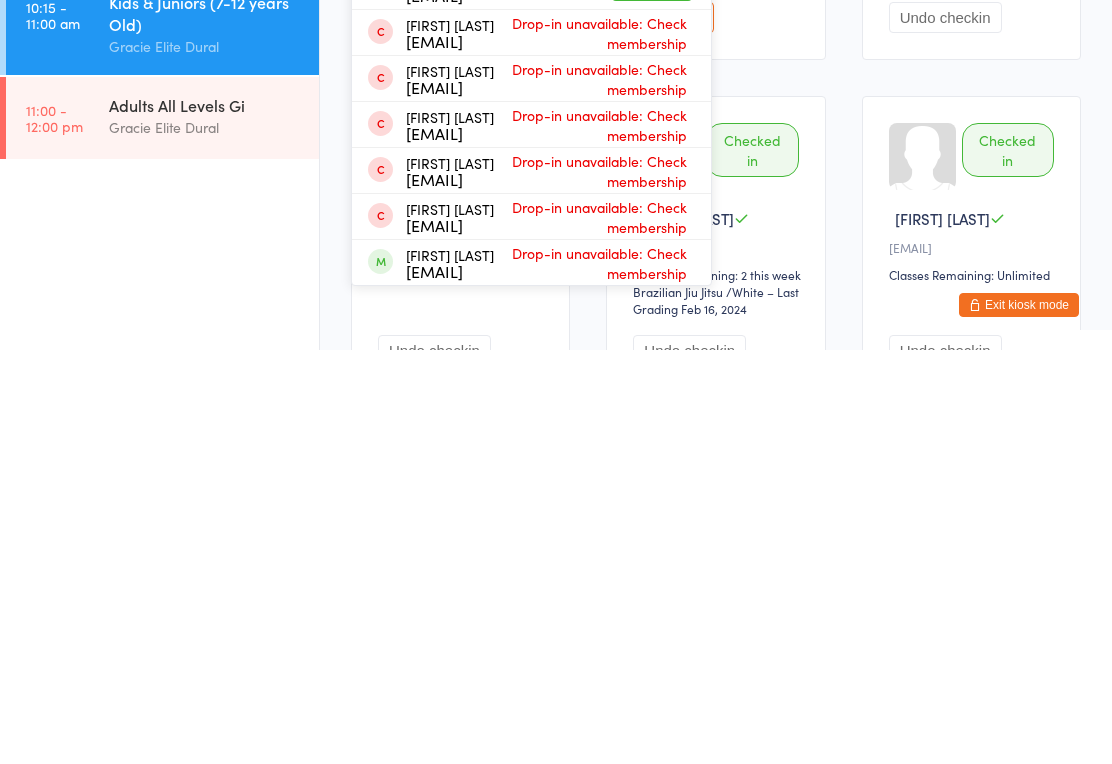 scroll, scrollTop: 0, scrollLeft: 0, axis: both 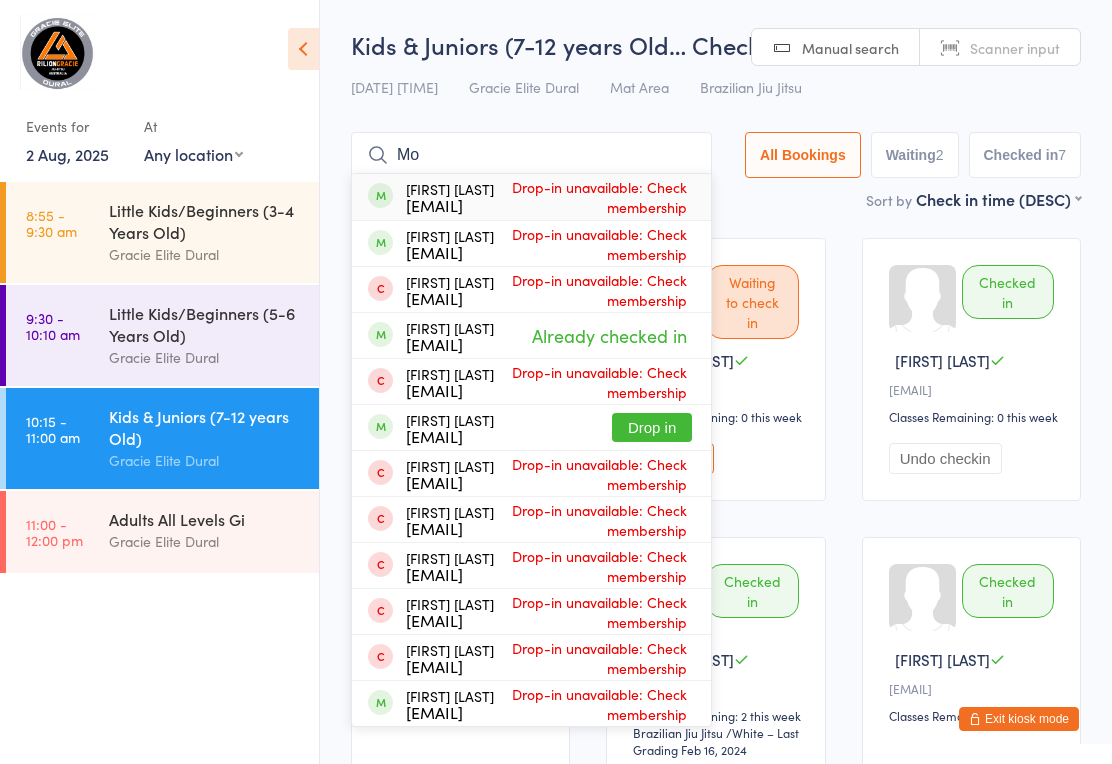 type on "M" 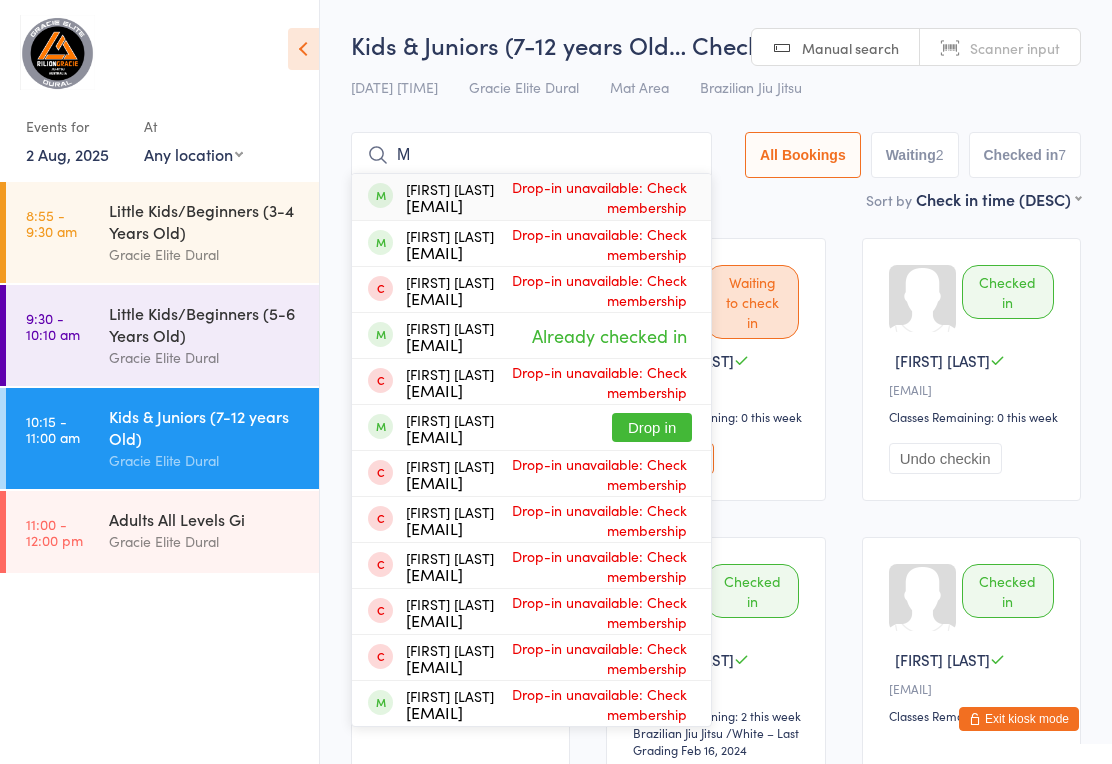 type 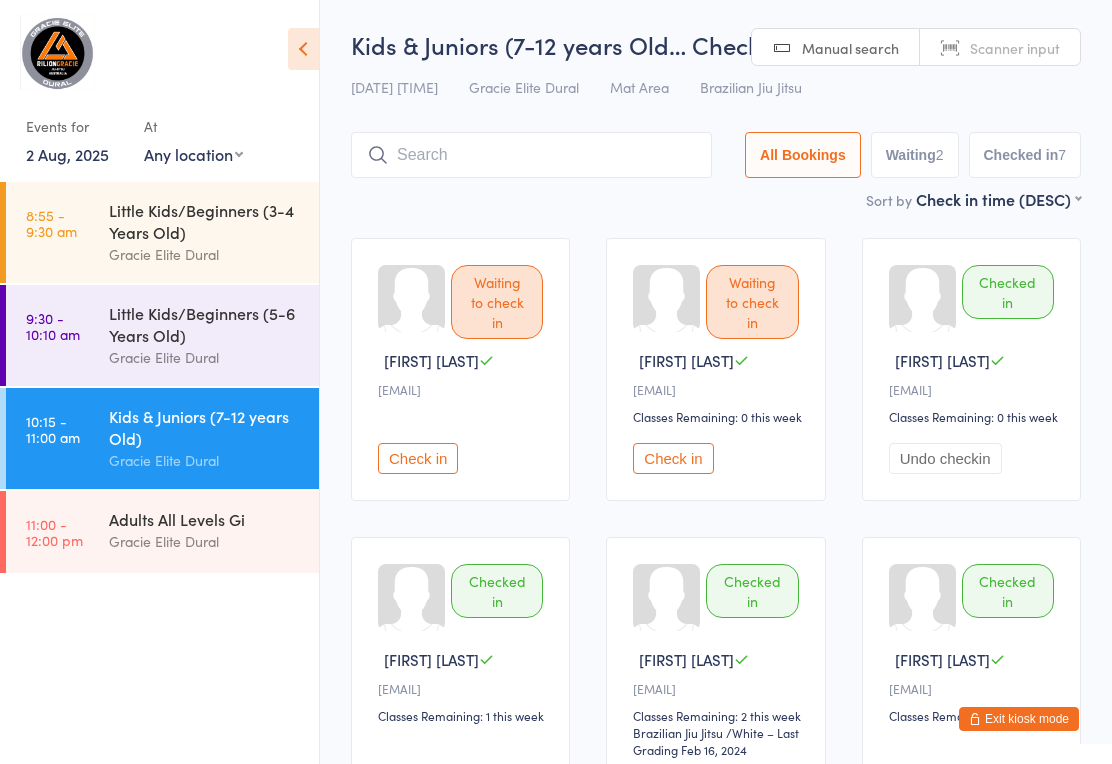 click on "Waiting to check in Charlie B  d••••••••••••t@gmail.com   Check in Waiting to check in Ruby T  B••••••••••••••t@gmail.com Classes Remaining: 0 this week   Check in Checked in Zachariah B  E••••••••h@gmail.com Classes Remaining: 0 this week   Undo checkin Checked in Ruby P  C•••••e@eventfrog.com.au Classes Remaining: 1 this week   Undo checkin Checked in Cade P  C•••••e@eventfrog.com.au Classes Remaining: 2 this week Brazilian Jiu Jitsu  Brazilian Jiu Jitsu   /  White – Last Grading Feb 16, 2024   Undo checkin Checked in Alexander K  C••••••••••••y@ymail.com Classes Remaining: Unlimited   Undo checkin Checked in Riley T  L••••••7@uni.Sydney.edu.au Classes Remaining: 1 this week   Undo checkin Checked in Christian D  a••••0@gmail.com Classes Remaining: Unlimited Brazilian Jiu Jitsu  Brazilian Jiu Jitsu   /  Gray/white – Last Grading May 9, 2023   Undo checkin Checked in" at bounding box center [716, 719] 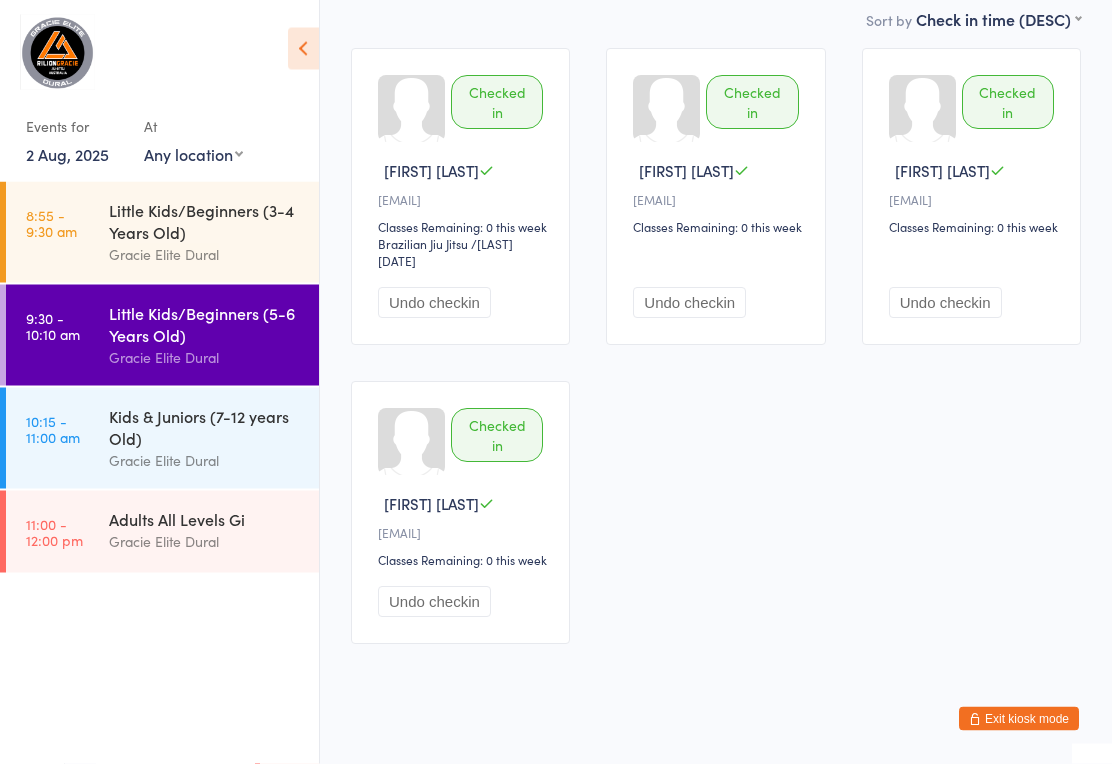 scroll, scrollTop: 210, scrollLeft: 0, axis: vertical 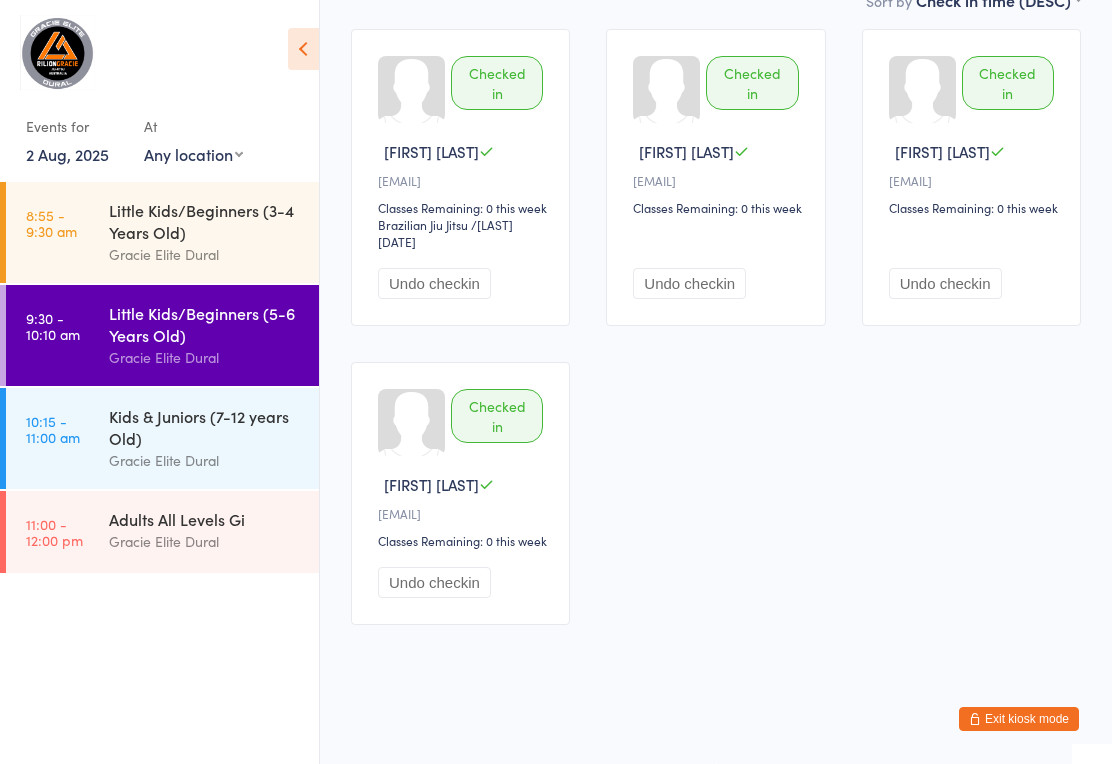 click on "Kids & Juniors (7-12 years Old)" at bounding box center (205, 427) 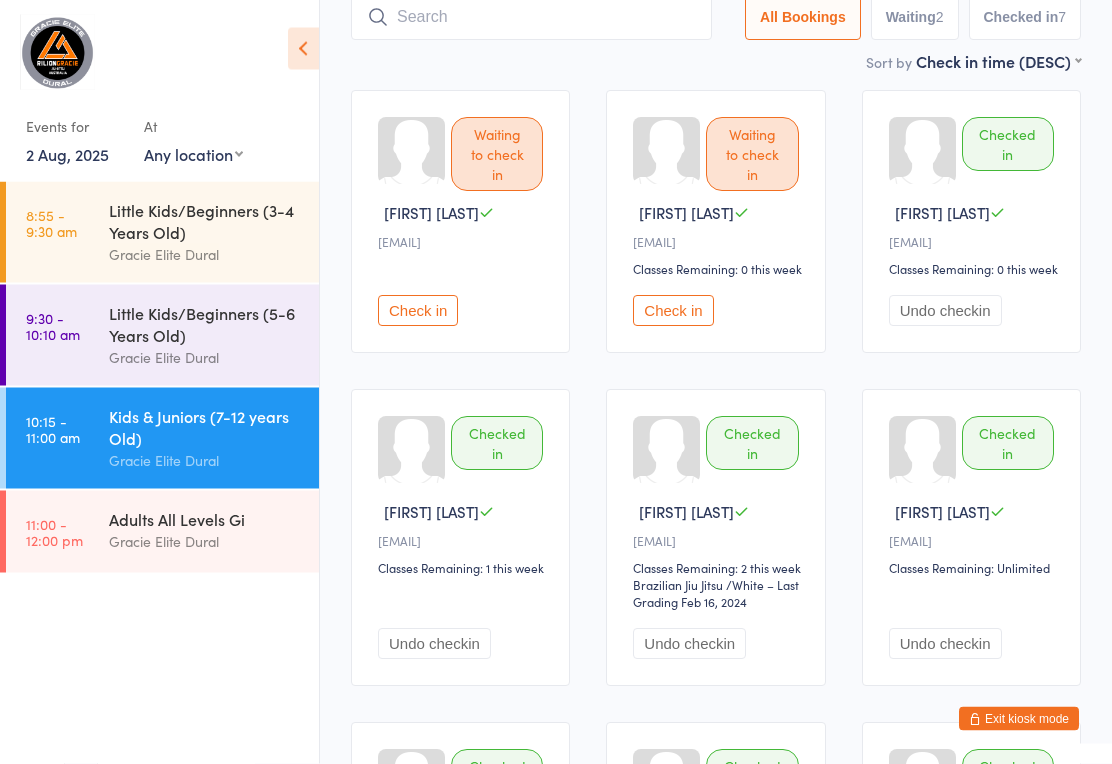 scroll, scrollTop: 149, scrollLeft: 0, axis: vertical 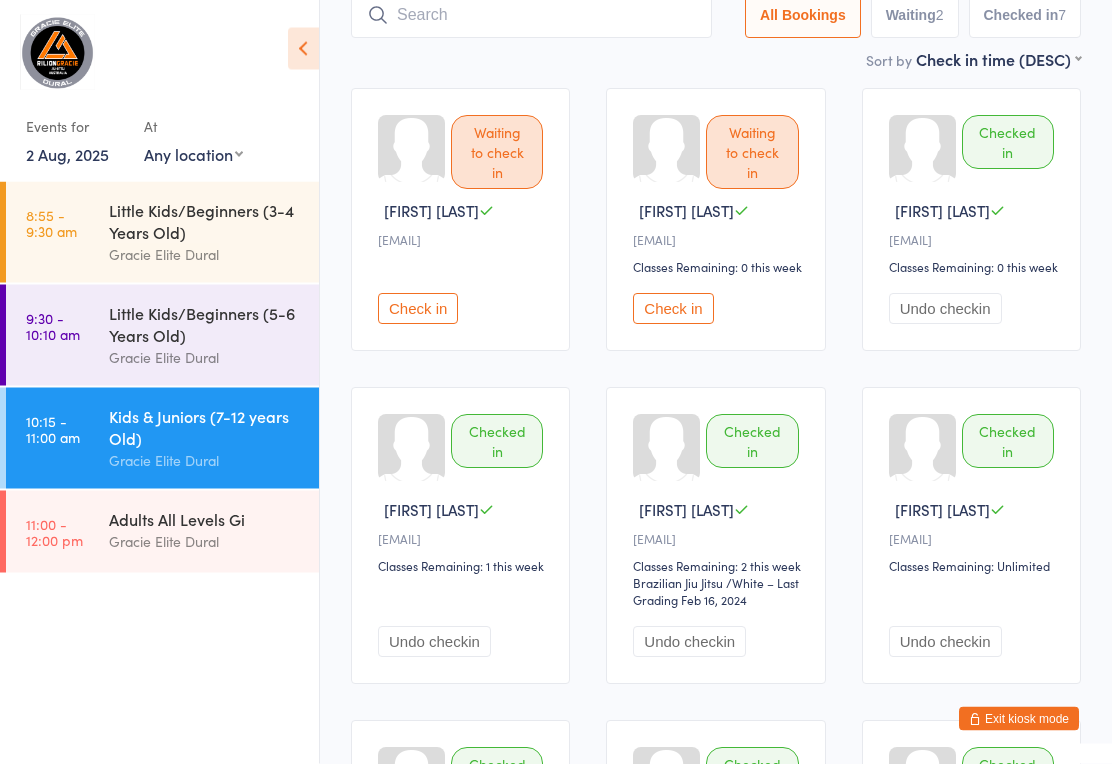 click on "Check in" at bounding box center (673, 309) 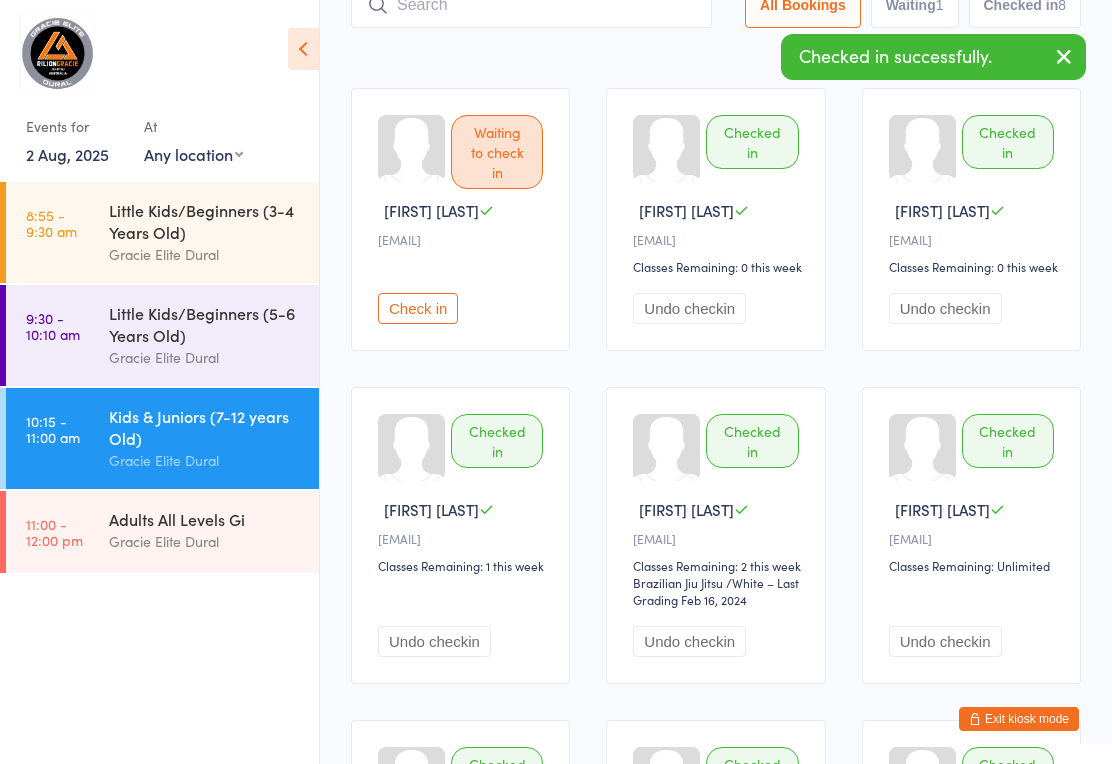 click on "Check in" at bounding box center [418, 308] 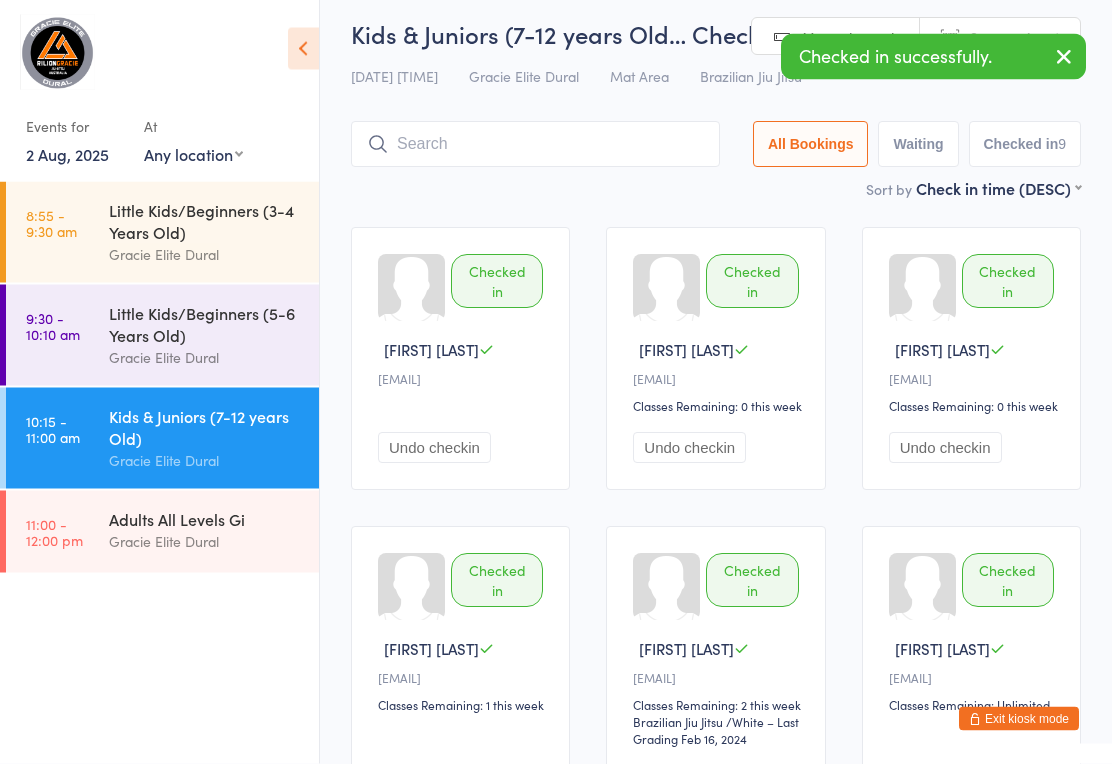 scroll, scrollTop: 0, scrollLeft: 0, axis: both 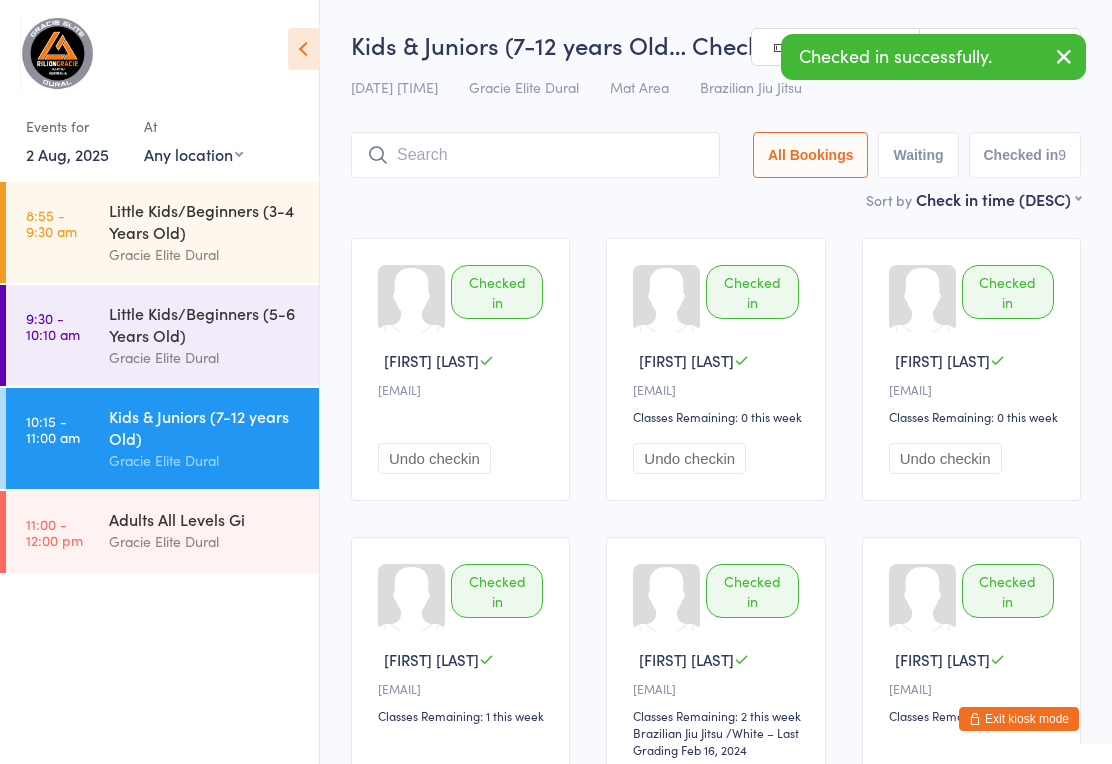 click at bounding box center [535, 155] 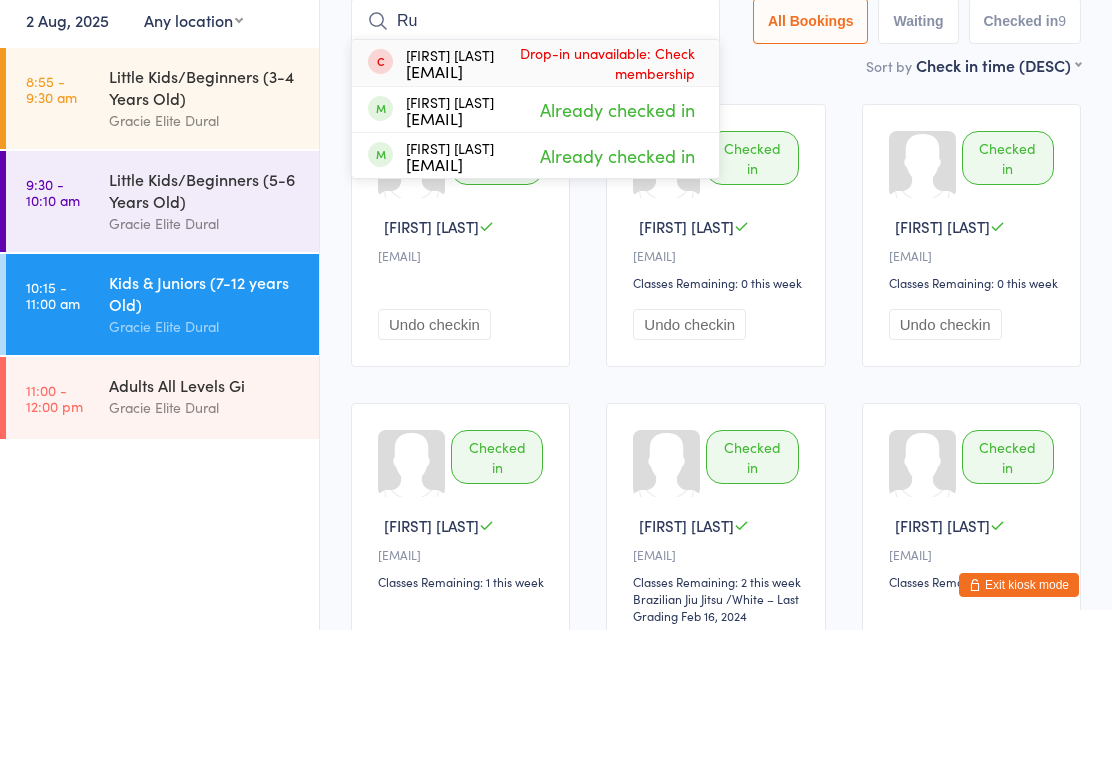 type on "R" 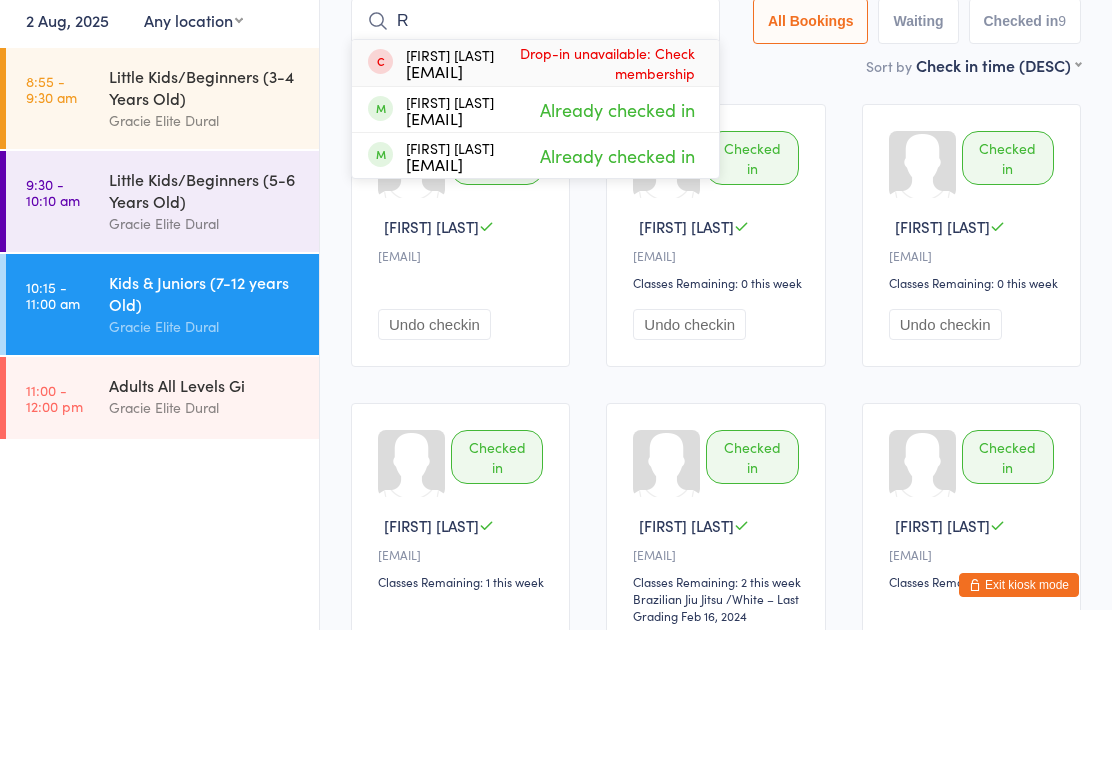 type 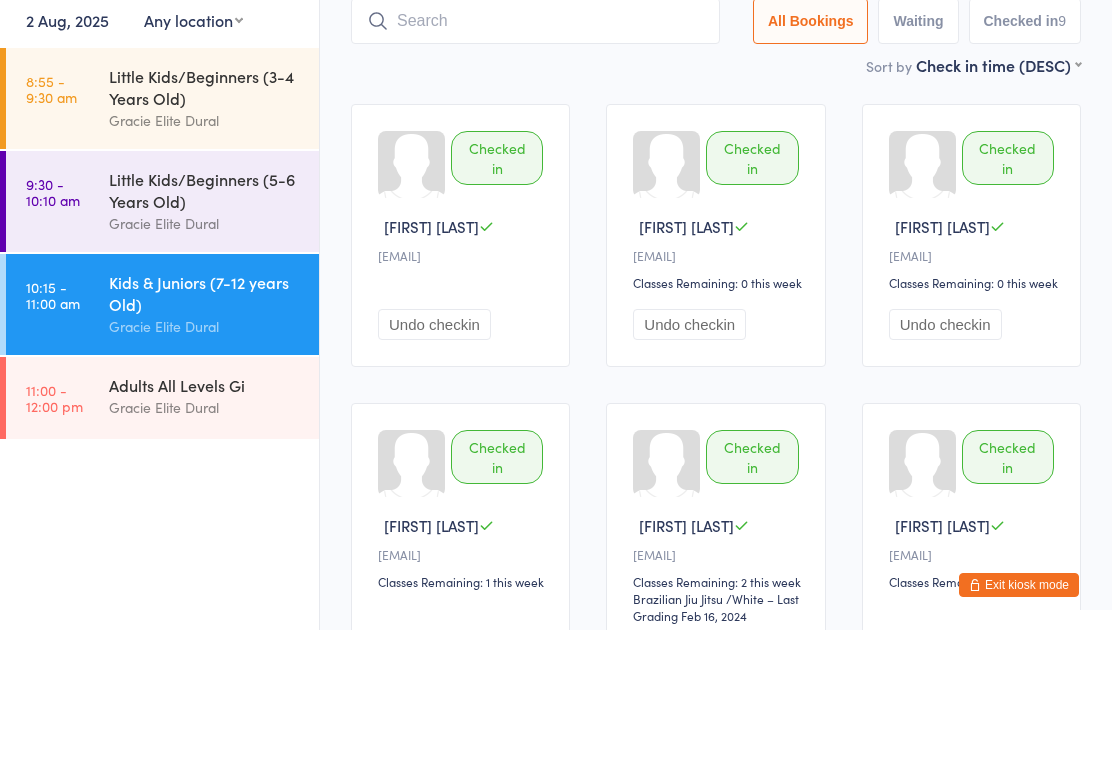 click on "Checked in Charlie B  d••••••••••••t@gmail.com   Undo checkin Checked in Ruby T  B••••••••••••••t@gmail.com Classes Remaining: 0 this week   Undo checkin Checked in Zachariah B  E••••••••h@gmail.com Classes Remaining: 0 this week   Undo checkin Checked in Ruby P  C•••••e@eventfrog.com.au Classes Remaining: 1 this week   Undo checkin Checked in Cade P  C•••••e@eventfrog.com.au Classes Remaining: 2 this week Brazilian Jiu Jitsu  Brazilian Jiu Jitsu   /  White – Last Grading Feb 16, 2024   Undo checkin Checked in Alexander K  C••••••••••••y@ymail.com Classes Remaining: Unlimited   Undo checkin Checked in Riley T  L••••••7@uni.Sydney.edu.au Classes Remaining: 1 this week   Undo checkin Checked in Christian D  a••••0@gmail.com Classes Remaining: Unlimited Brazilian Jiu Jitsu  Brazilian Jiu Jitsu   /  Gray/white – Last Grading May 9, 2023   Undo checkin Checked in Elijah M" at bounding box center [716, 719] 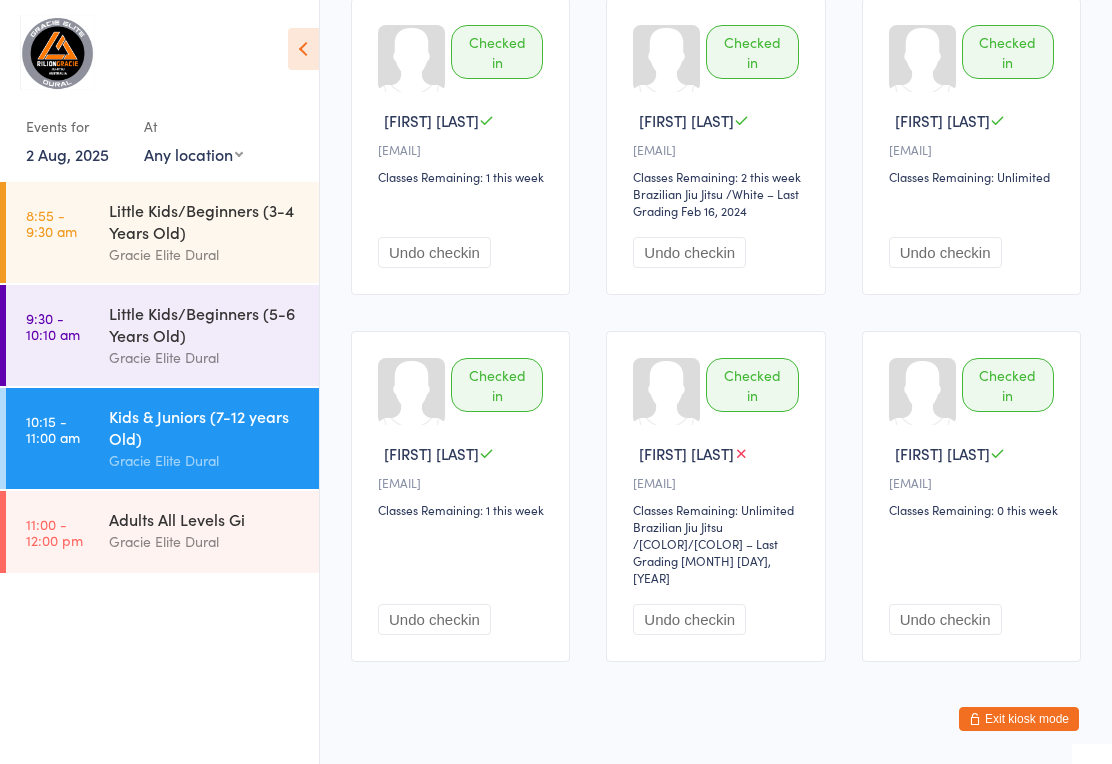 scroll, scrollTop: 555, scrollLeft: 0, axis: vertical 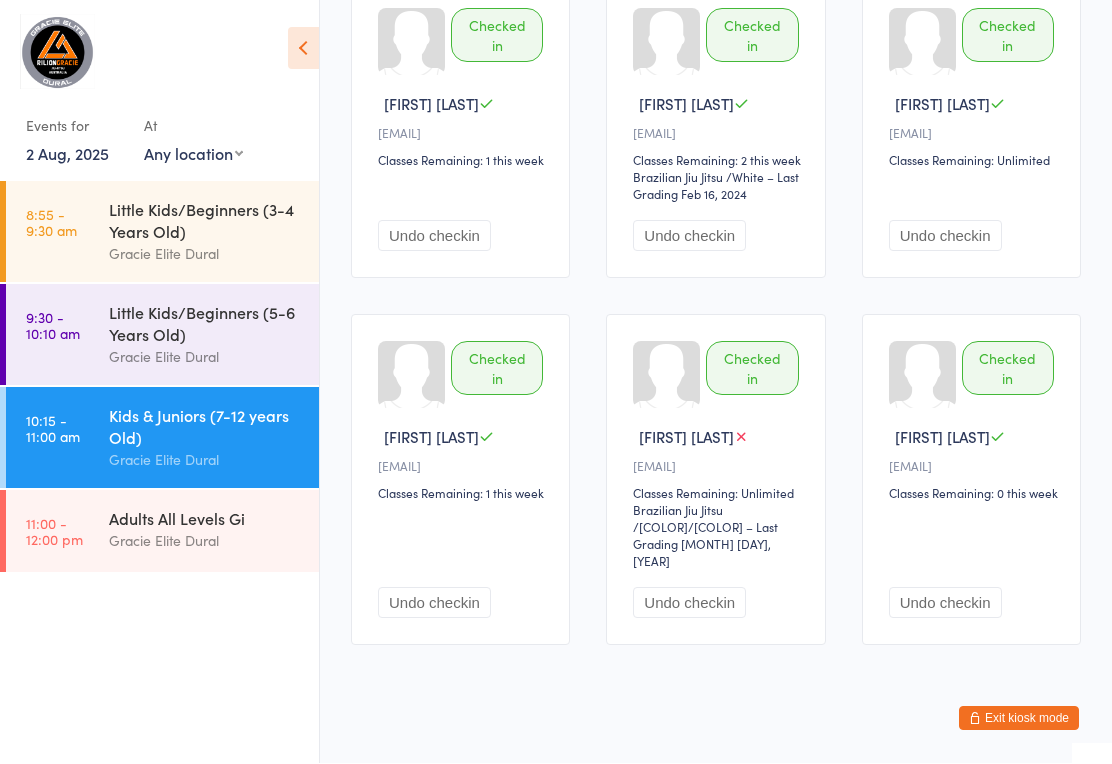 click on "Exit kiosk mode" at bounding box center [1019, 719] 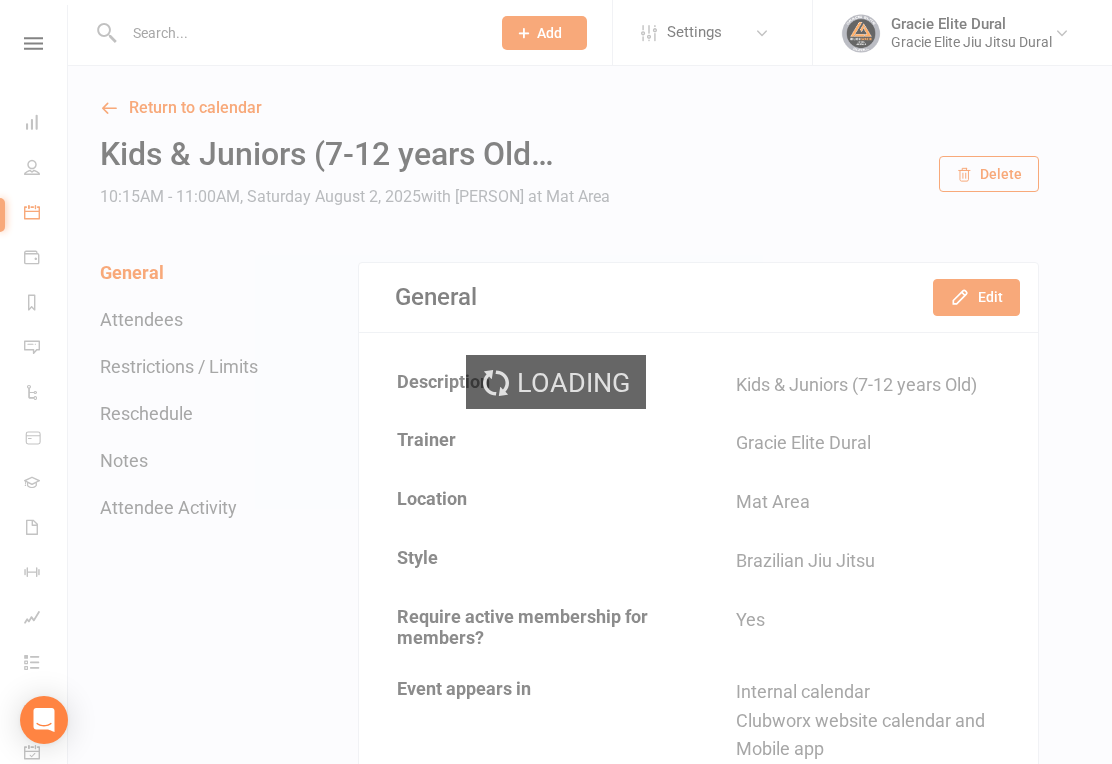 scroll, scrollTop: 0, scrollLeft: 0, axis: both 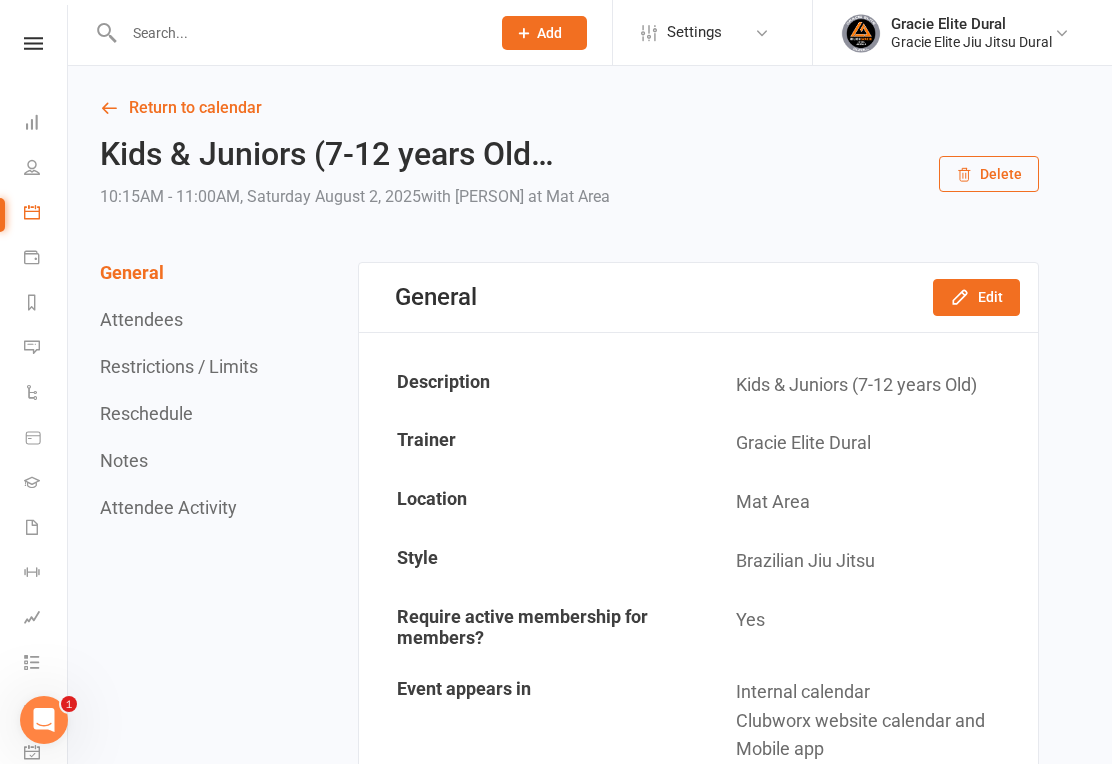 click at bounding box center [32, 257] 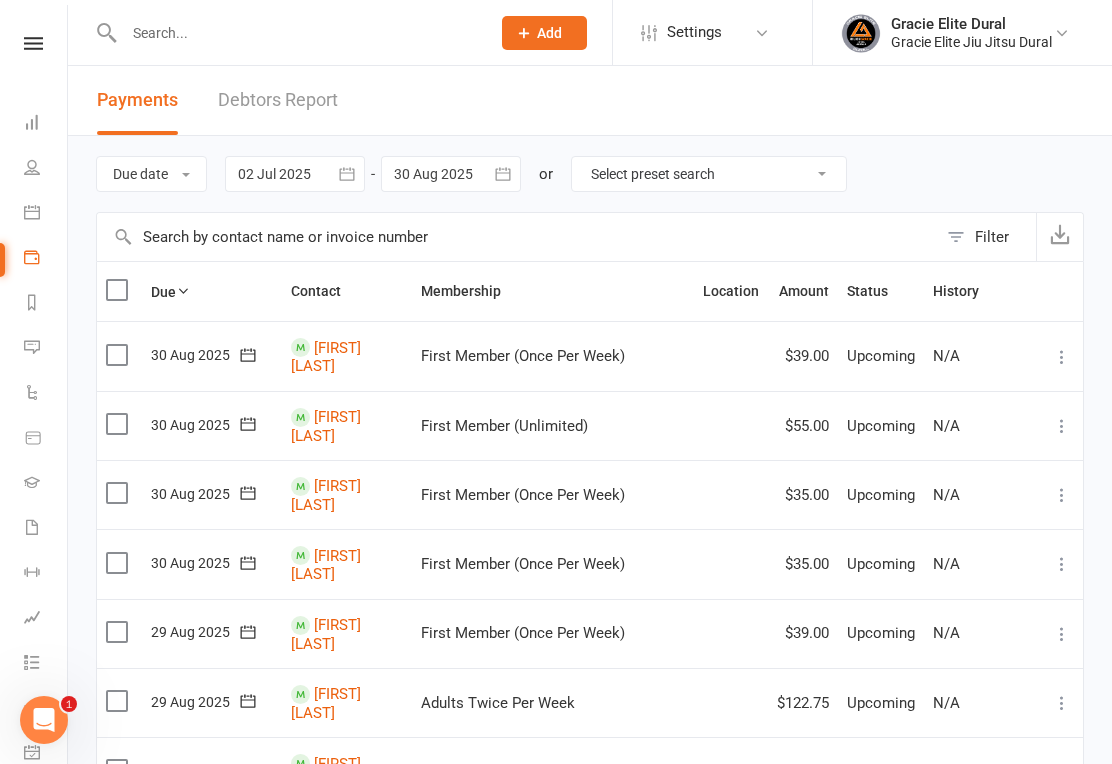 click at bounding box center [32, 212] 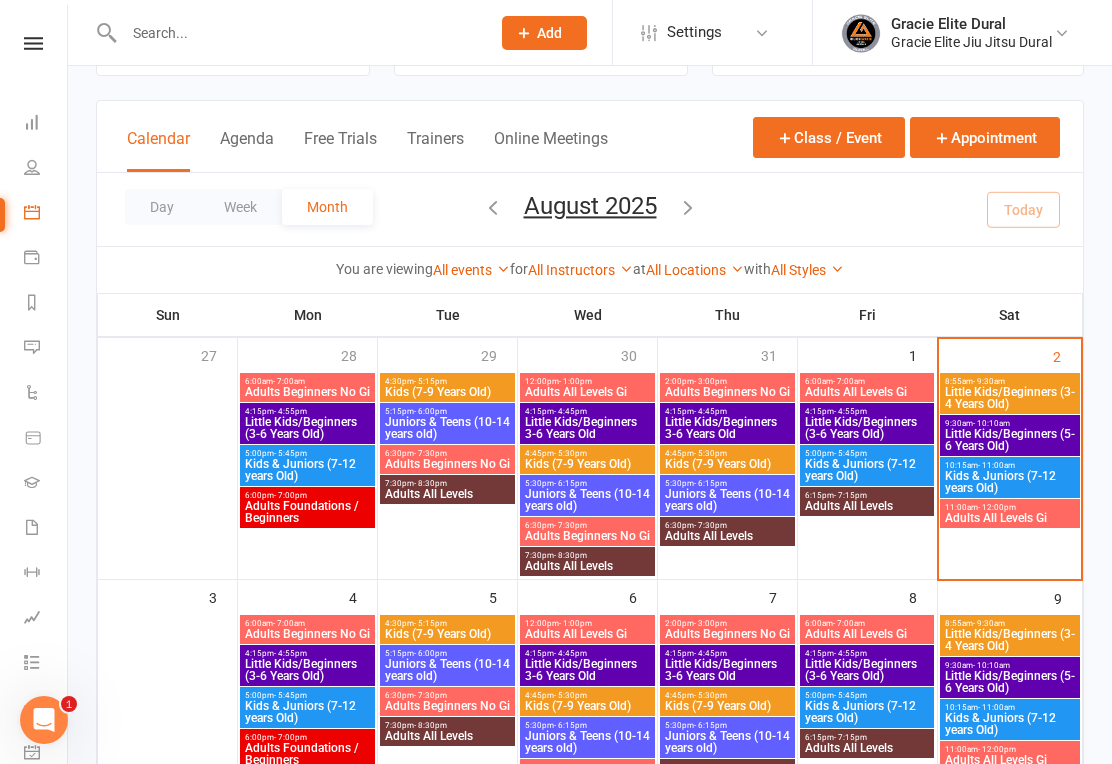 scroll, scrollTop: 67, scrollLeft: 0, axis: vertical 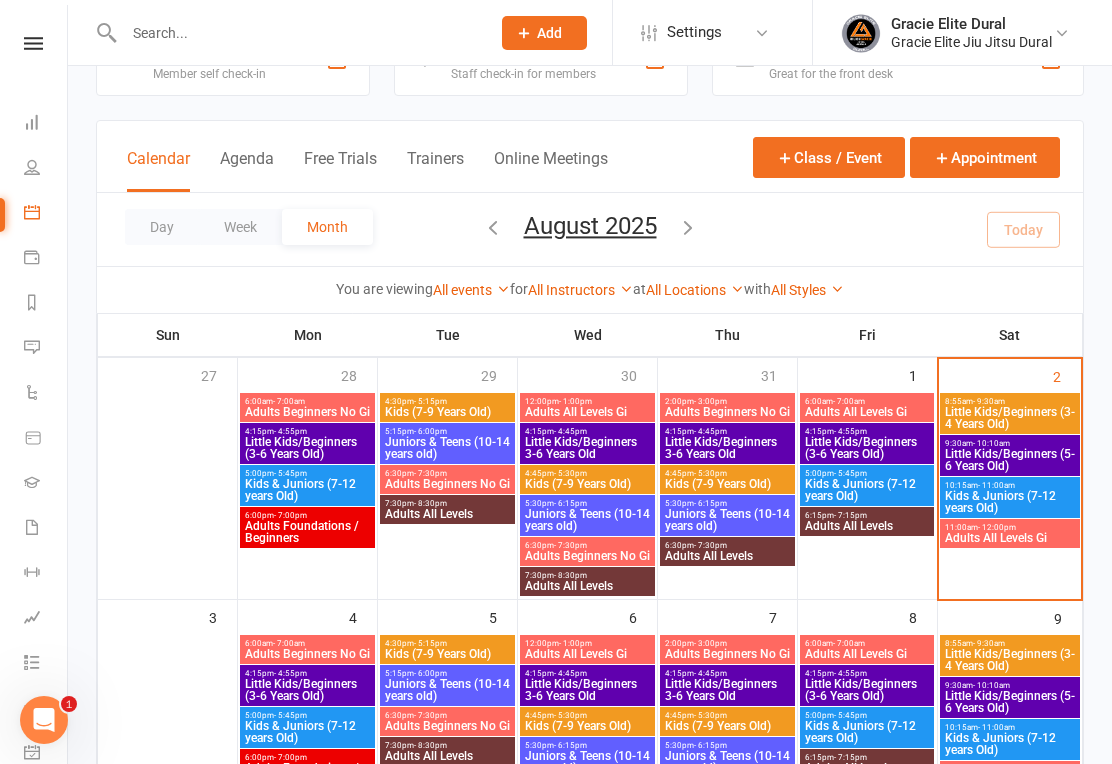click on "Kids & Juniors (7-12 years Old)" at bounding box center [1010, 502] 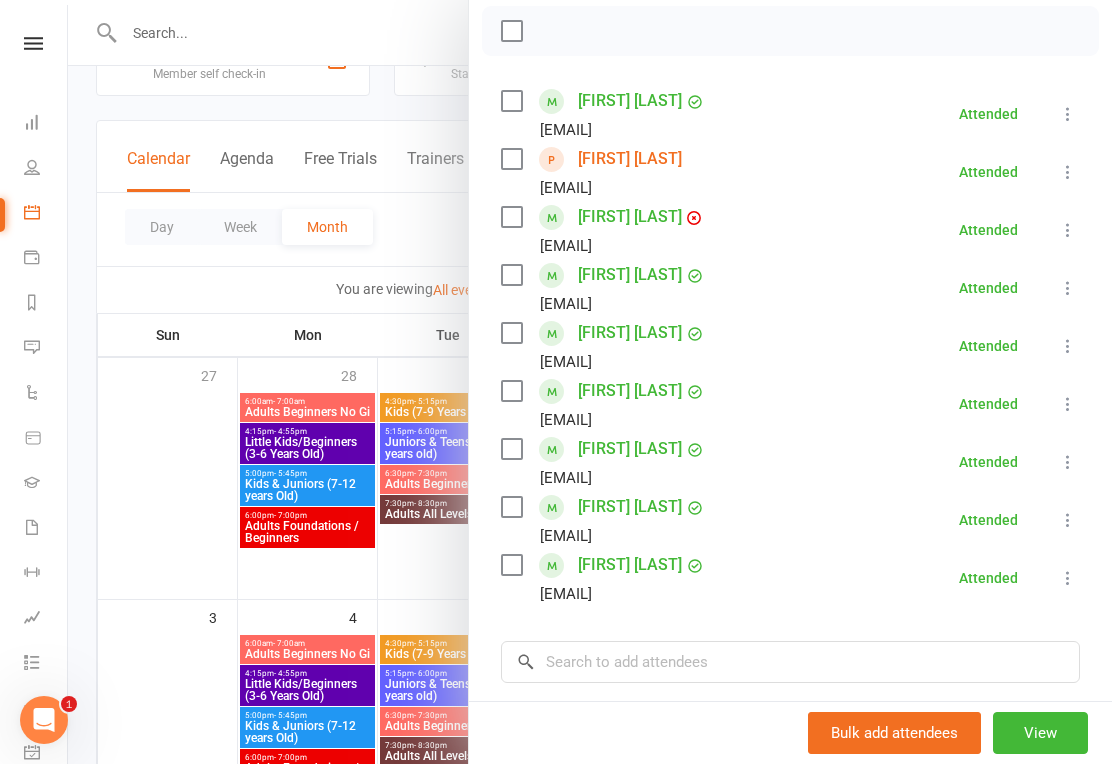 scroll, scrollTop: 285, scrollLeft: 0, axis: vertical 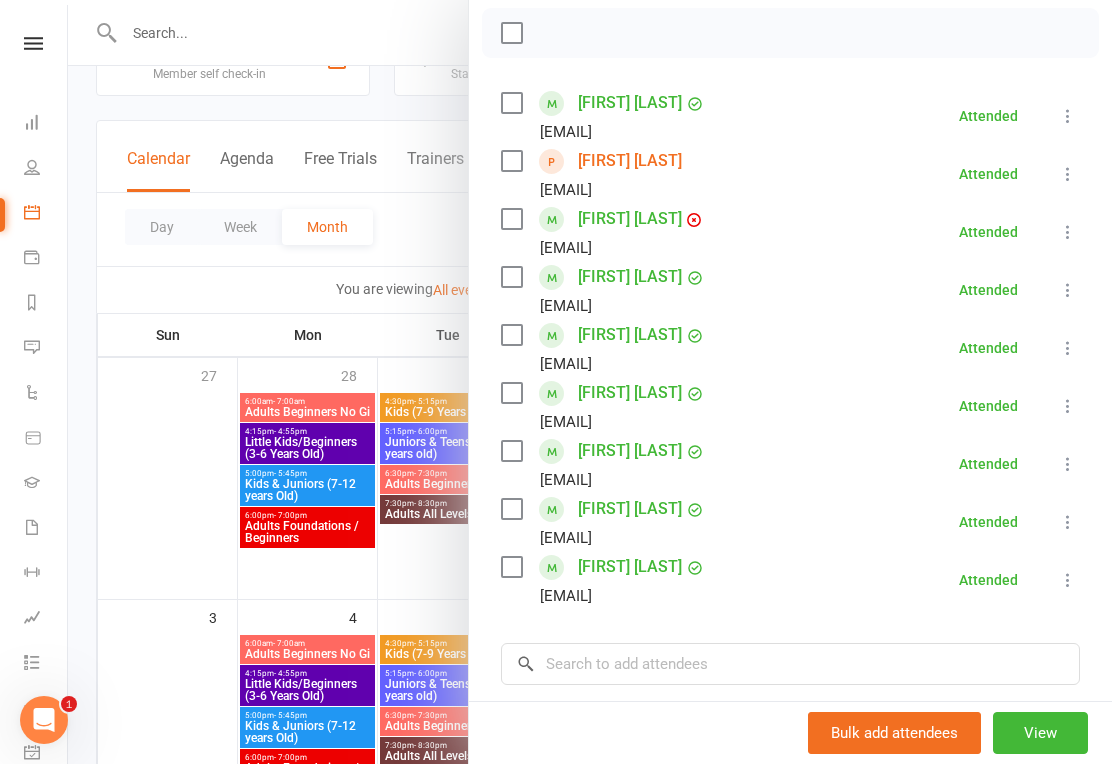 click at bounding box center [1068, 580] 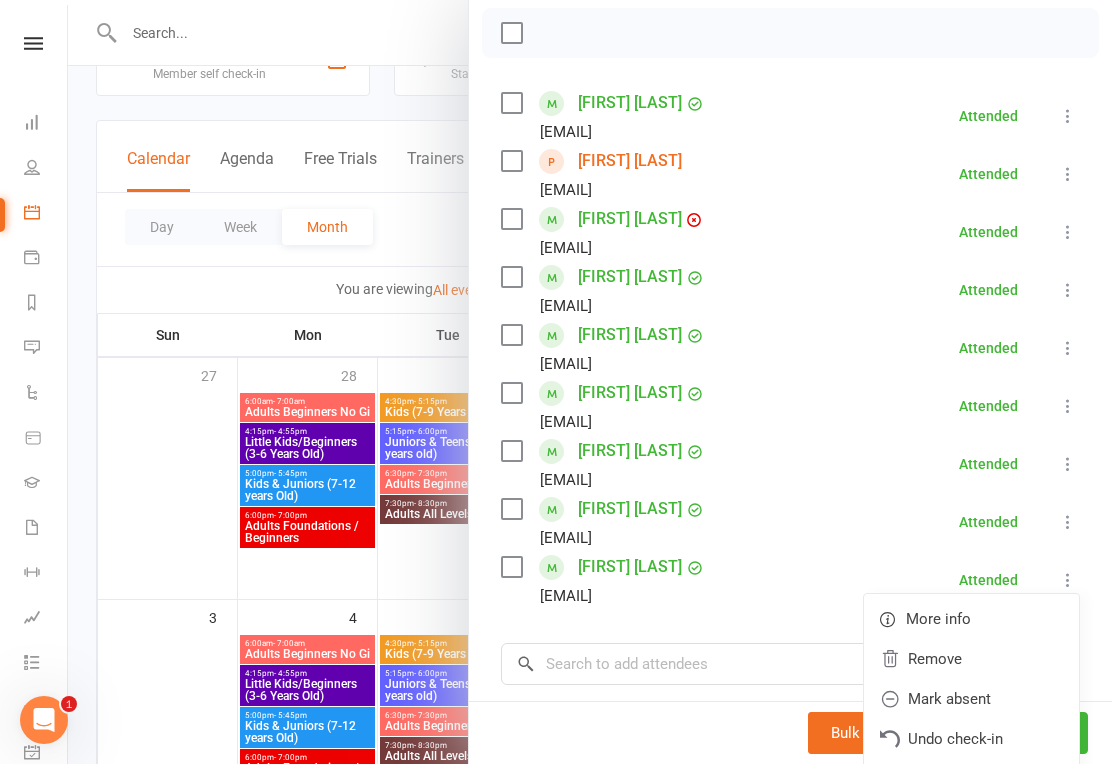 click on "Remove" at bounding box center [971, 659] 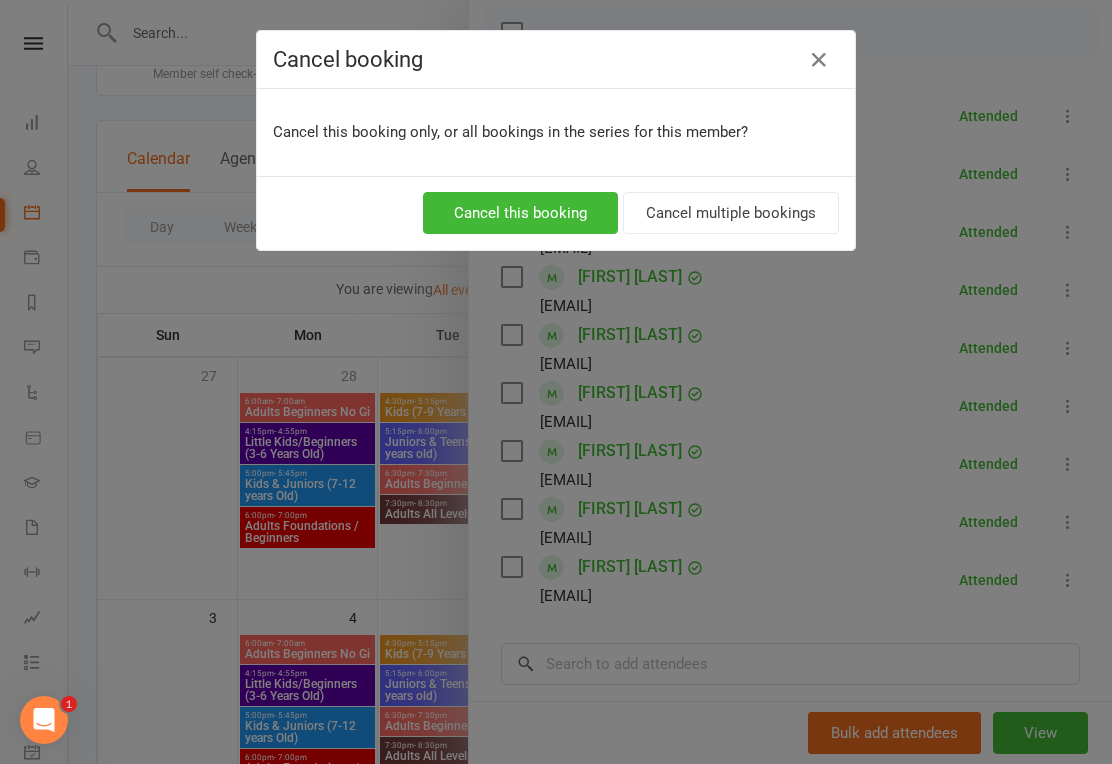 click on "Cancel this booking" at bounding box center [520, 213] 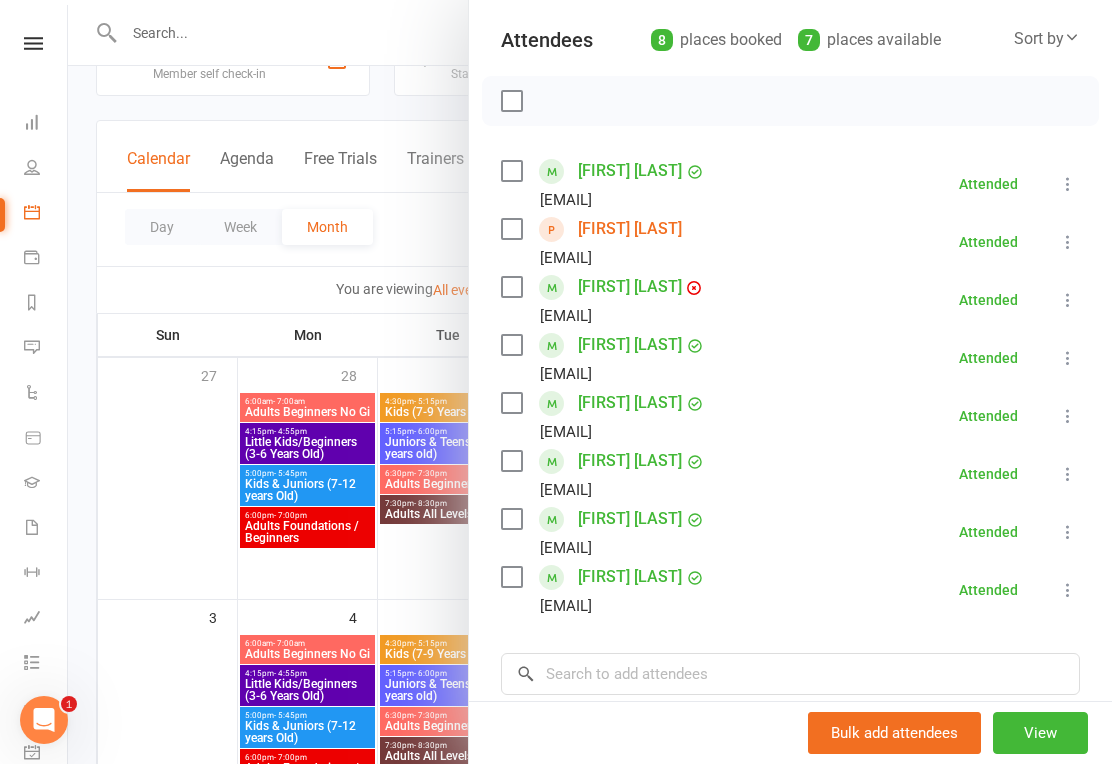 scroll, scrollTop: 220, scrollLeft: 0, axis: vertical 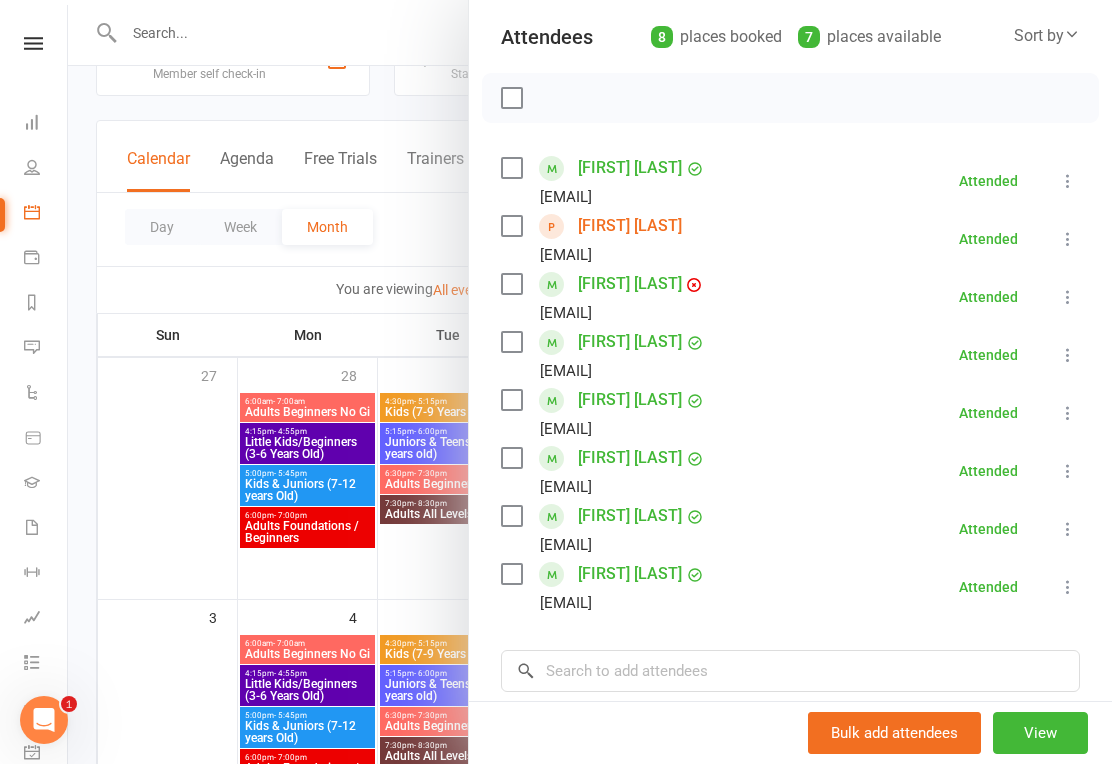 click at bounding box center (590, 382) 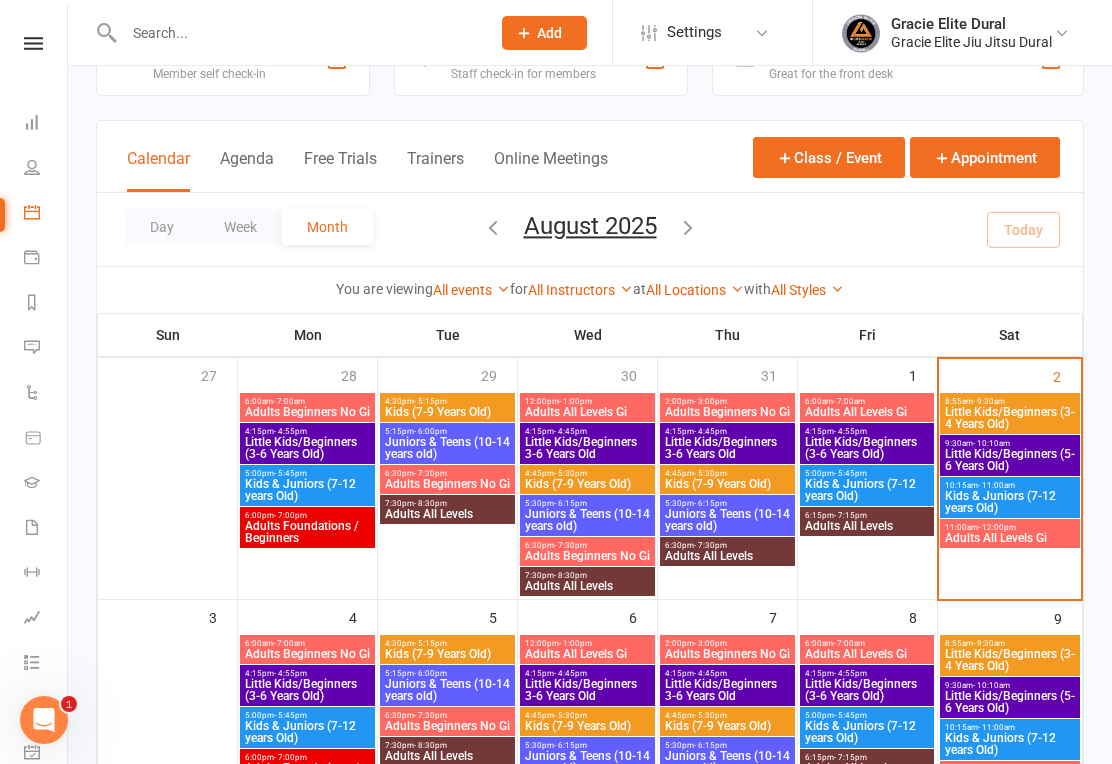 click on "Dashboard" at bounding box center (33, 124) 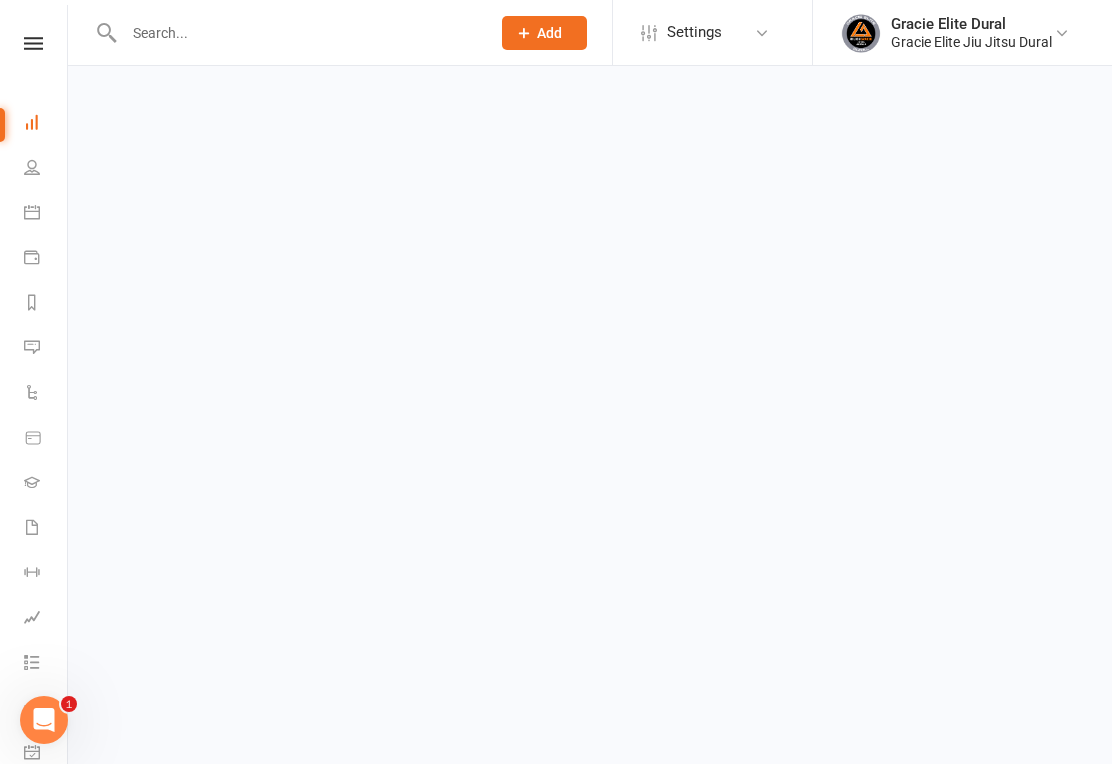 scroll, scrollTop: 0, scrollLeft: 0, axis: both 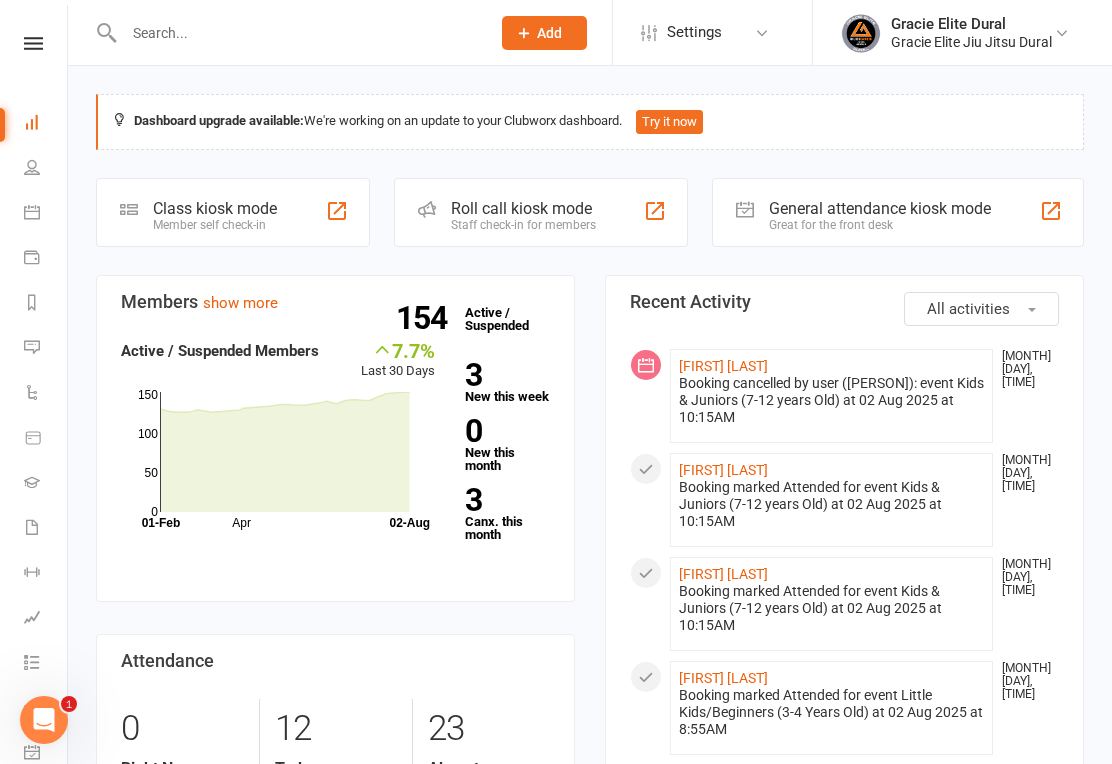 click on "Class kiosk mode" 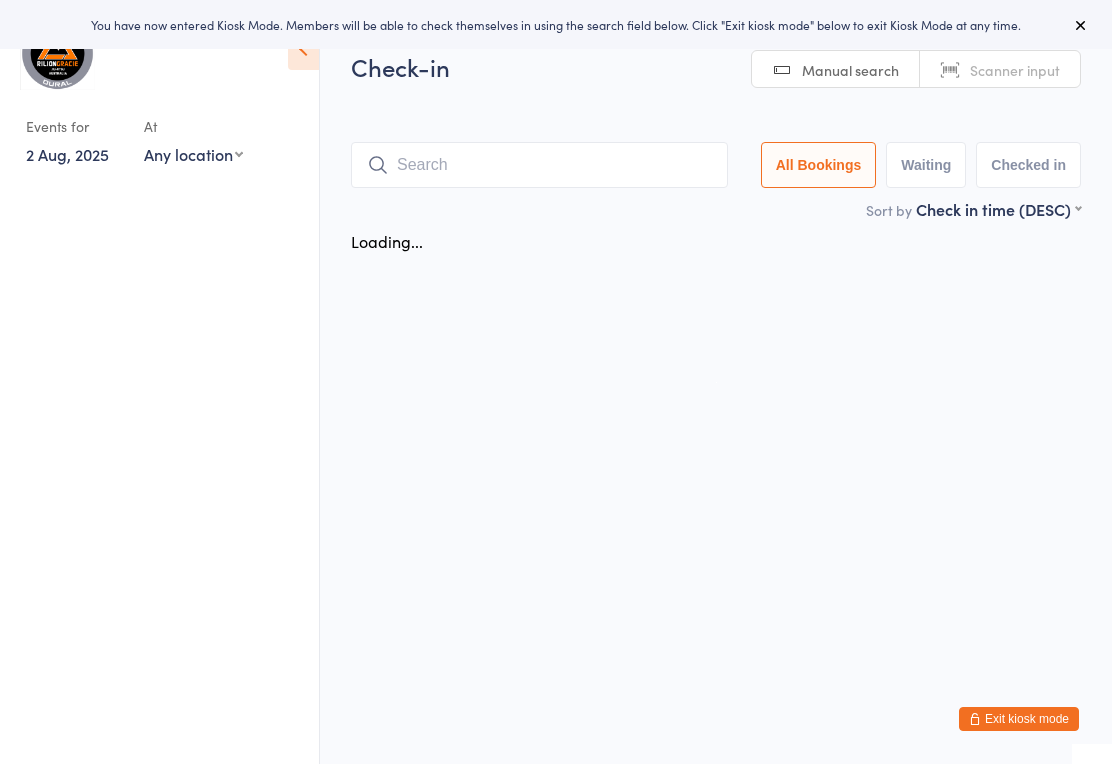 scroll, scrollTop: 0, scrollLeft: 0, axis: both 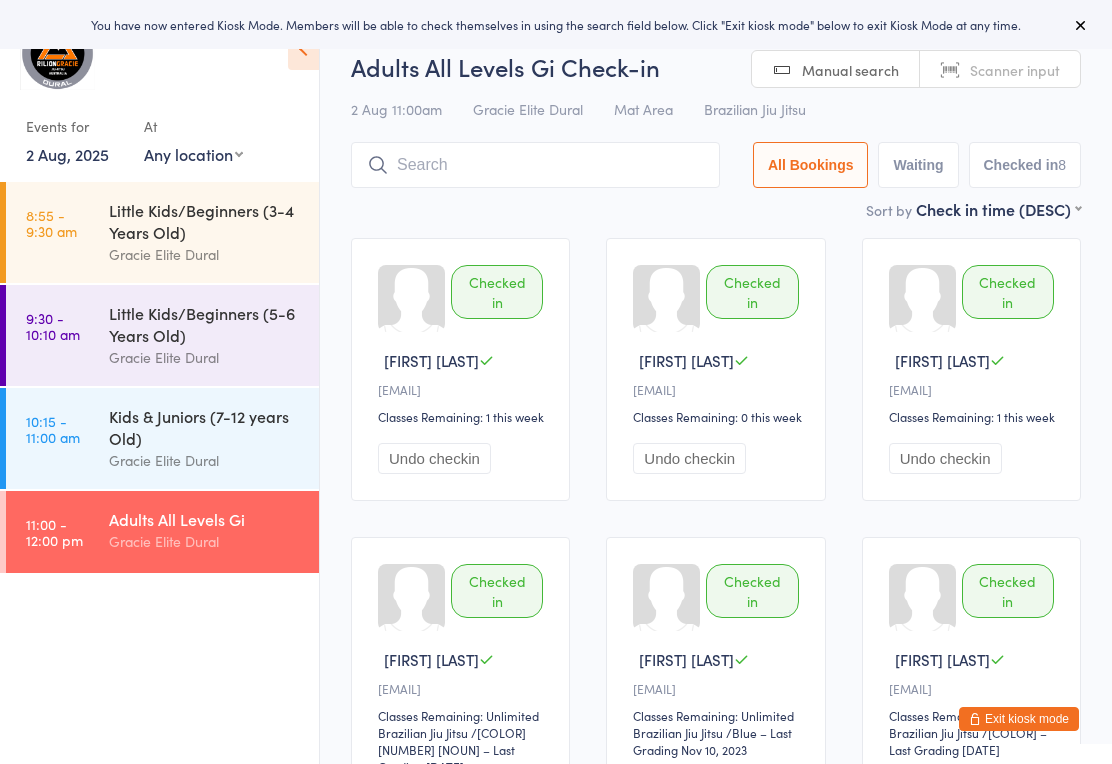 click on "Gracie Elite Dural" at bounding box center (205, 357) 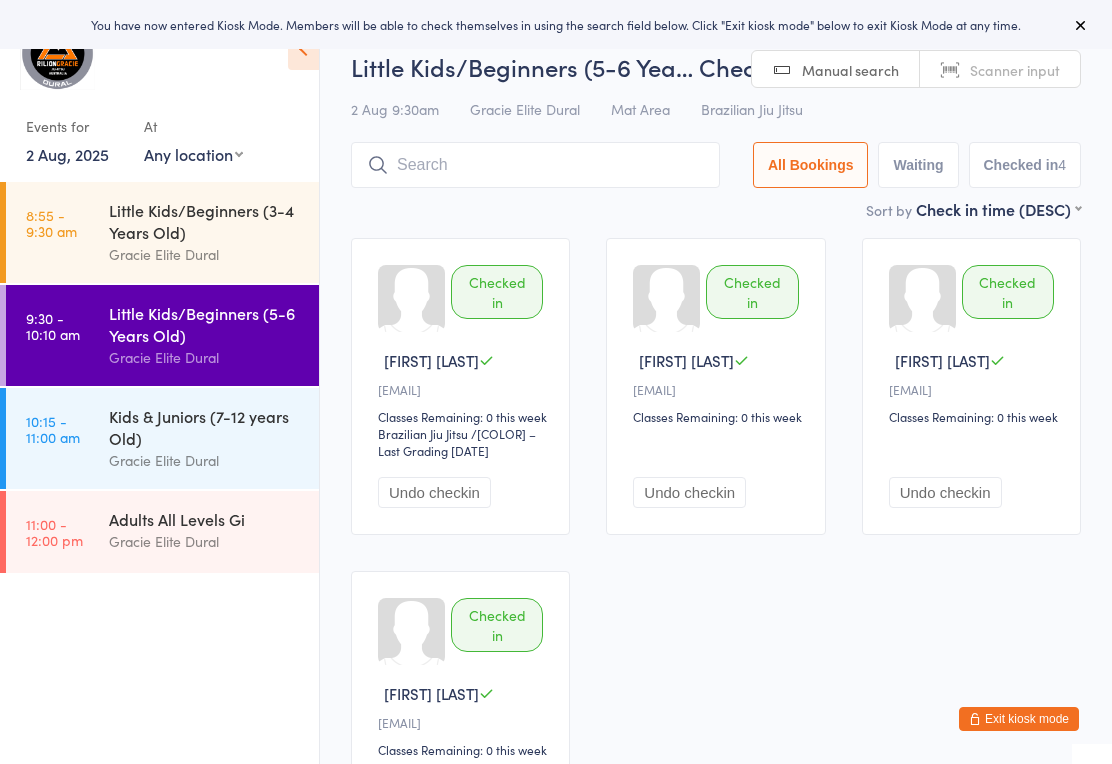 click on "Kids & Juniors (7-12 years Old)" at bounding box center [205, 427] 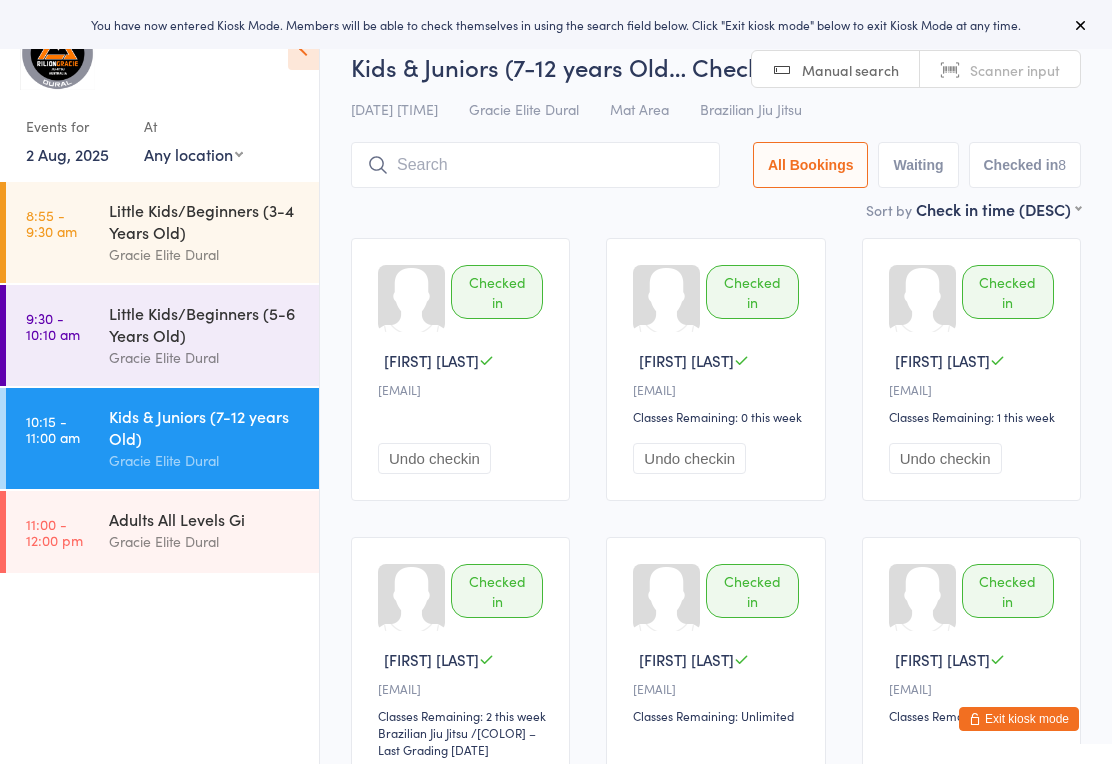 click at bounding box center (535, 165) 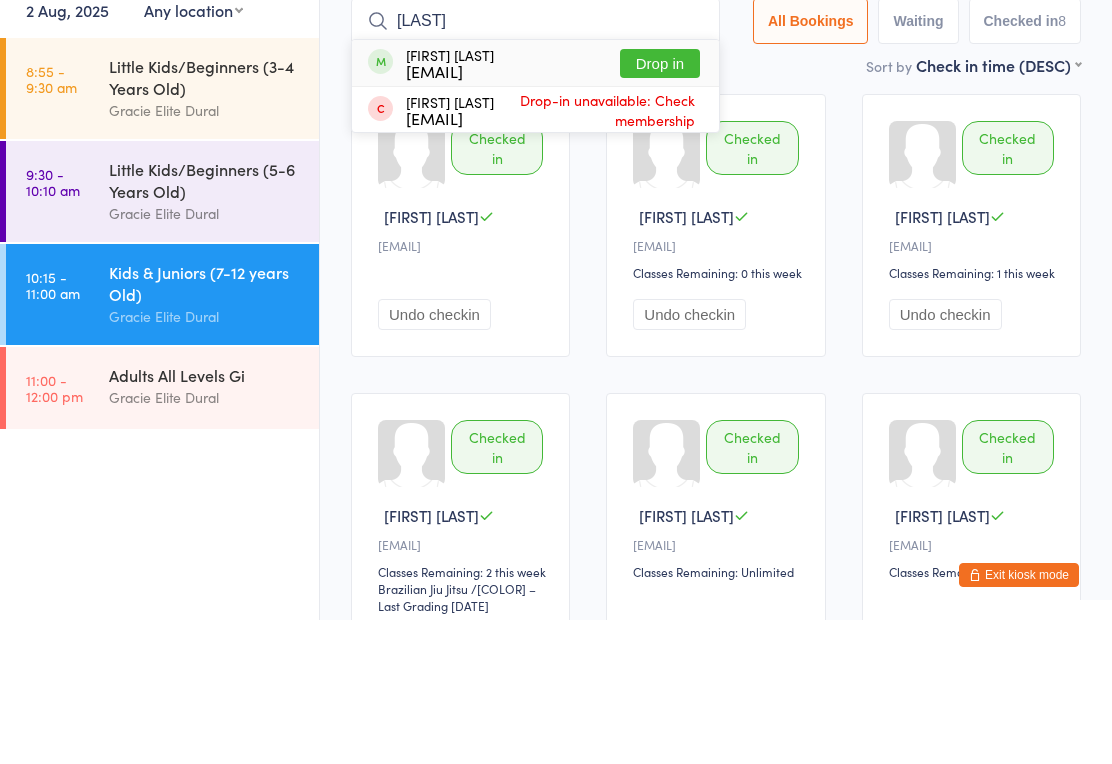 type on "Forde" 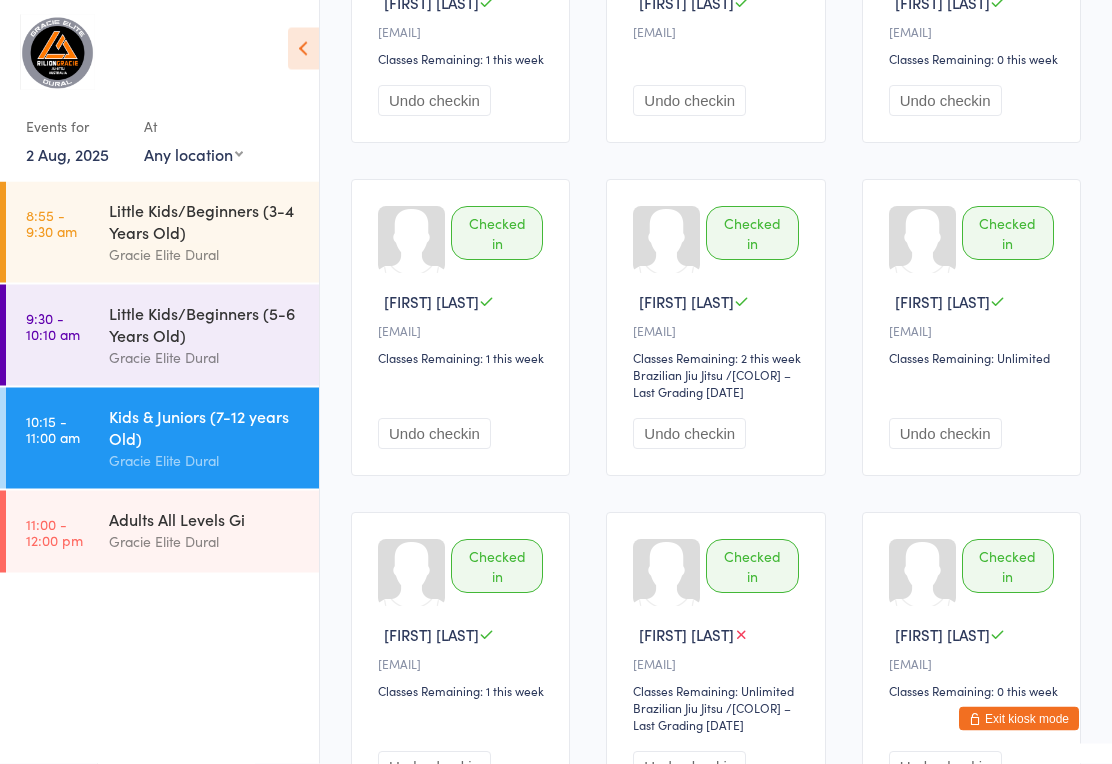 scroll, scrollTop: 359, scrollLeft: 0, axis: vertical 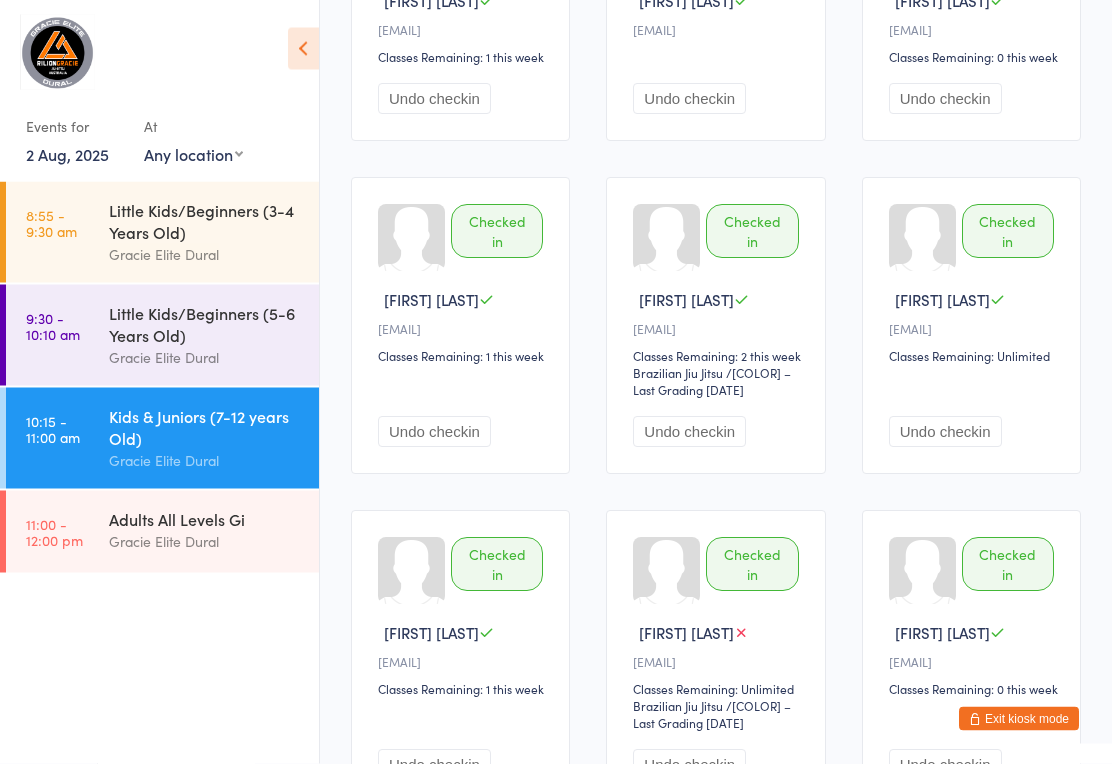 click on "Little Kids/Beginners (5-6 Years Old)" at bounding box center [205, 324] 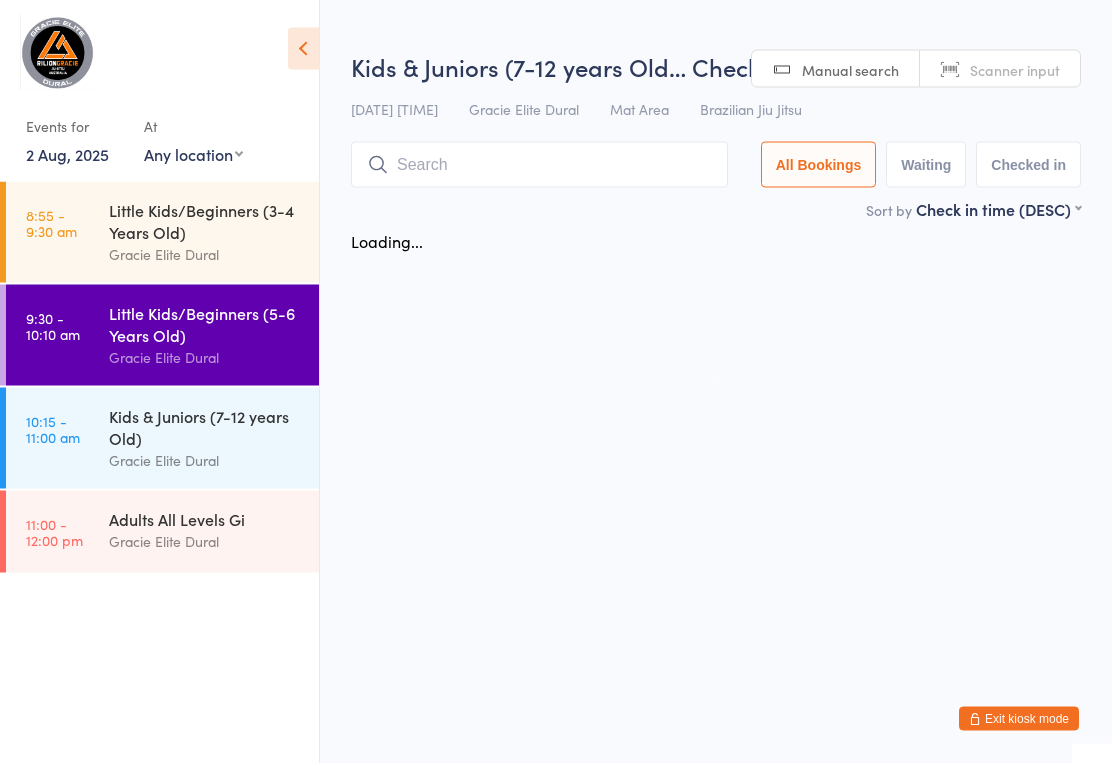 scroll, scrollTop: 0, scrollLeft: 0, axis: both 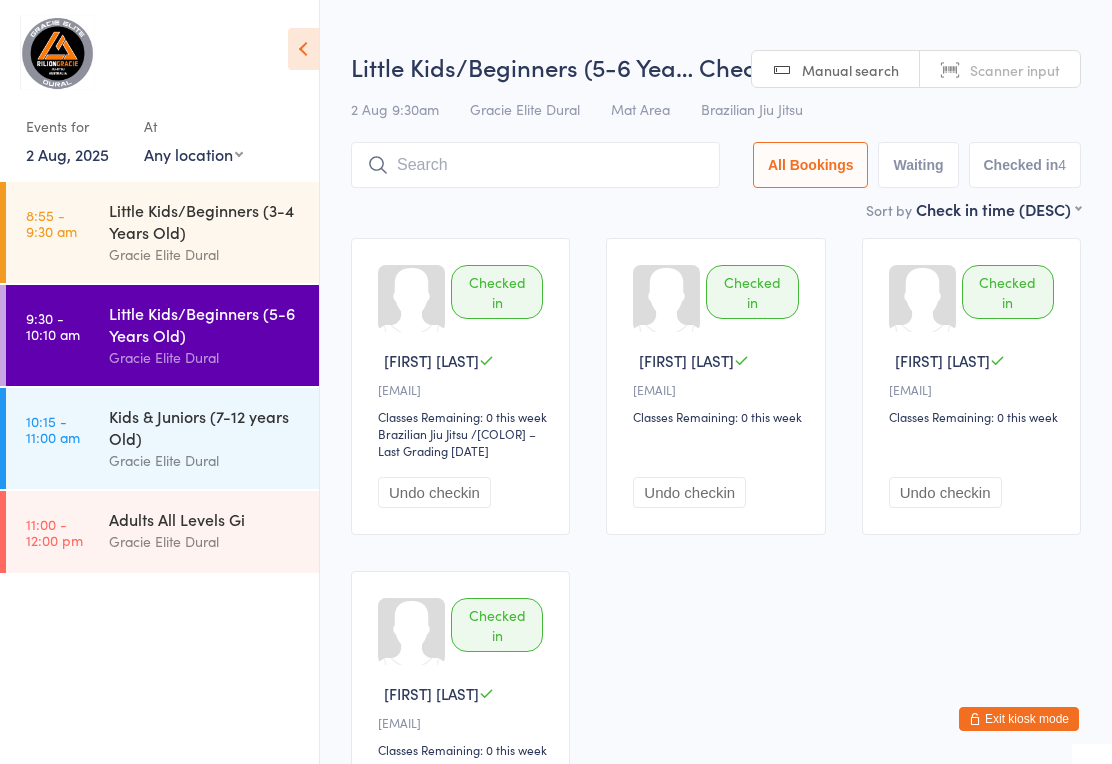 click on "Little Kids/Beginners (3-4 Years Old)" at bounding box center [205, 221] 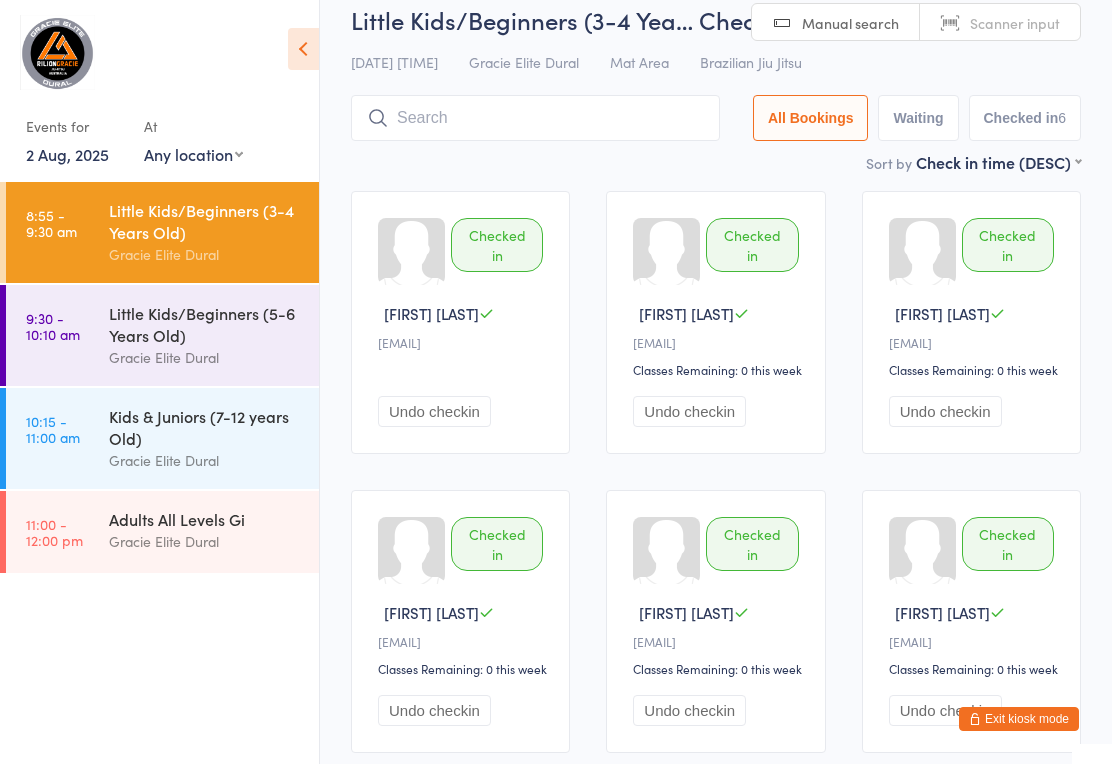 scroll, scrollTop: 45, scrollLeft: 0, axis: vertical 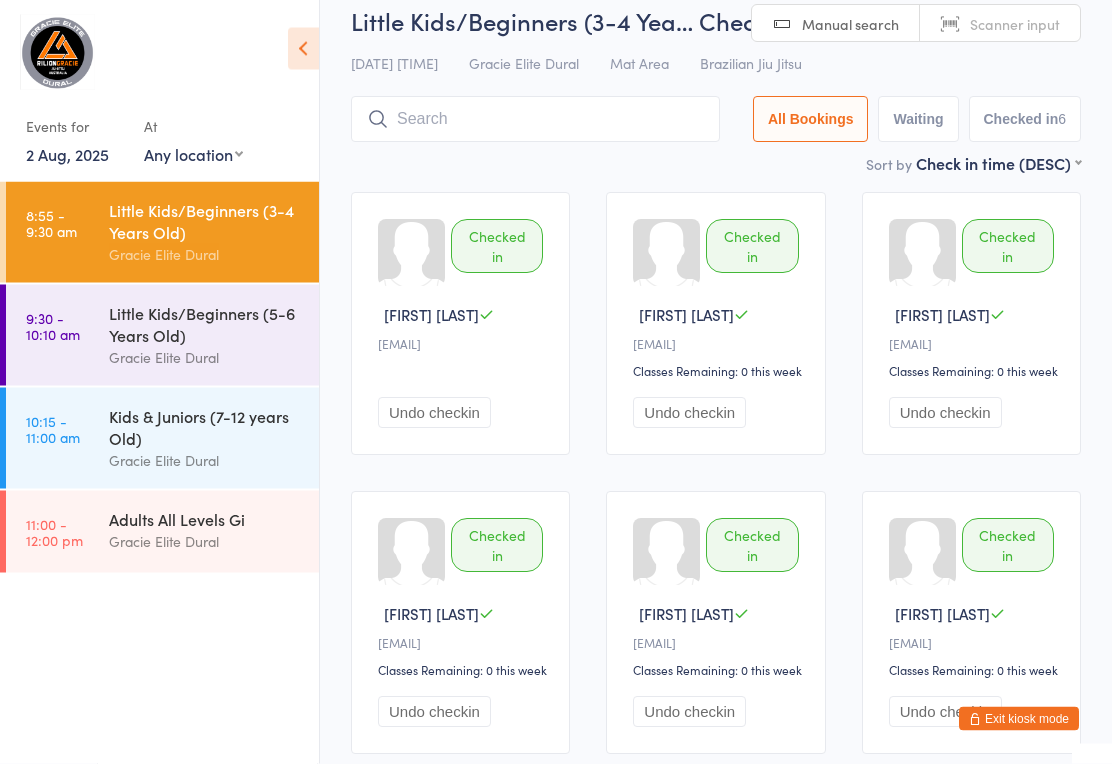 click at bounding box center [535, 120] 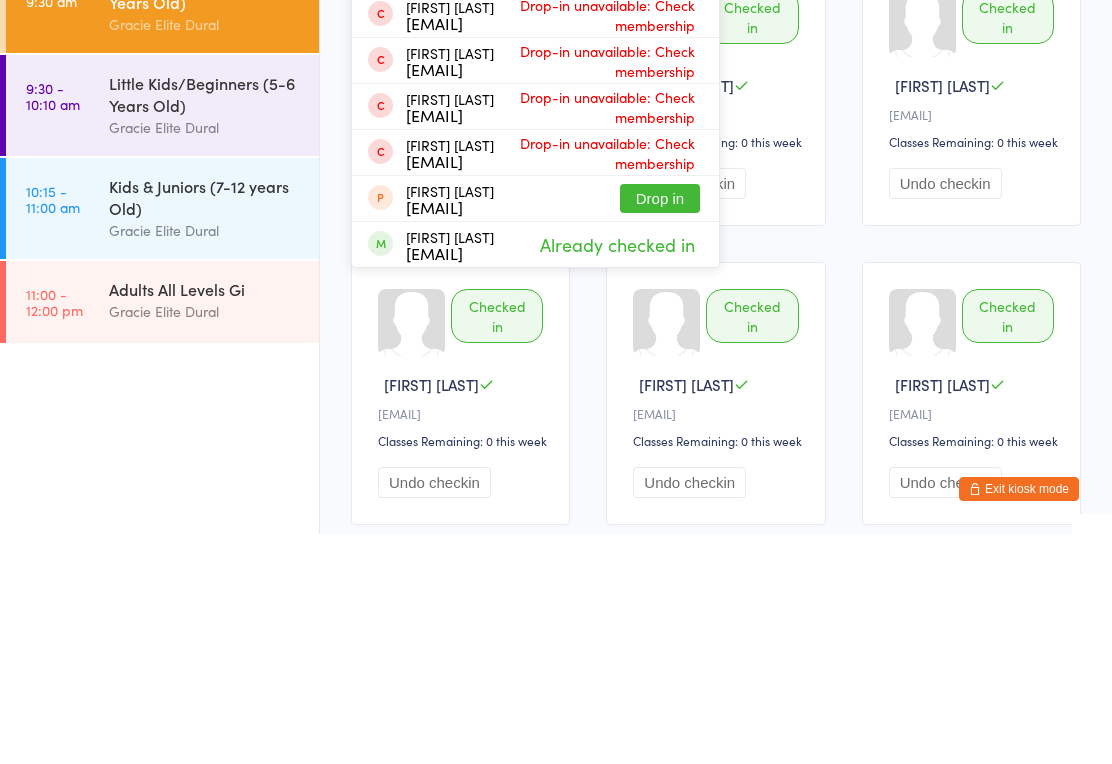 scroll, scrollTop: 0, scrollLeft: 0, axis: both 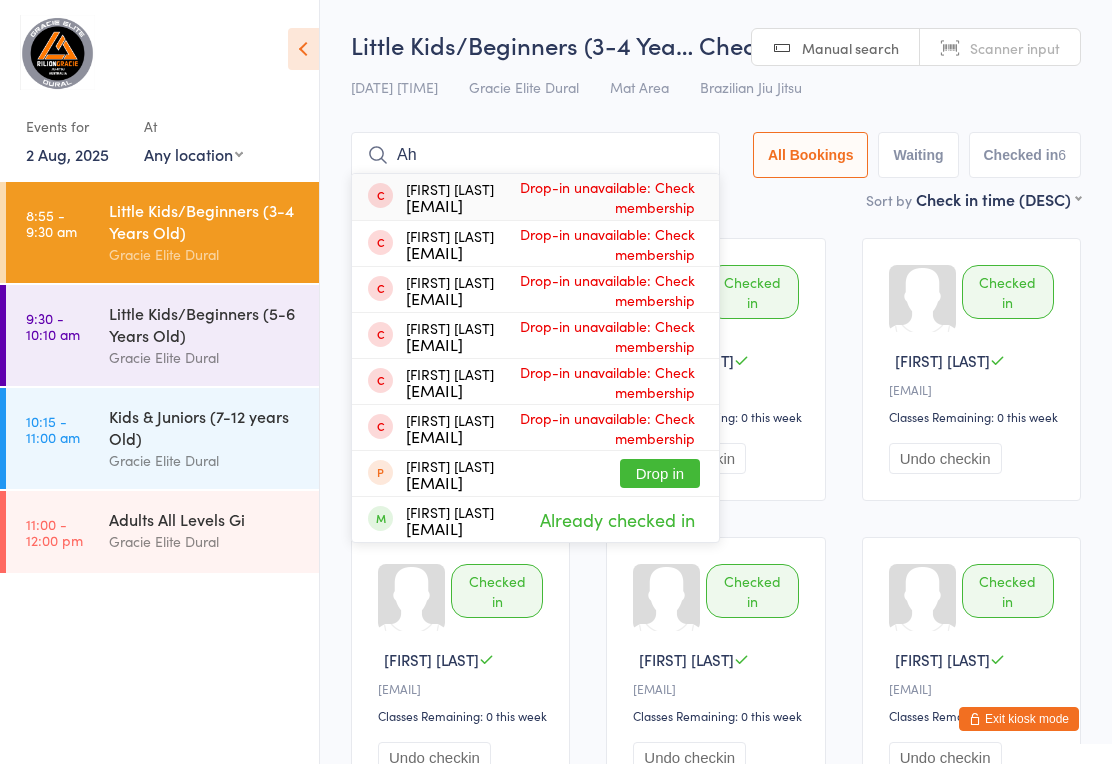 type on "A" 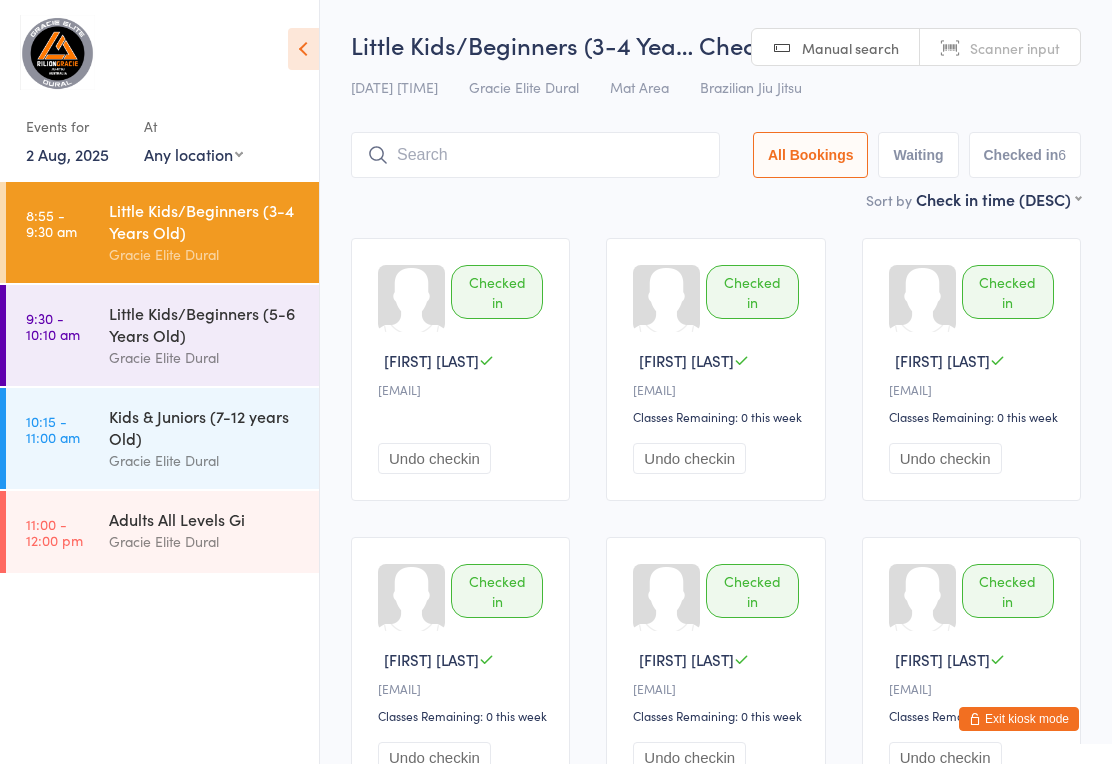 click on "Checked in Hugo S  t•••••••••••••y@gmail.com   Undo checkin Checked in Shreya N  K••••••••7@gmail.com Classes Remaining: 0 this week   Undo checkin Checked in Hadi H  A•••••••••n@live.com.au Classes Remaining: 0 this week   Undo checkin Checked in Ahmad H  A•••••••n@nimco.com.au Classes Remaining: 0 this week   Undo checkin Checked in Zayn M  l••••••••••n@hotmail.com Classes Remaining: 0 this week   Undo checkin Checked in Idris M  l••••••••••n@hotmail.com Classes Remaining: 0 this week   Undo checkin" at bounding box center [716, 519] 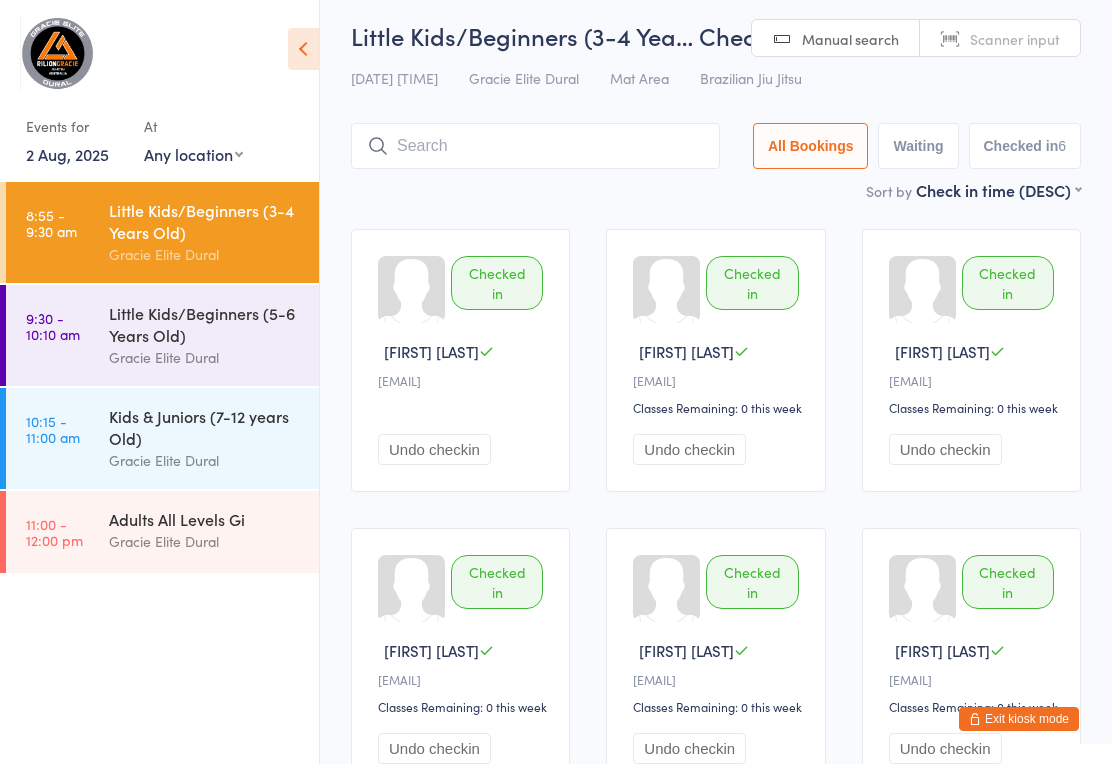 scroll, scrollTop: 0, scrollLeft: 0, axis: both 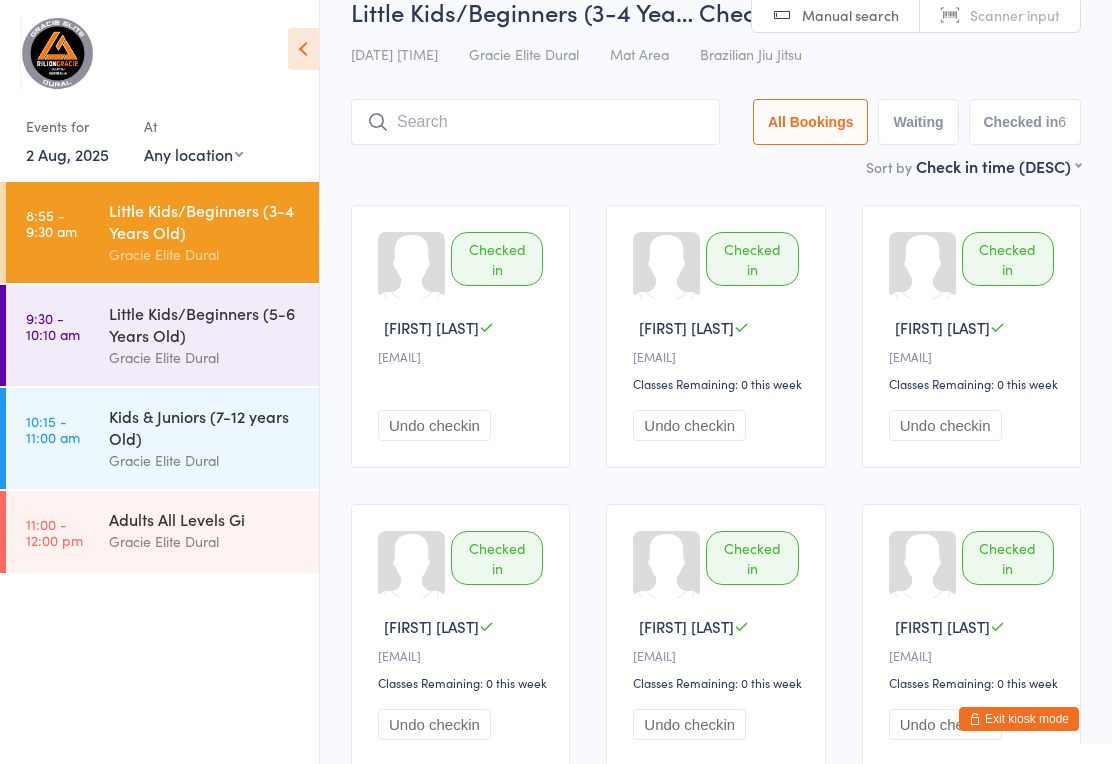 click at bounding box center (535, 122) 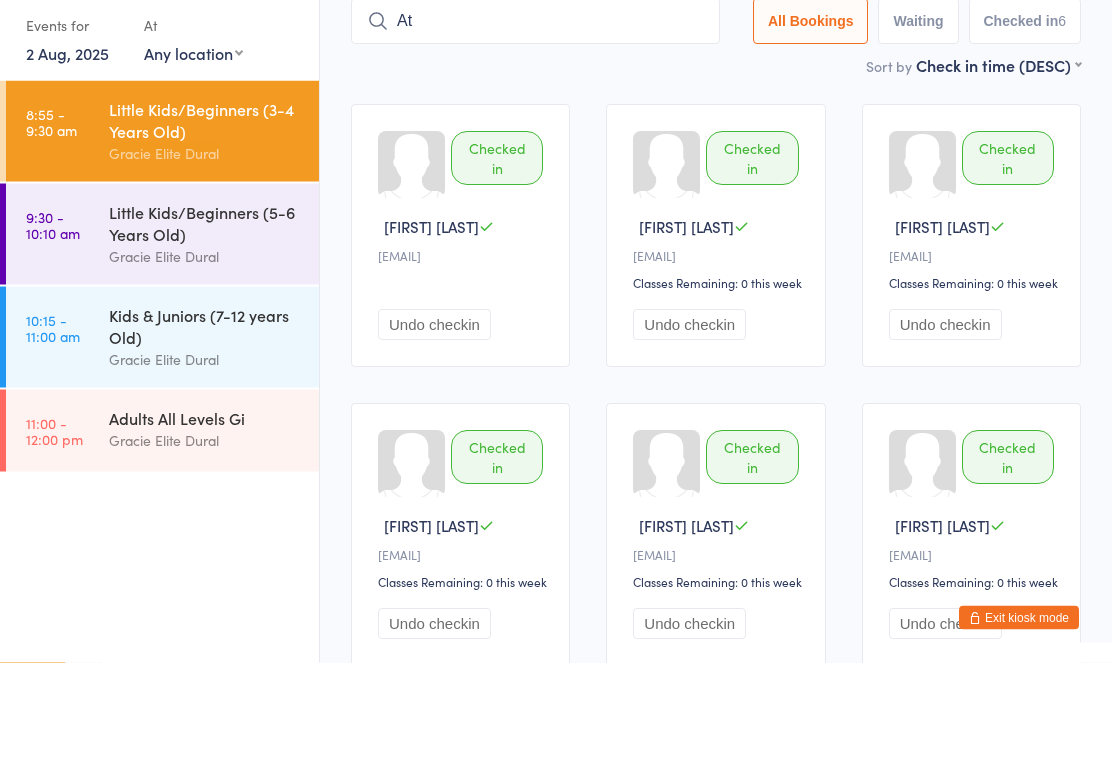 type on "A" 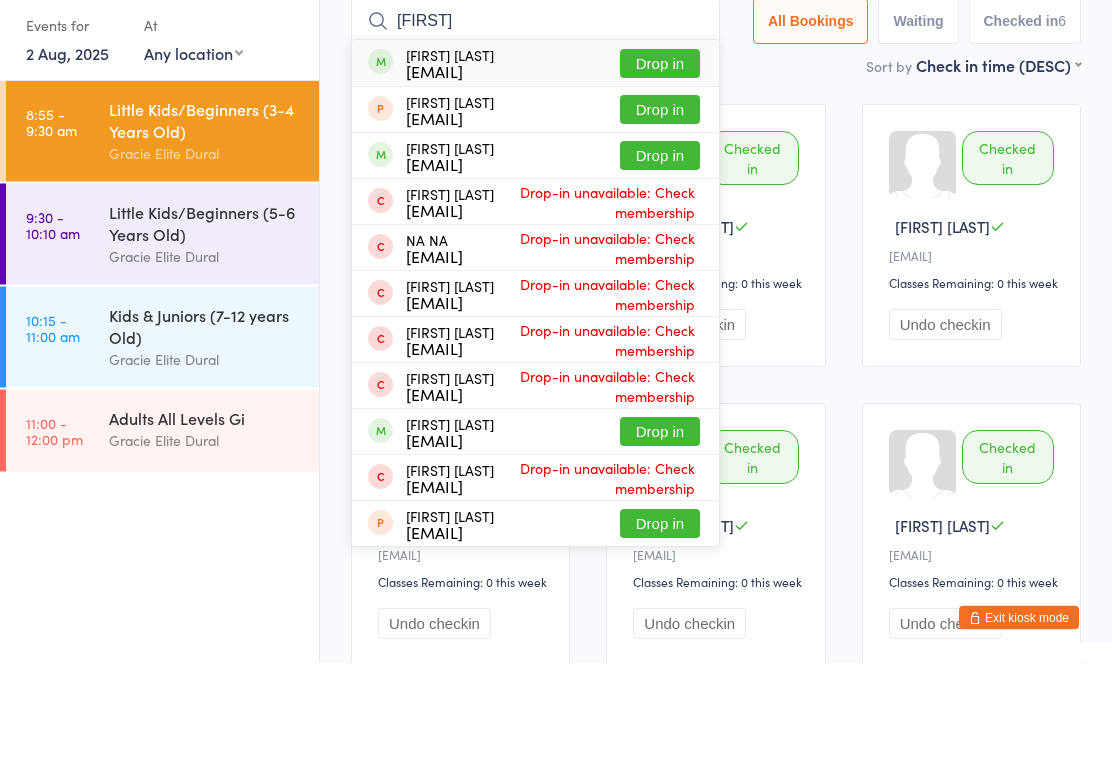 type on "Natha" 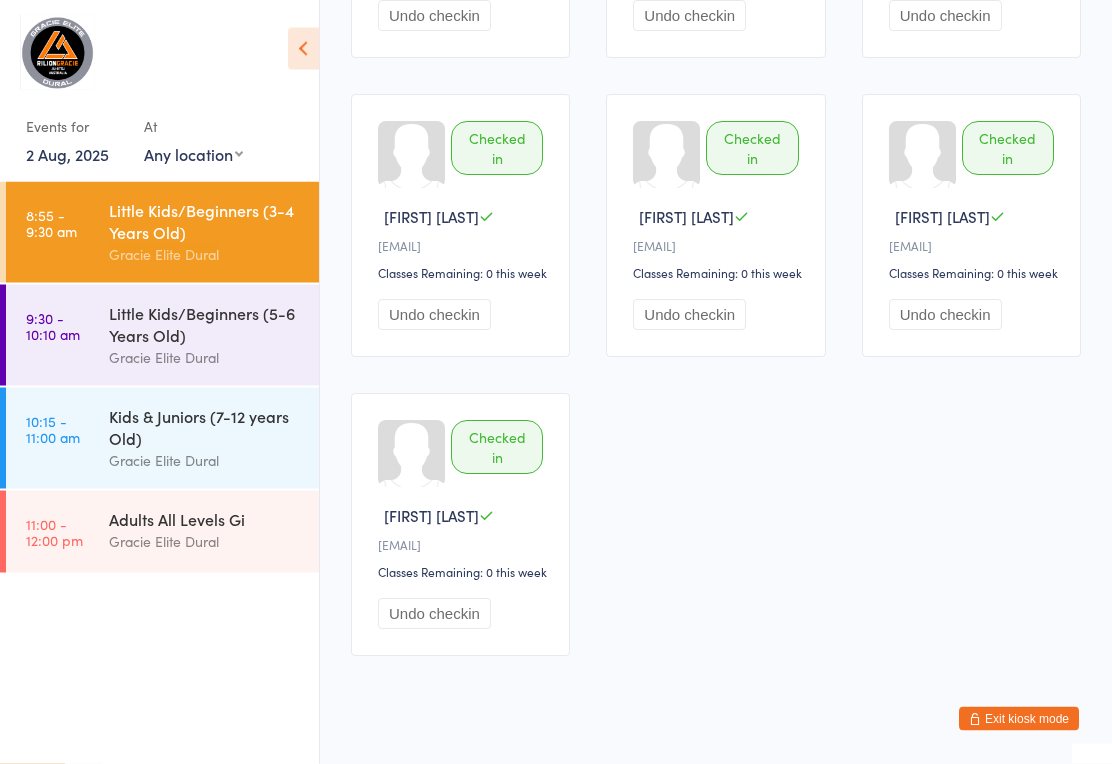 scroll, scrollTop: 483, scrollLeft: 0, axis: vertical 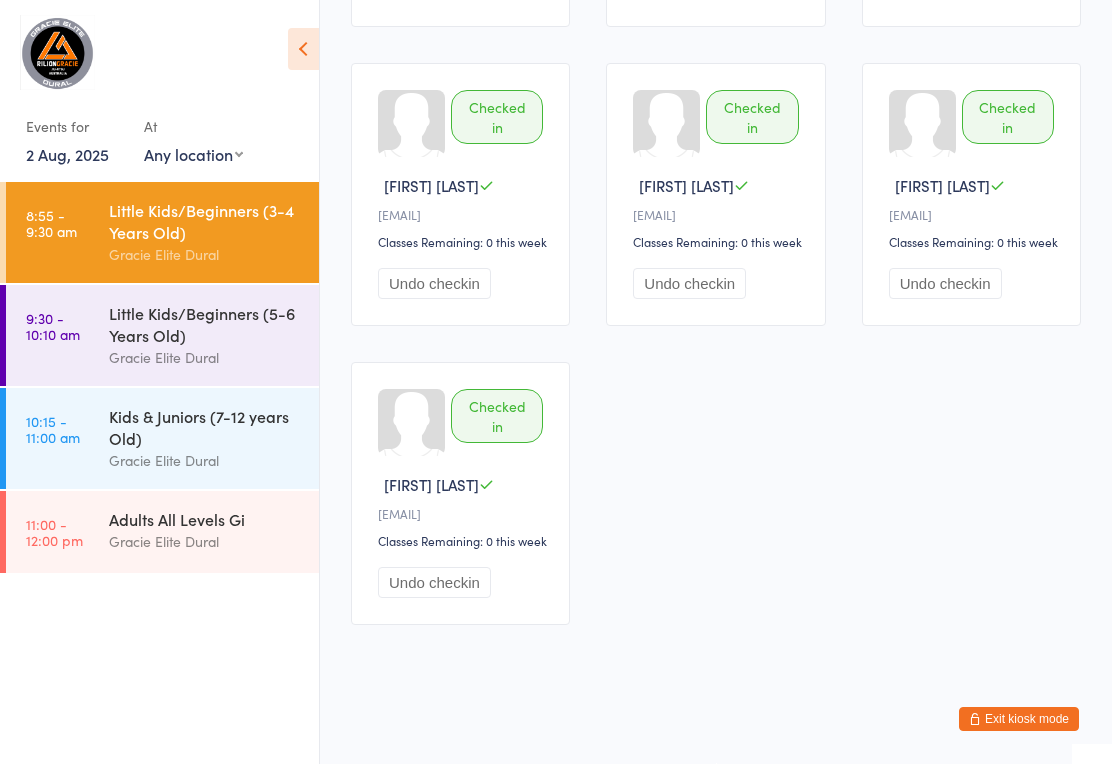 click on "Little Kids/Beginners (5-6 Years Old)" at bounding box center [205, 324] 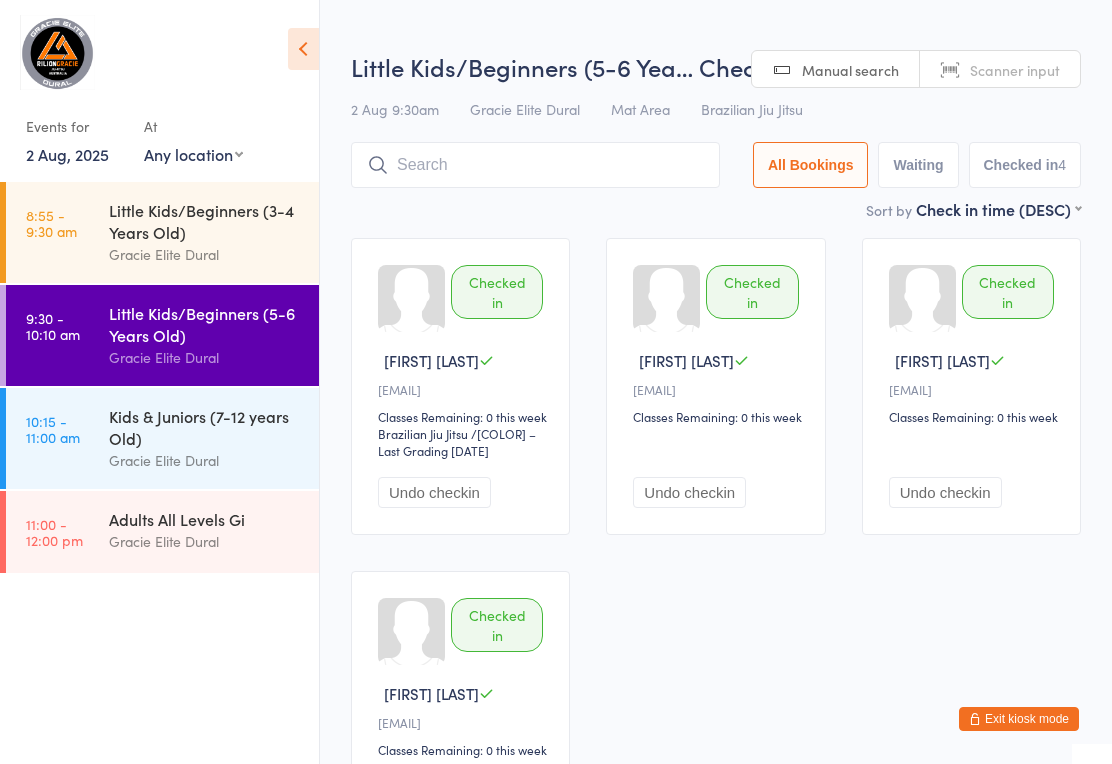click on "Kids & Juniors (7-12 years Old)" at bounding box center (205, 427) 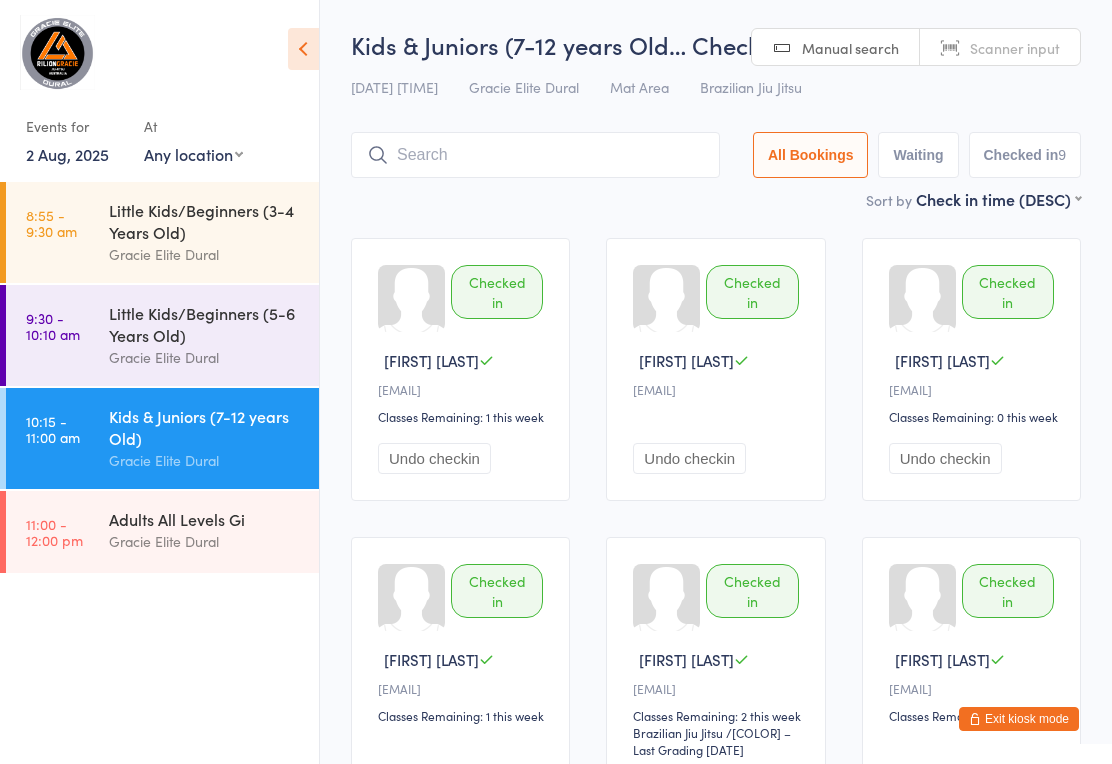 click on "Gracie Elite Dural" at bounding box center (205, 541) 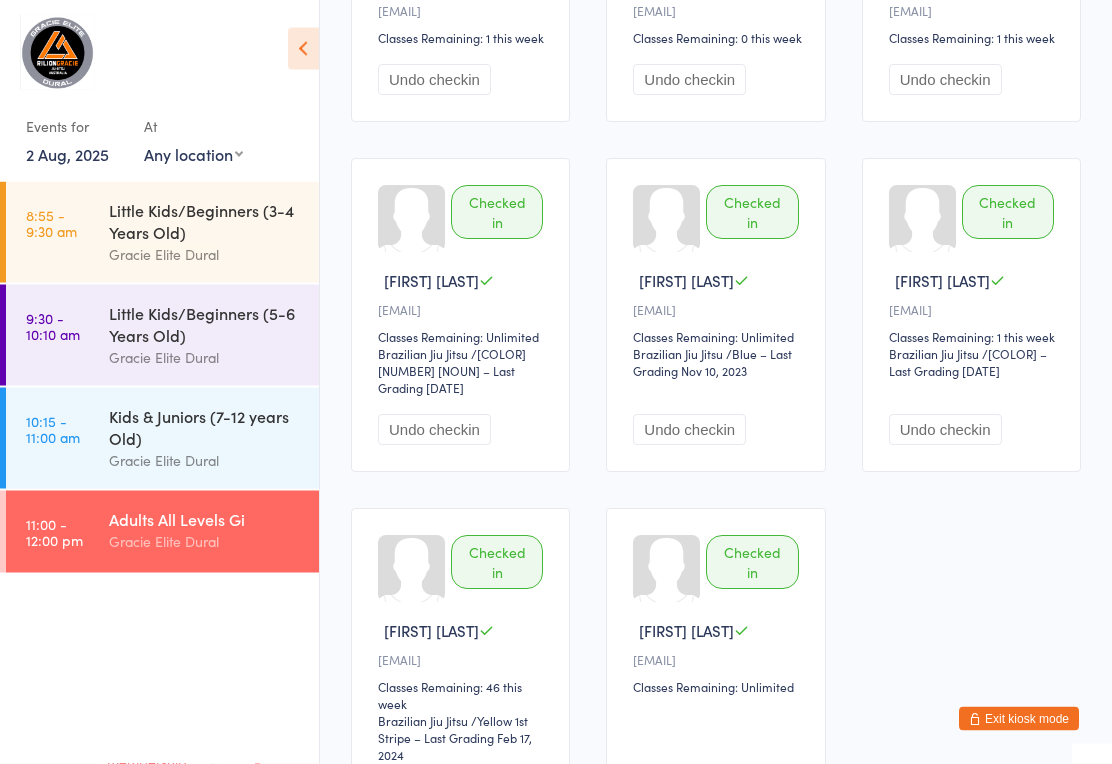 scroll, scrollTop: 374, scrollLeft: 0, axis: vertical 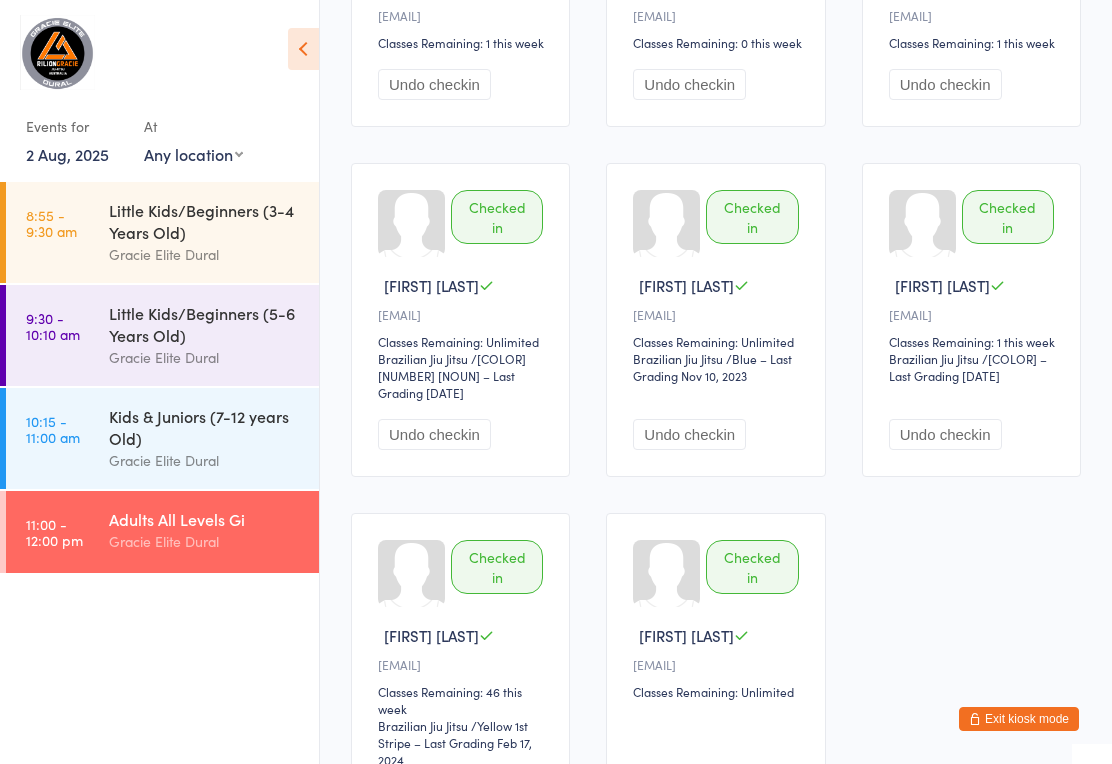 click on "Little Kids/Beginners (5-6 Years Old)" at bounding box center [205, 324] 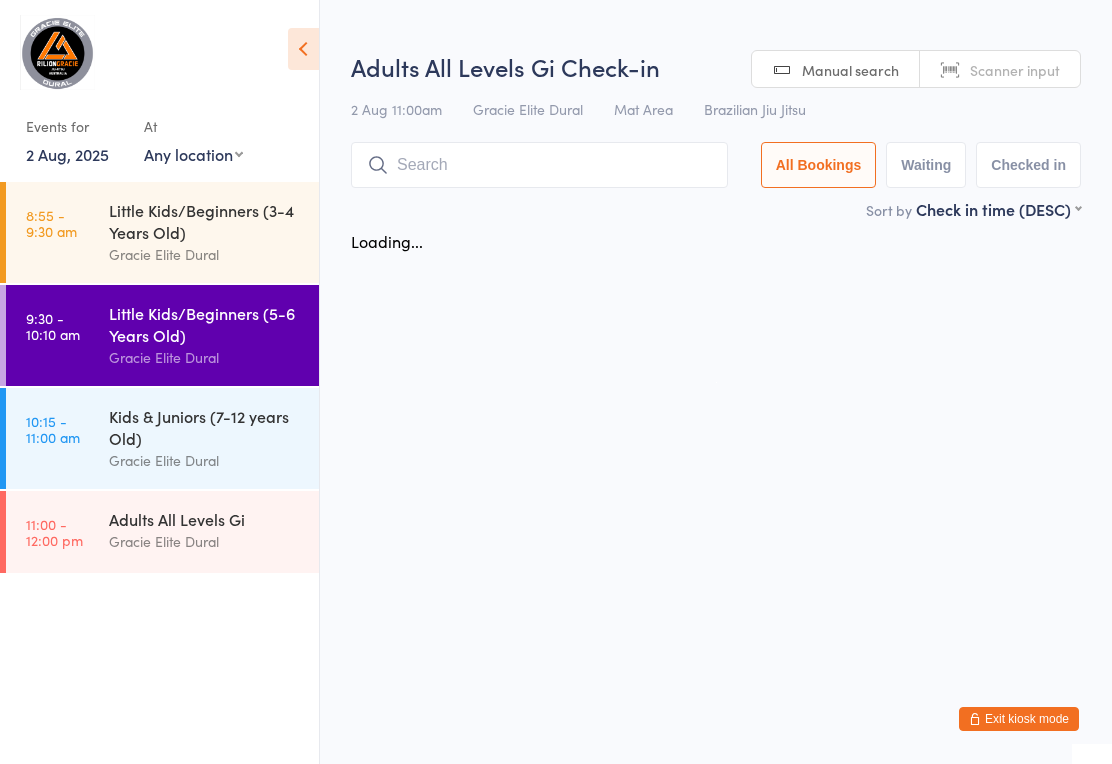 scroll, scrollTop: 0, scrollLeft: 0, axis: both 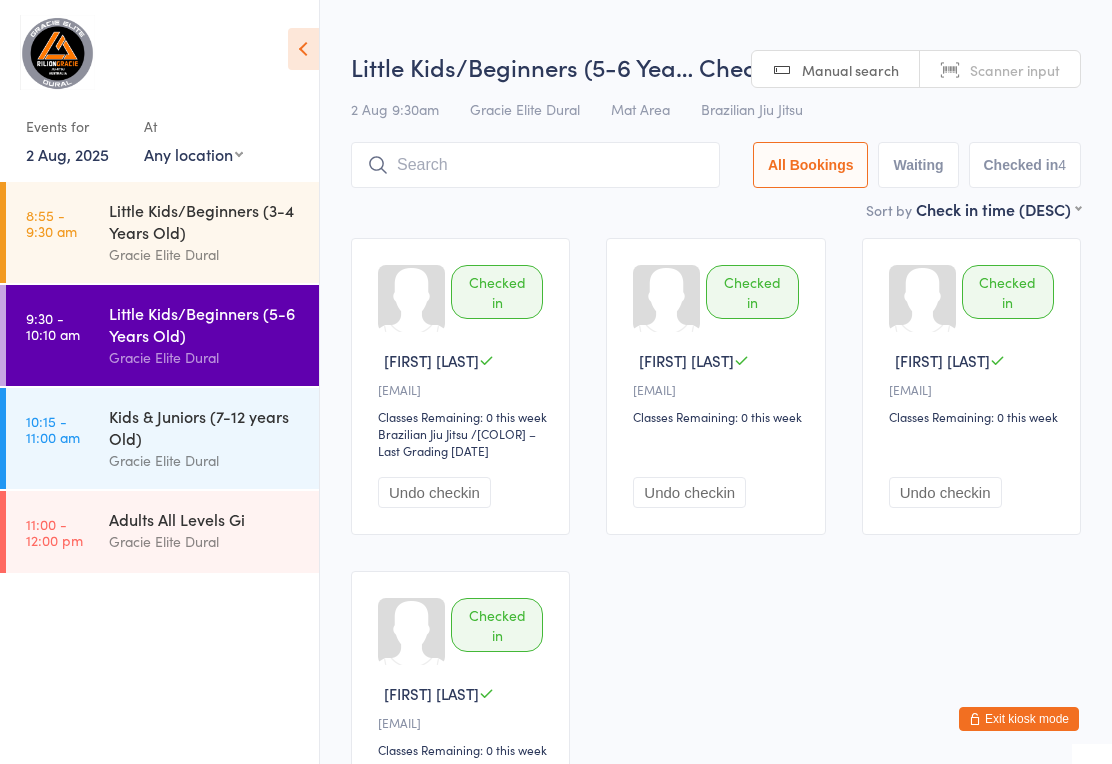click on "Kids & Juniors (7-12 years Old)" at bounding box center (205, 427) 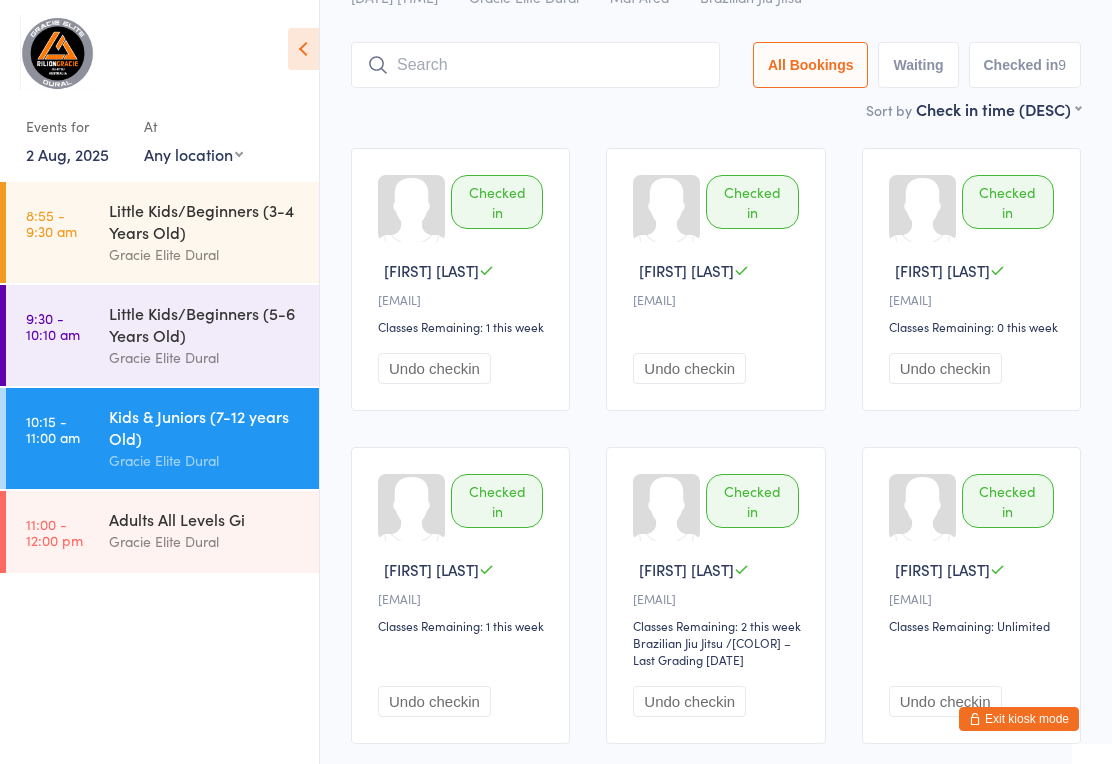 scroll, scrollTop: 0, scrollLeft: 0, axis: both 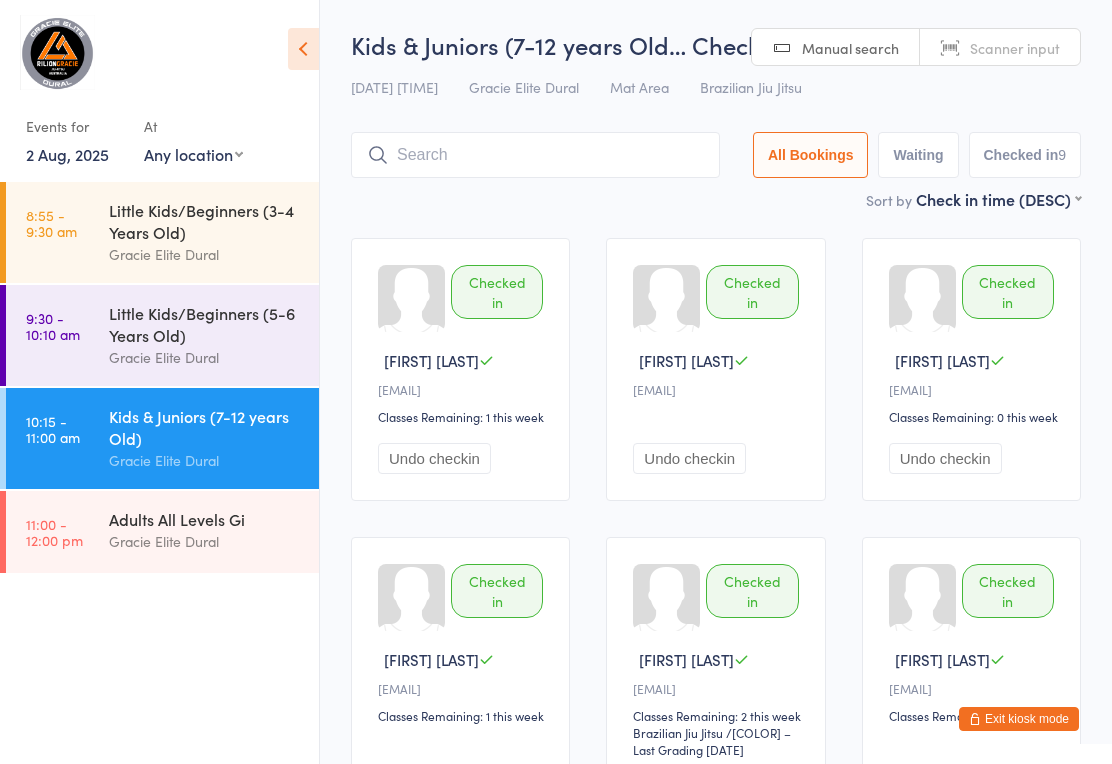 click on "9:30 - 10:10 am Little Kids/Beginners (5-6 Years Old) Gracie Elite Dural" at bounding box center (162, 335) 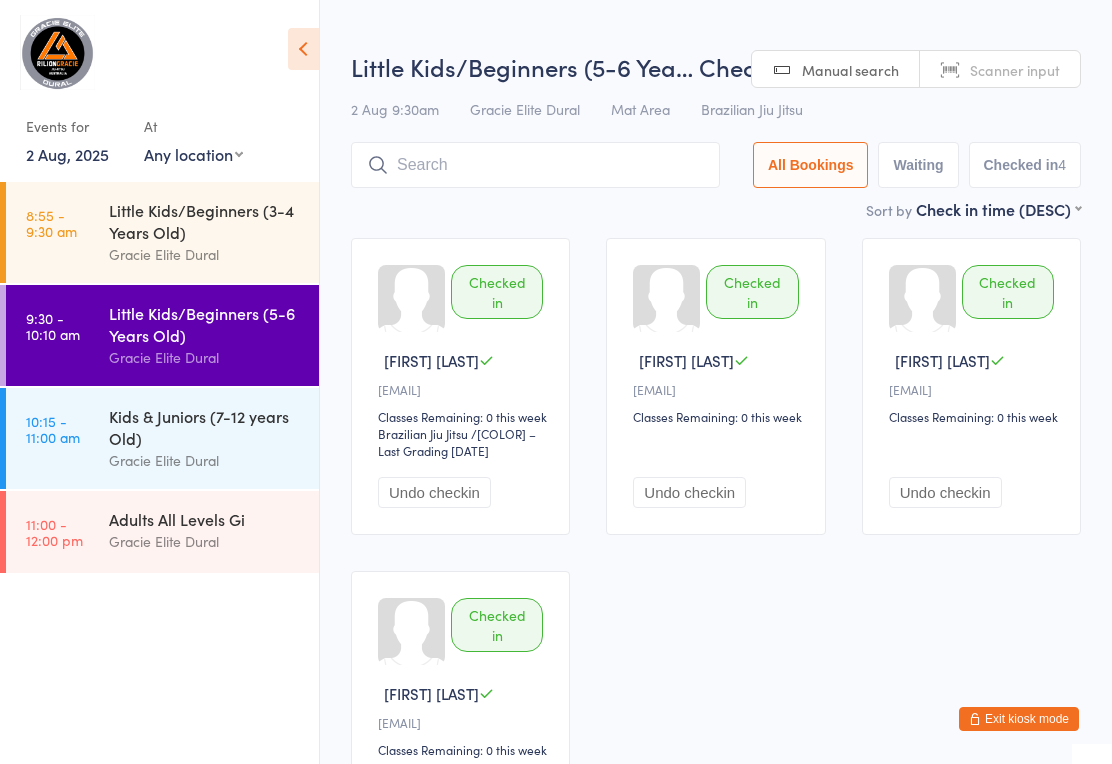 click on "8:55 - 9:30 am Little Kids/Beginners (3-4 Years Old) Gracie Elite Dural" at bounding box center (162, 232) 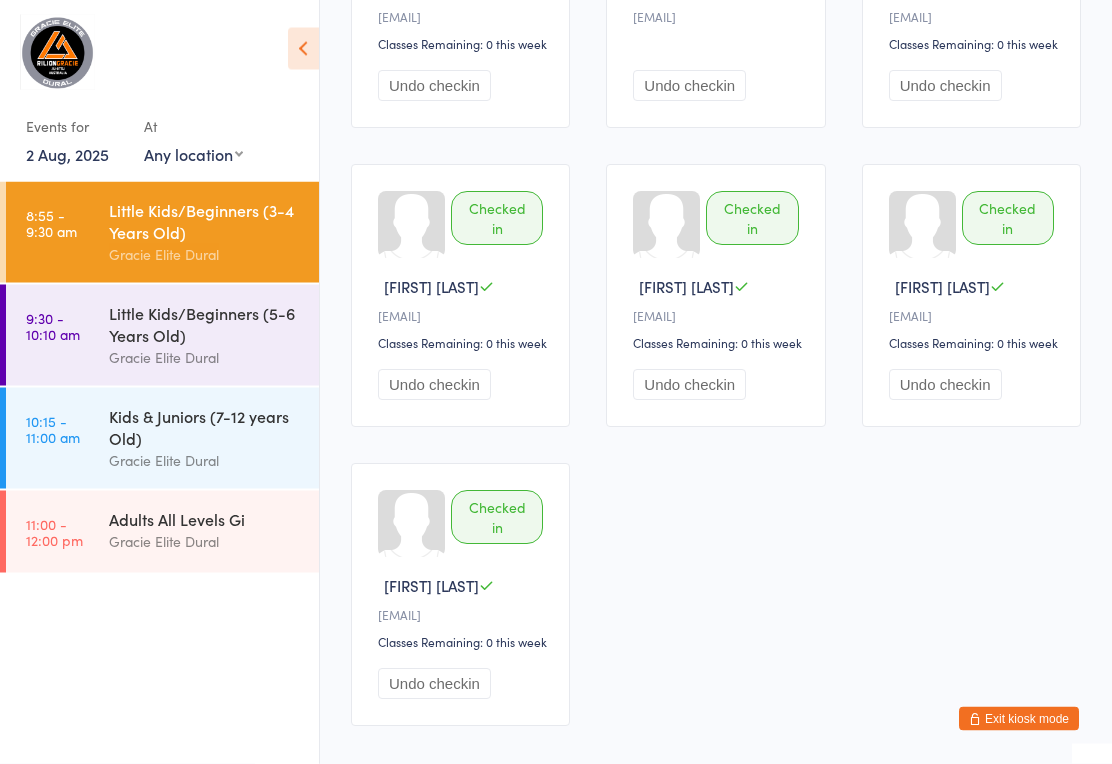 scroll, scrollTop: 326, scrollLeft: 0, axis: vertical 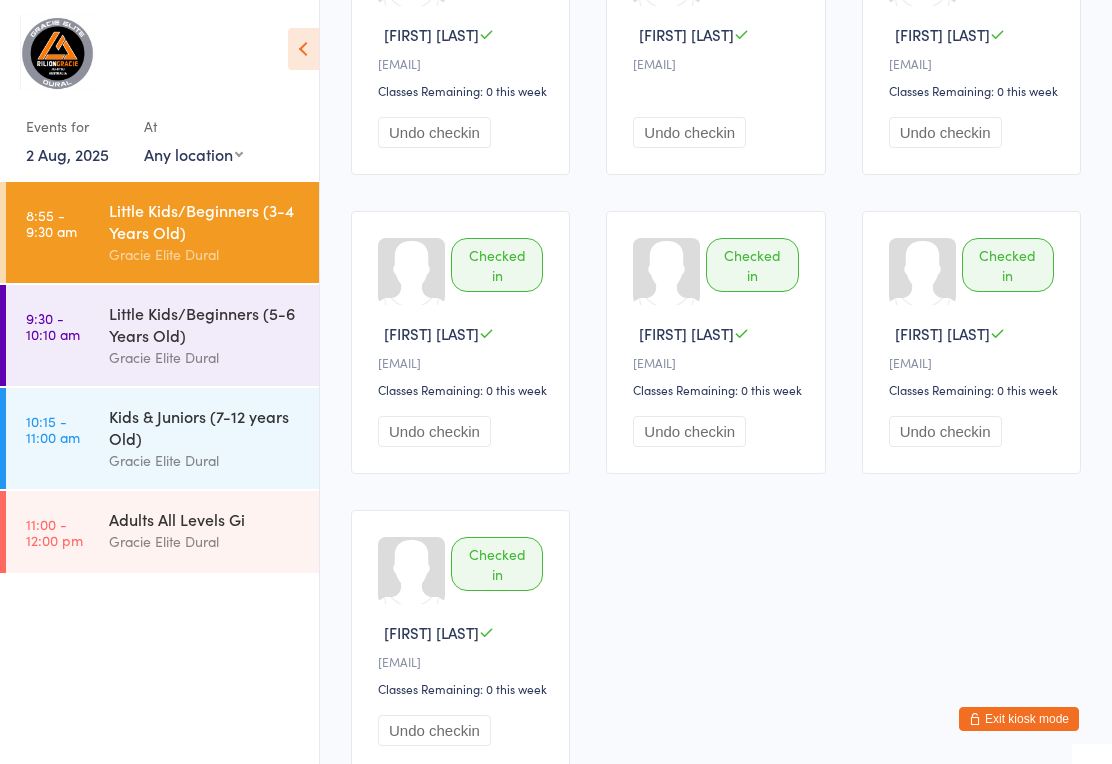 click on "Exit kiosk mode" at bounding box center [1019, 719] 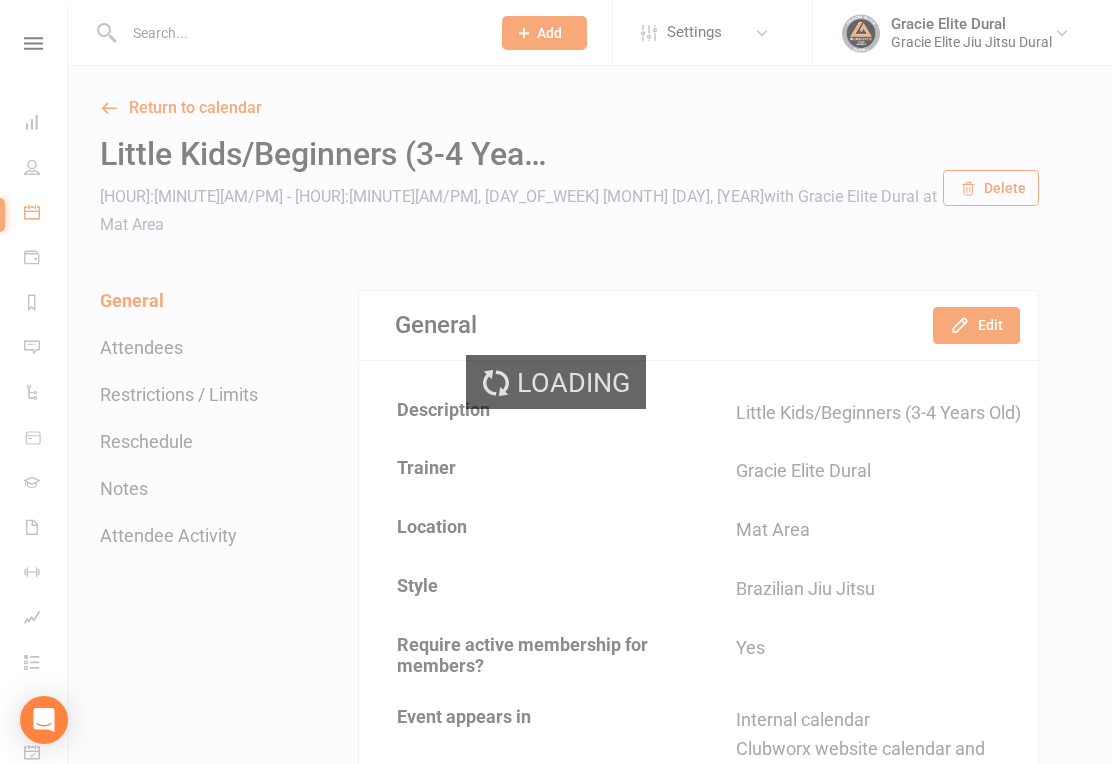 scroll, scrollTop: 0, scrollLeft: 0, axis: both 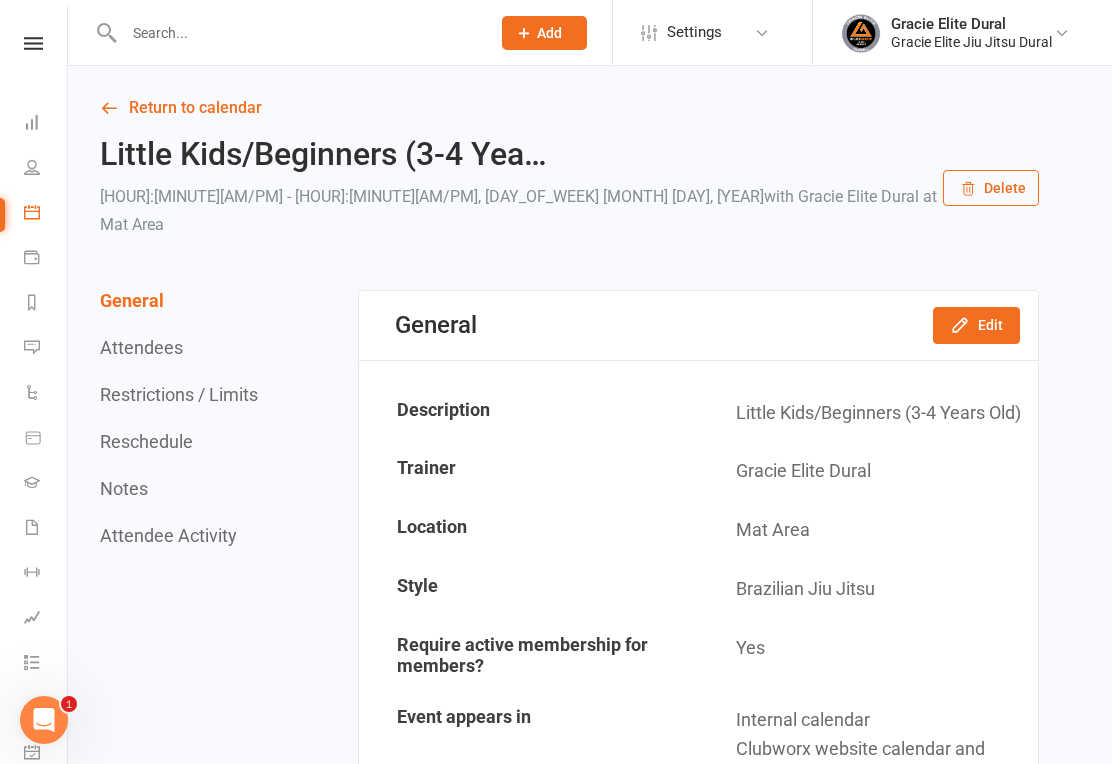 click at bounding box center (32, 527) 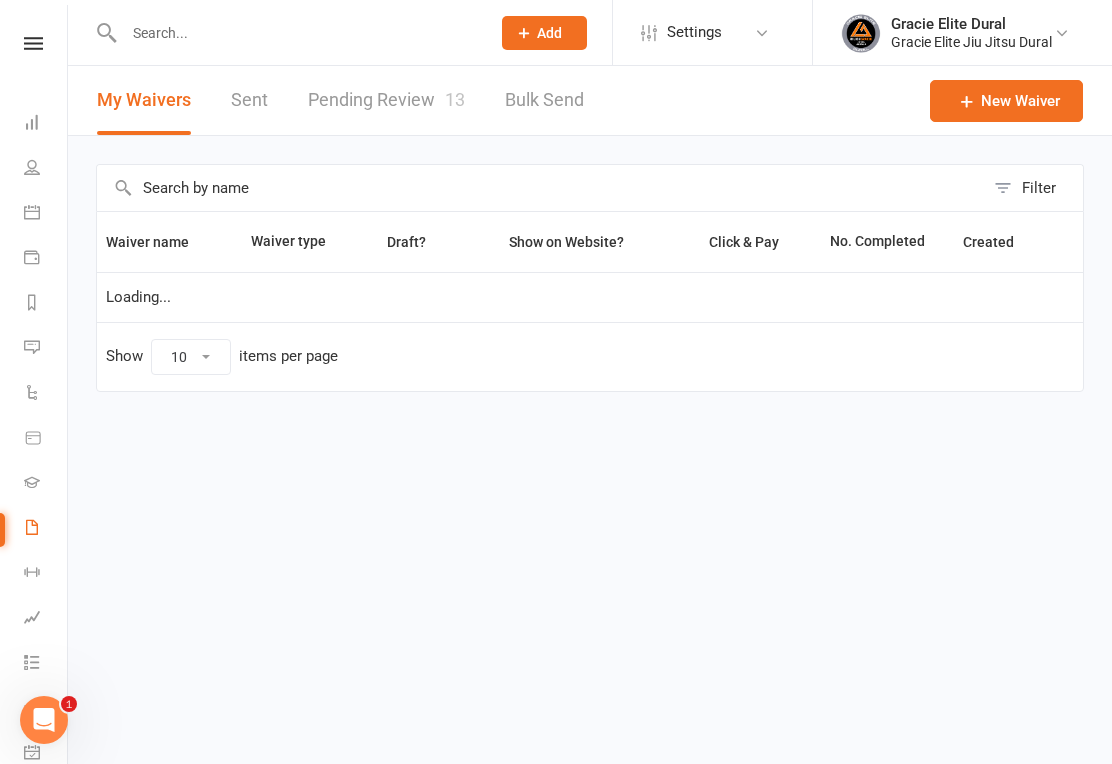 select on "100" 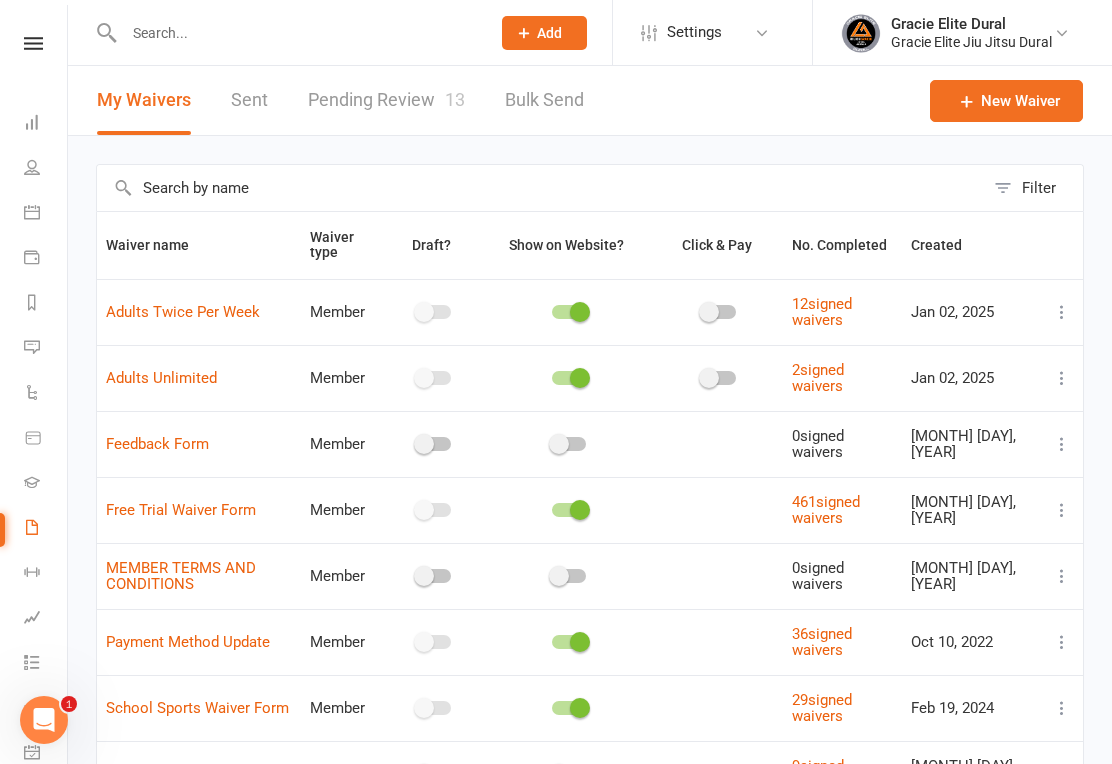 click on "Pending Review 13" at bounding box center [386, 100] 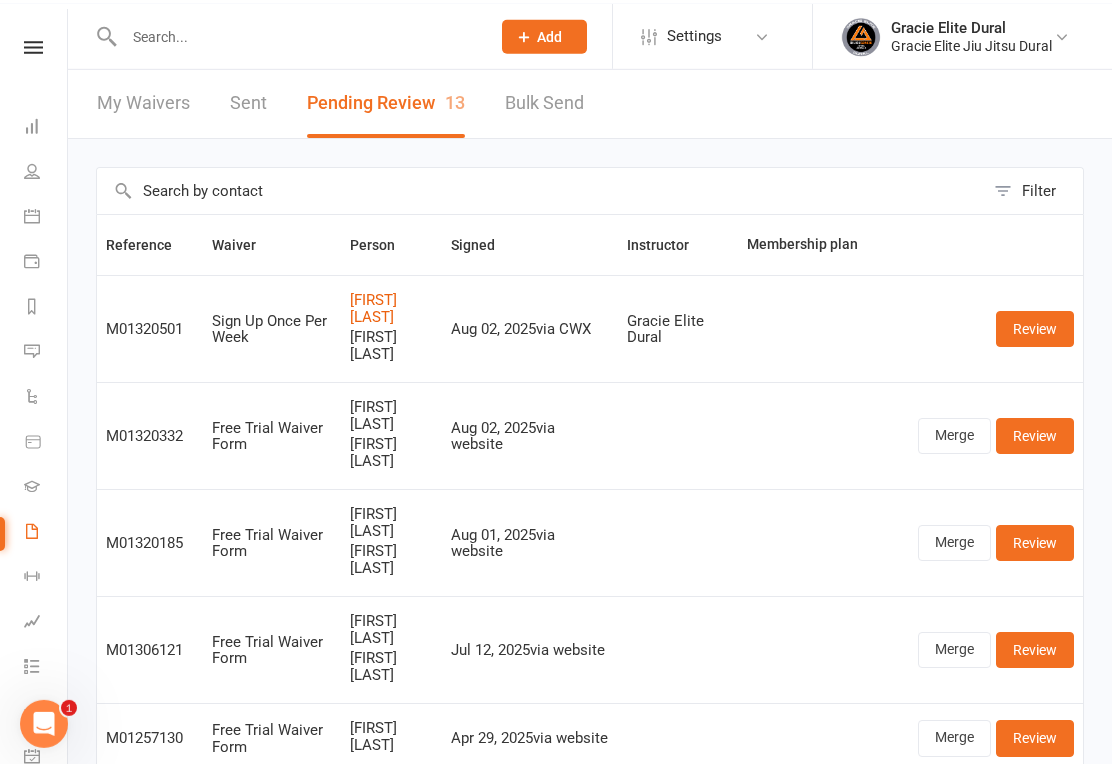 scroll, scrollTop: 0, scrollLeft: 0, axis: both 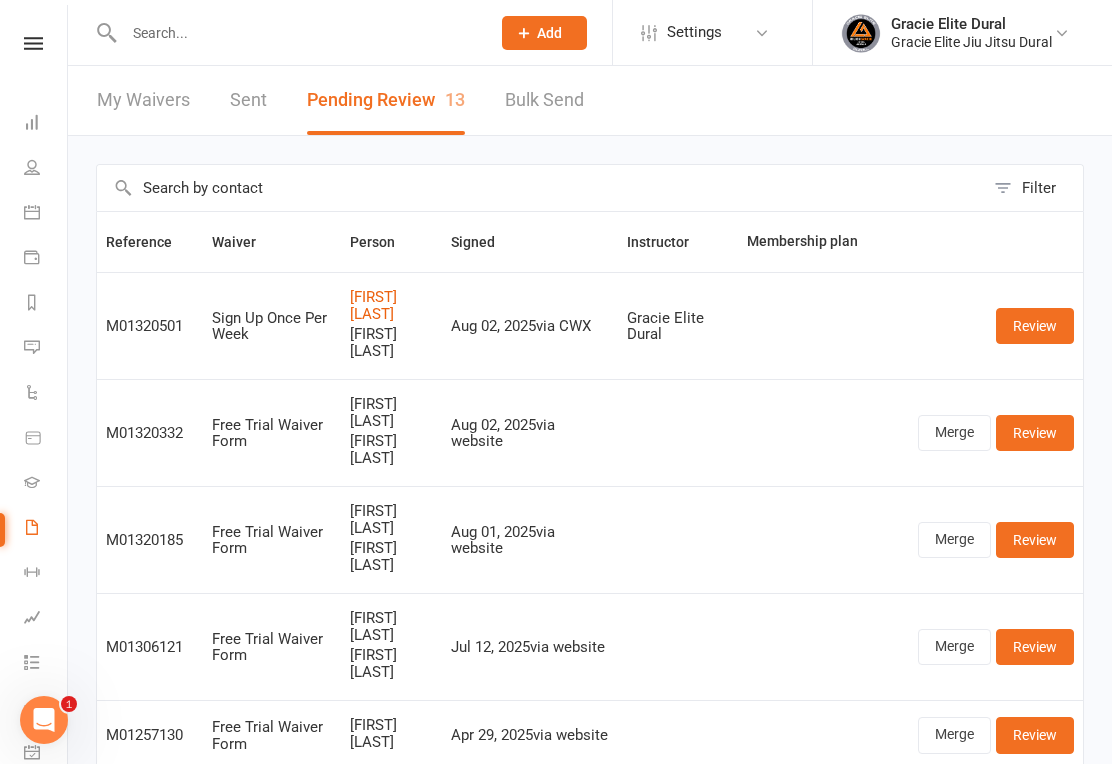 click on "Dashboard" at bounding box center (46, 124) 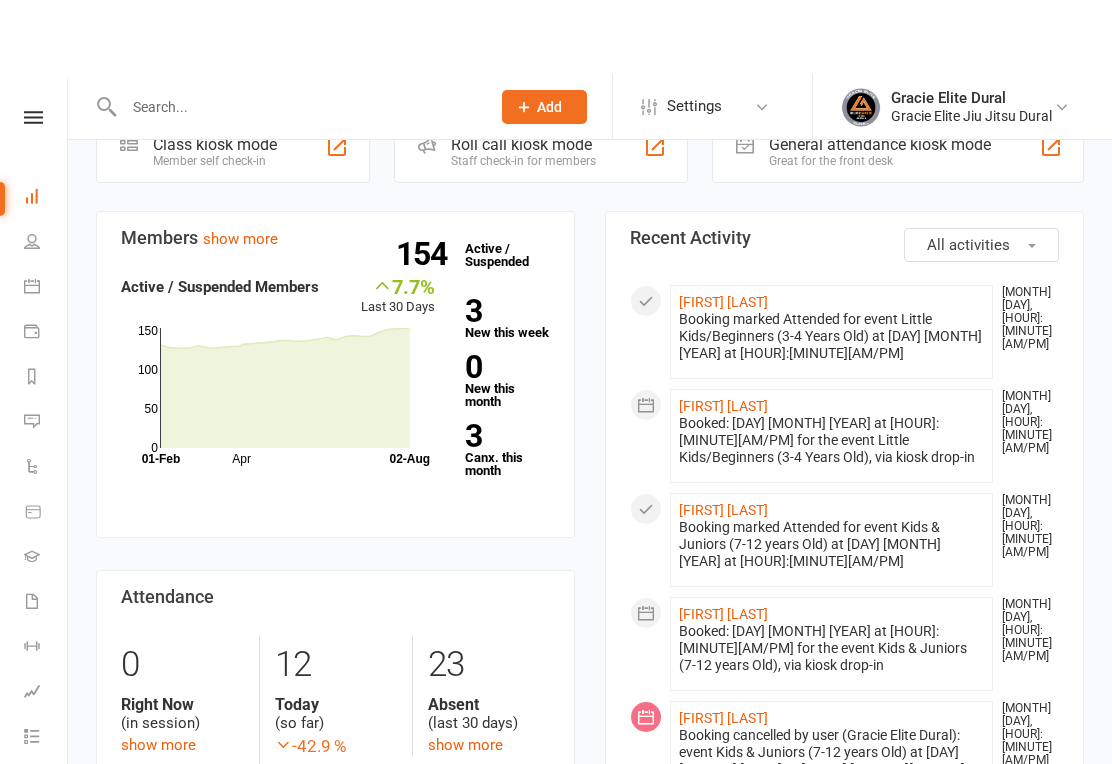scroll, scrollTop: 0, scrollLeft: 0, axis: both 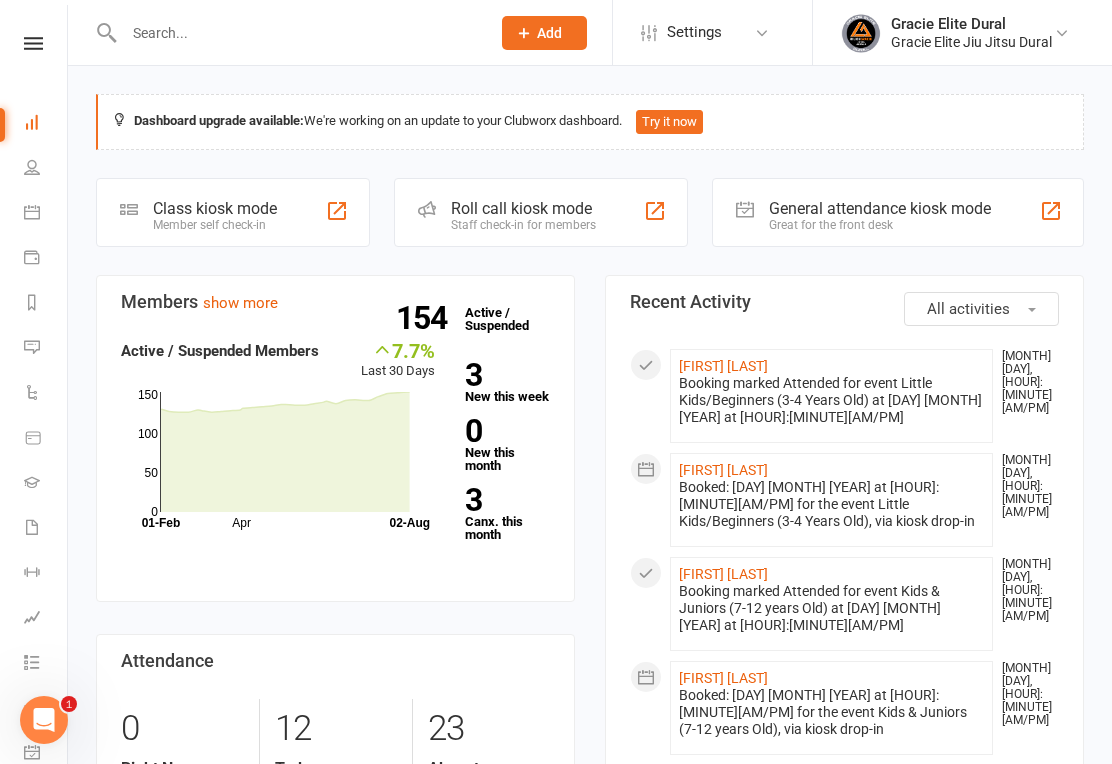 click at bounding box center [32, 212] 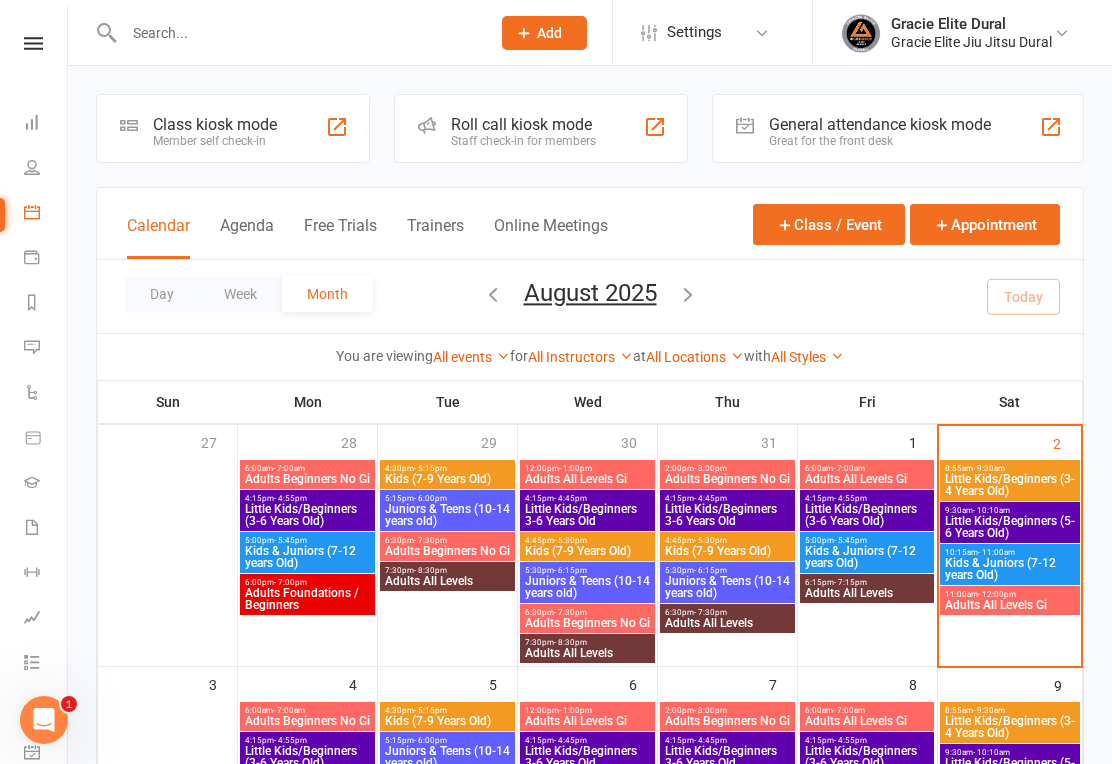 click at bounding box center (32, 122) 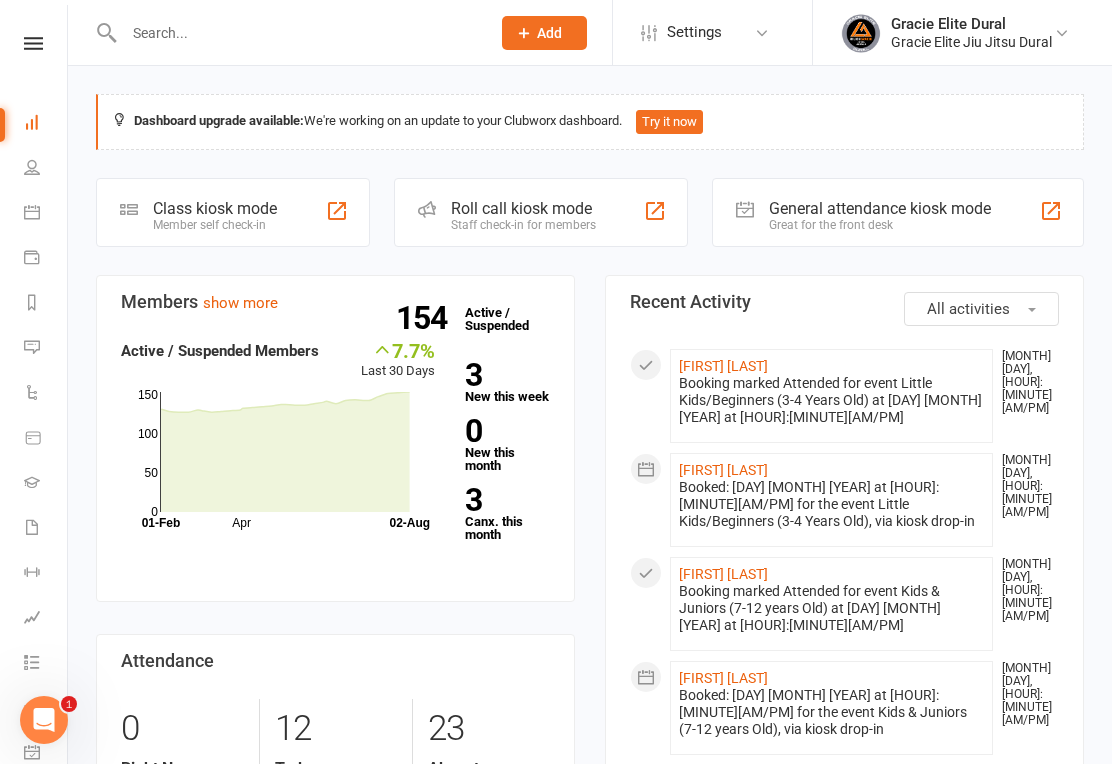 click on "Class kiosk mode" 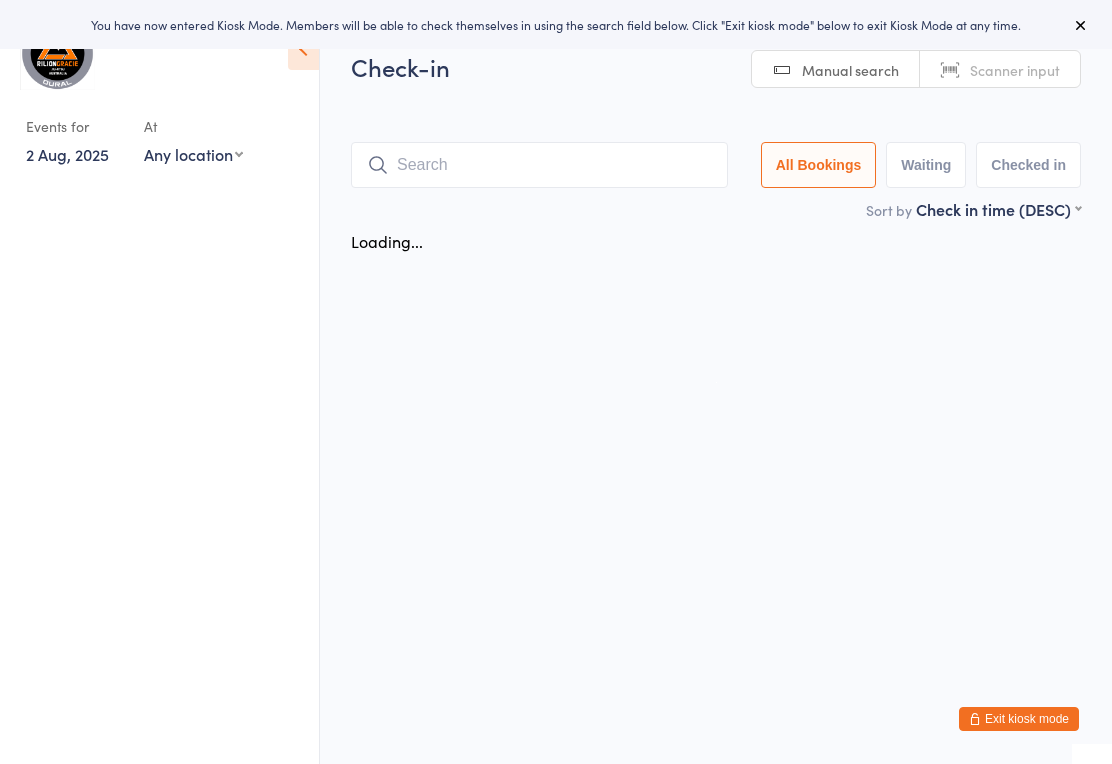 scroll, scrollTop: 0, scrollLeft: 0, axis: both 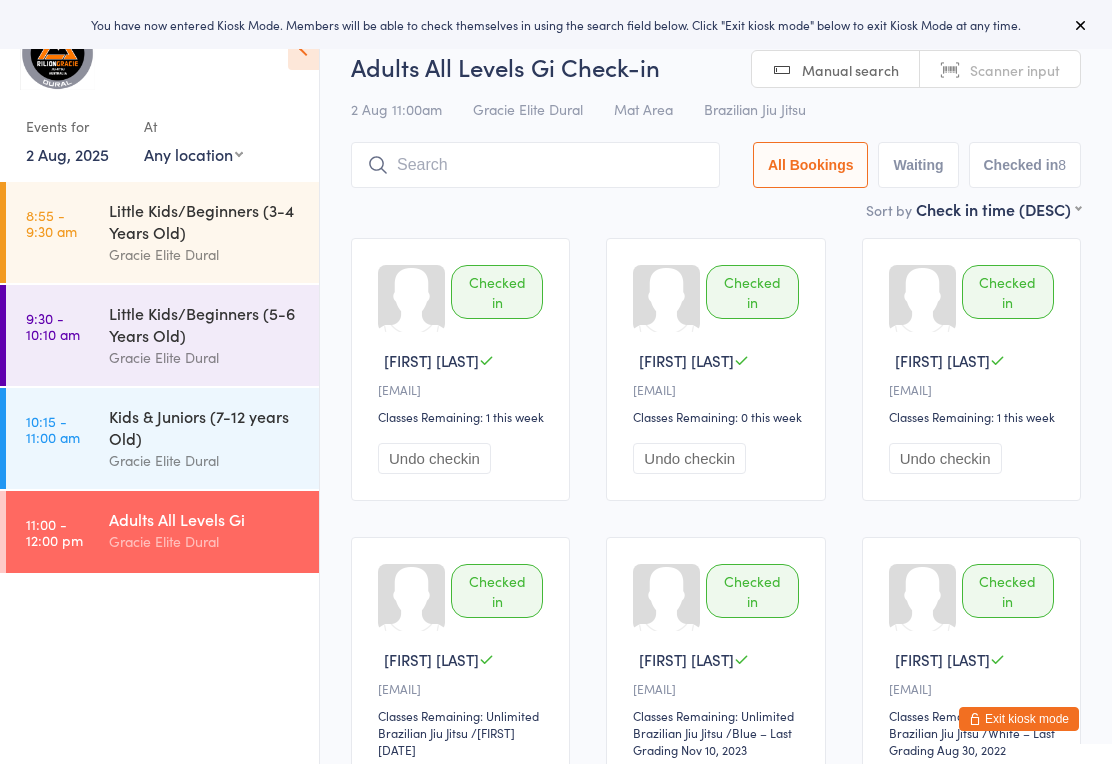 click on "2 Aug, 2025" at bounding box center (67, 154) 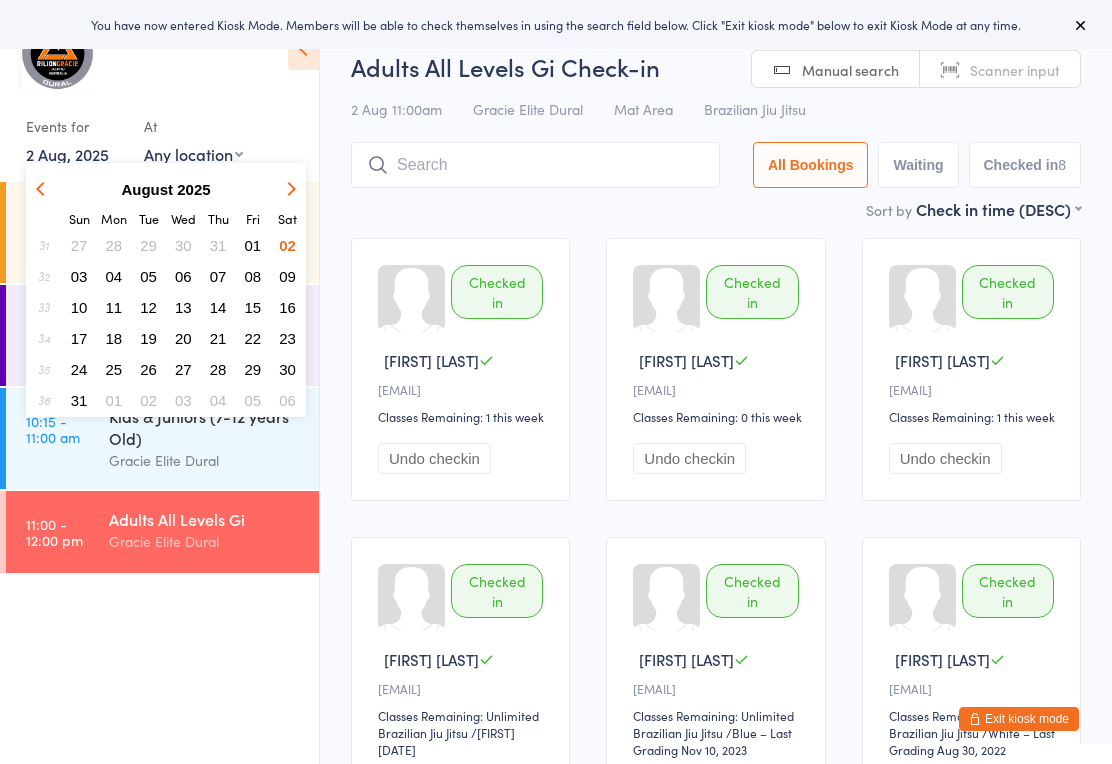 click on "04" at bounding box center [114, 276] 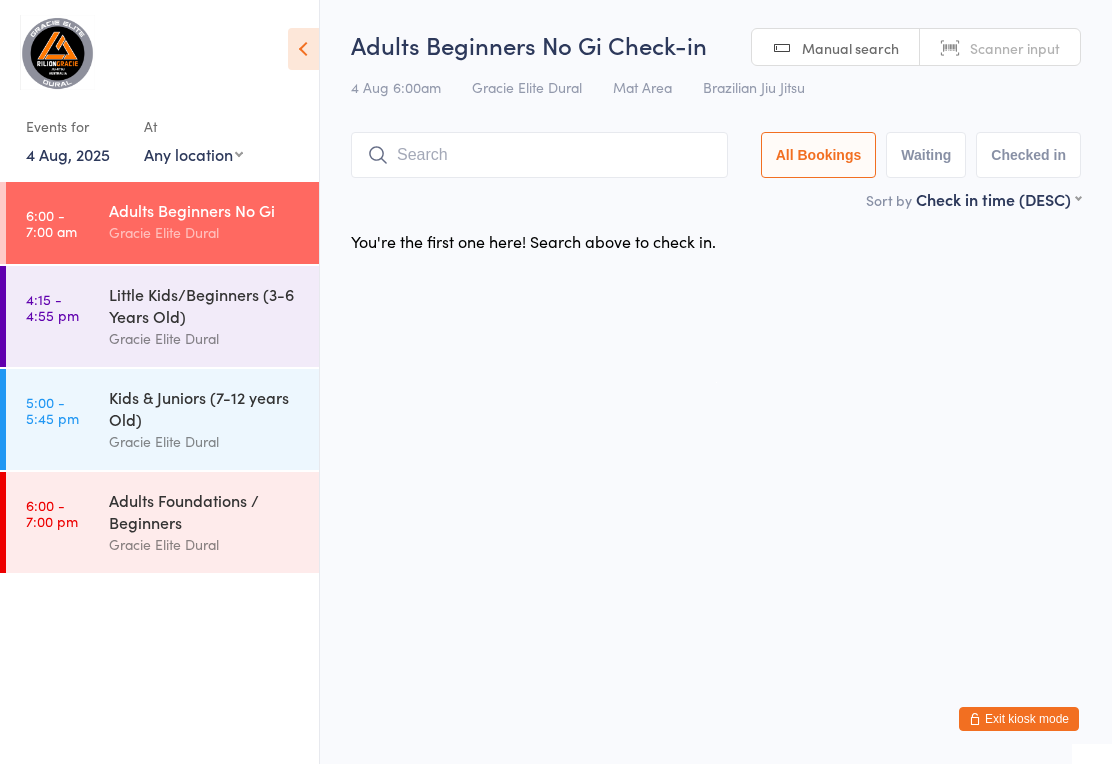 click on "Exit kiosk mode" at bounding box center (1019, 719) 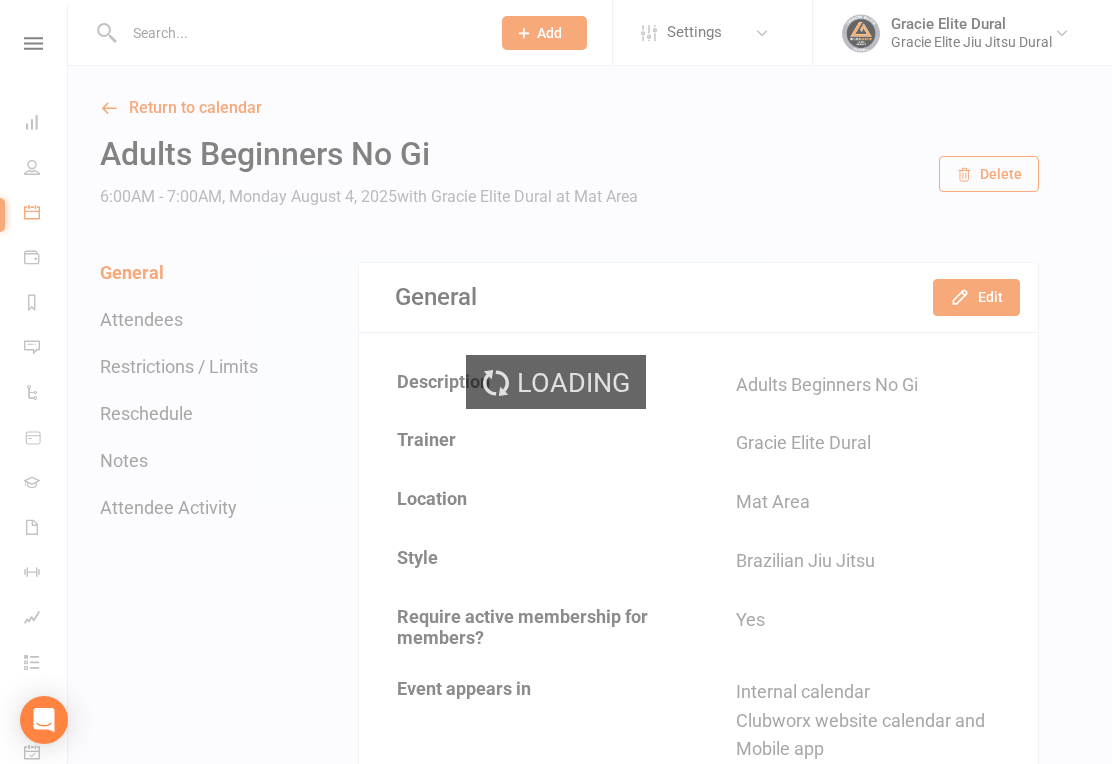 scroll, scrollTop: 0, scrollLeft: 0, axis: both 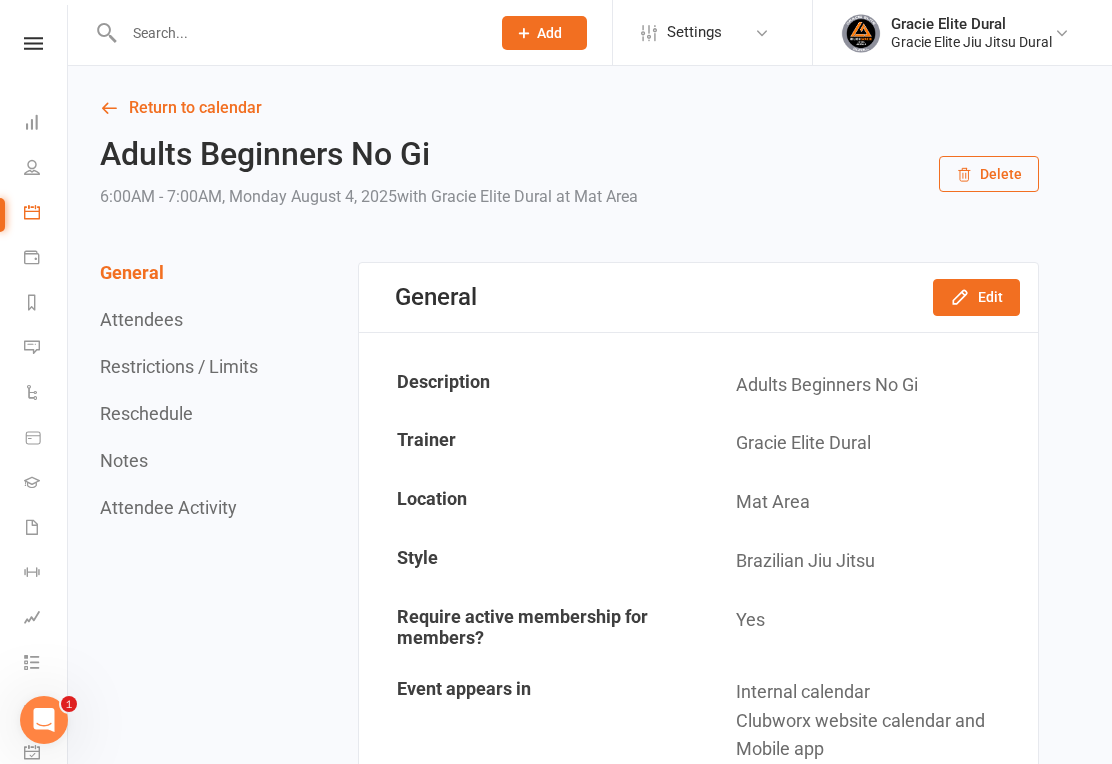 click at bounding box center [297, 33] 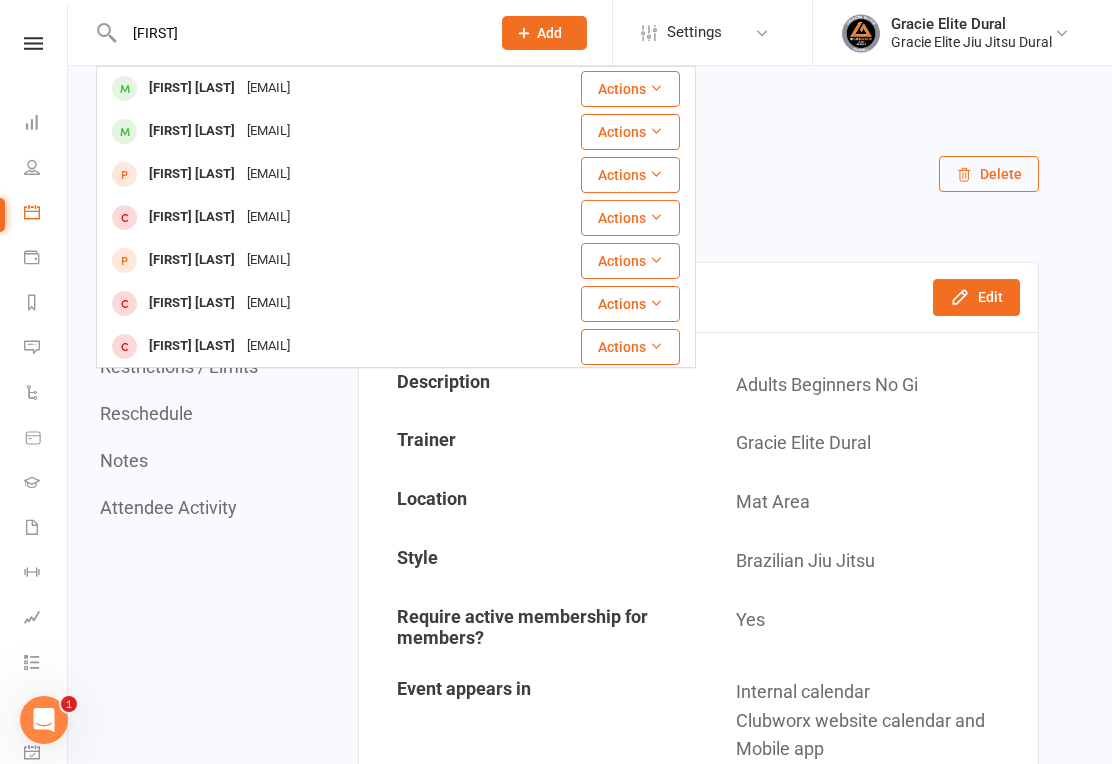 type on "Jamie" 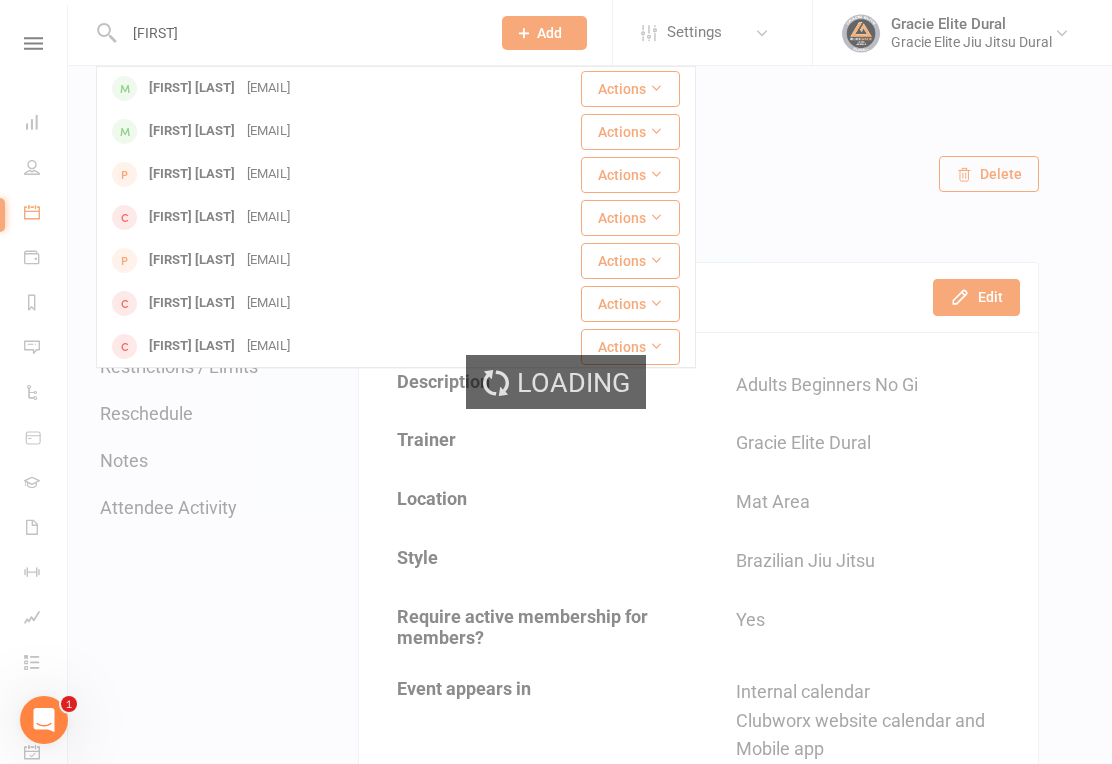 type 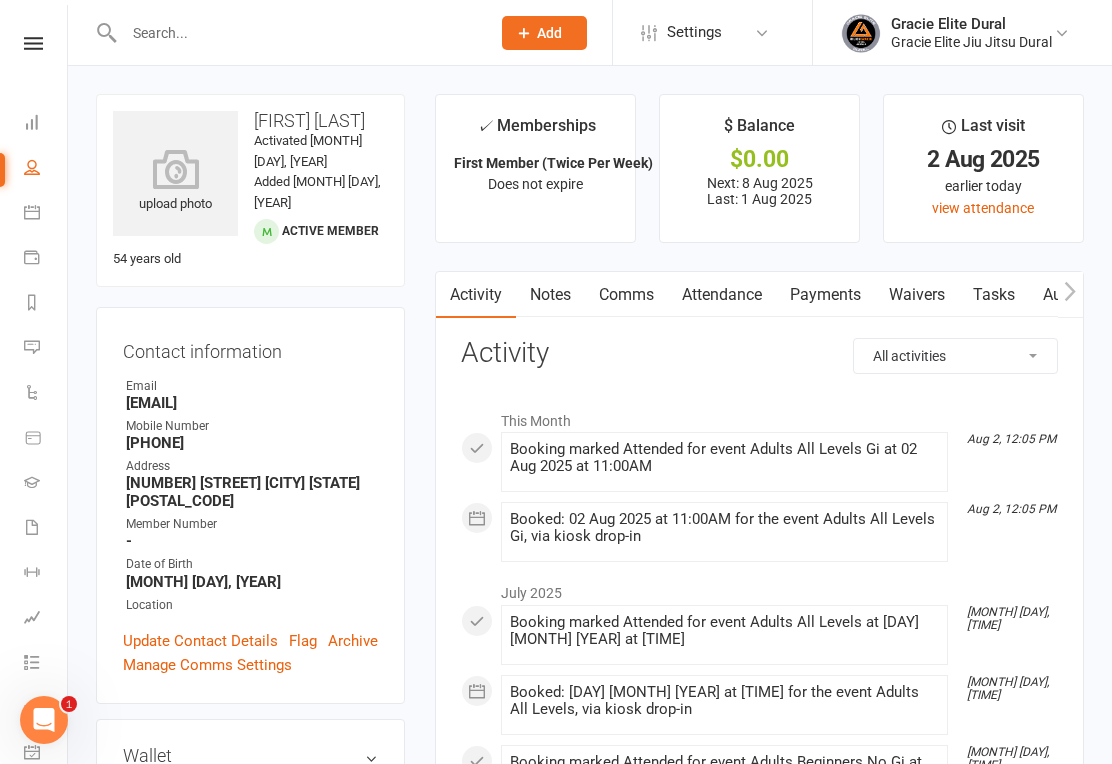 click on "Payments" at bounding box center [825, 295] 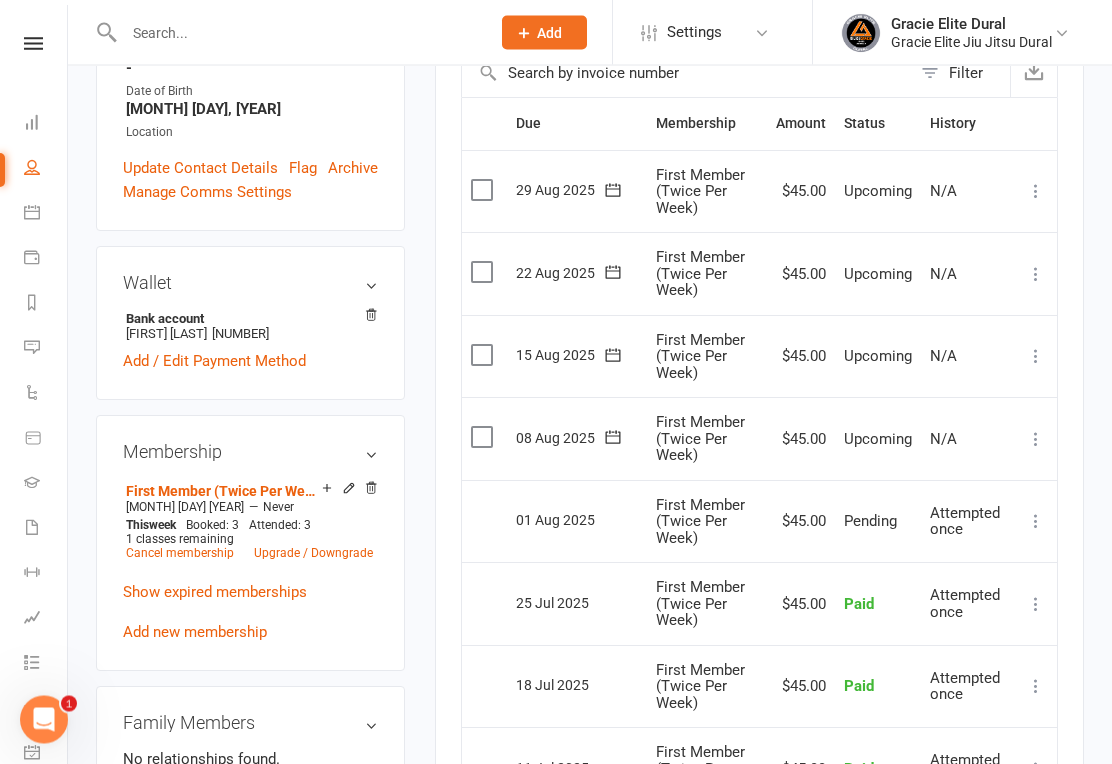 click at bounding box center [1036, 440] 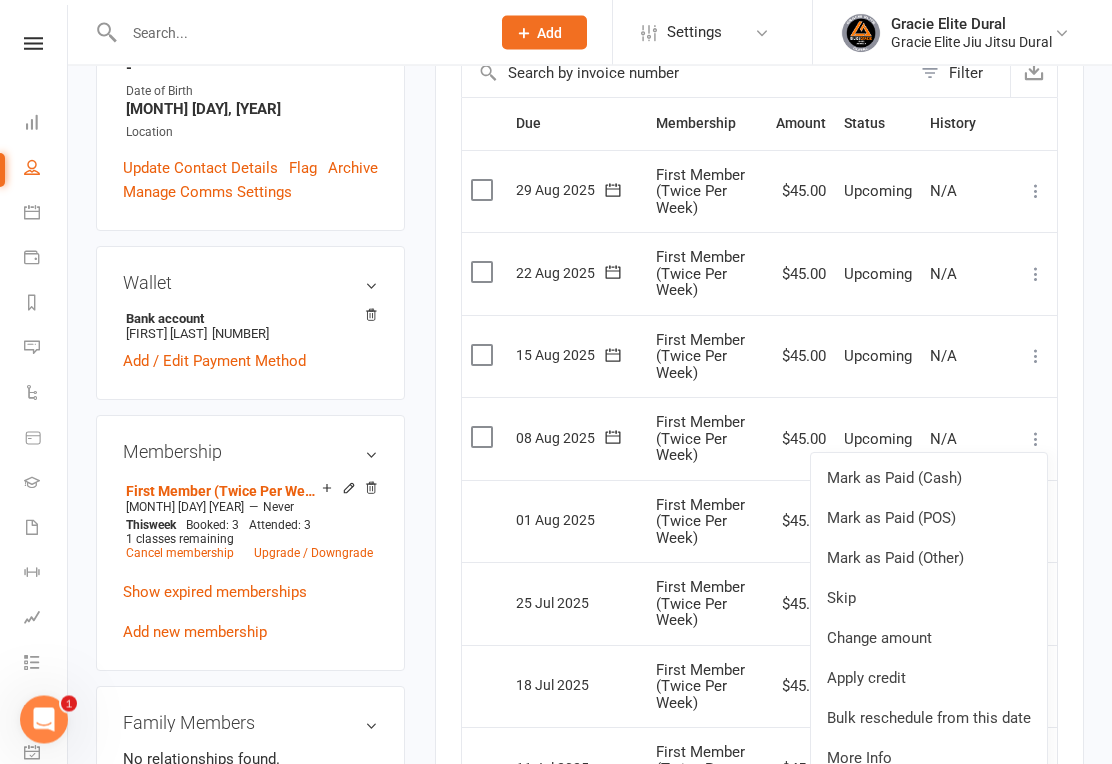 scroll, scrollTop: 473, scrollLeft: 0, axis: vertical 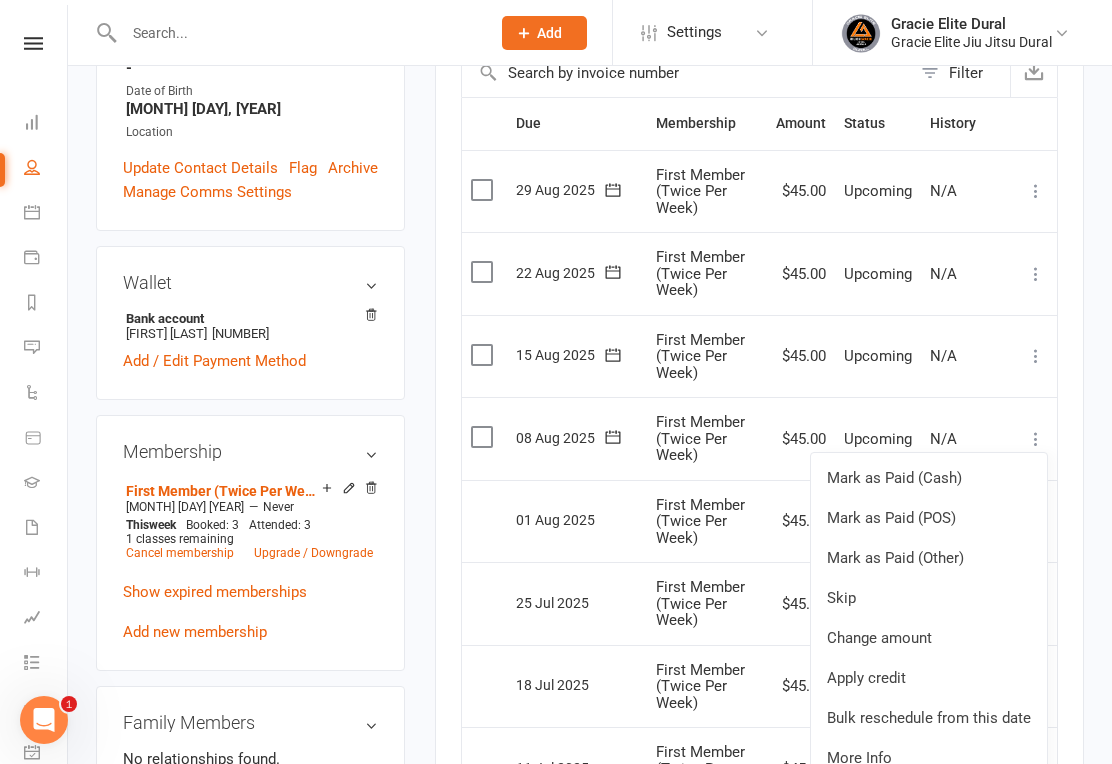 click on "Change amount" at bounding box center [929, 638] 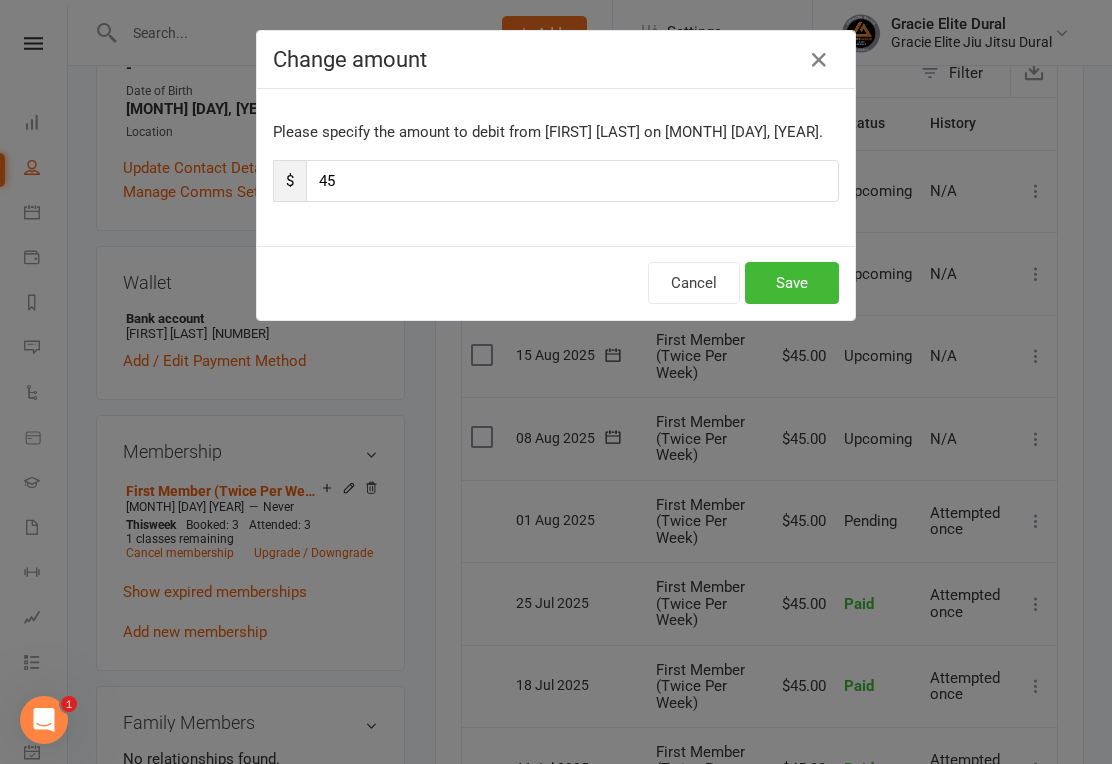 click on "45" at bounding box center [572, 181] 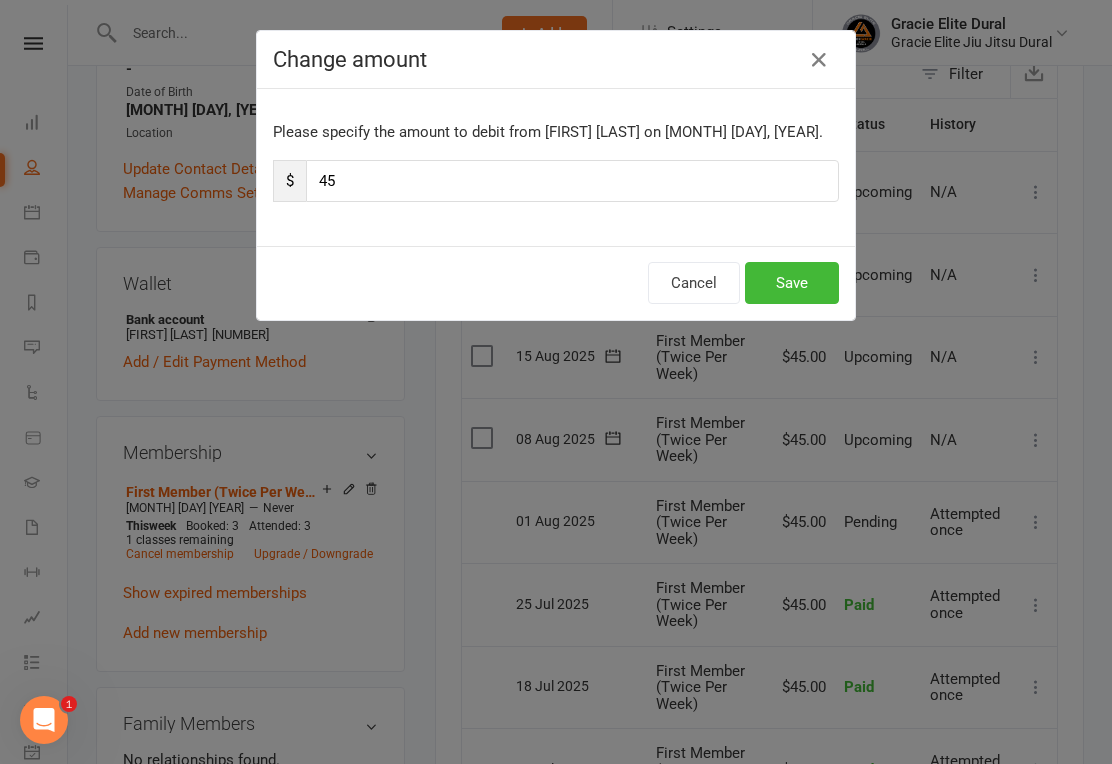 type on "4" 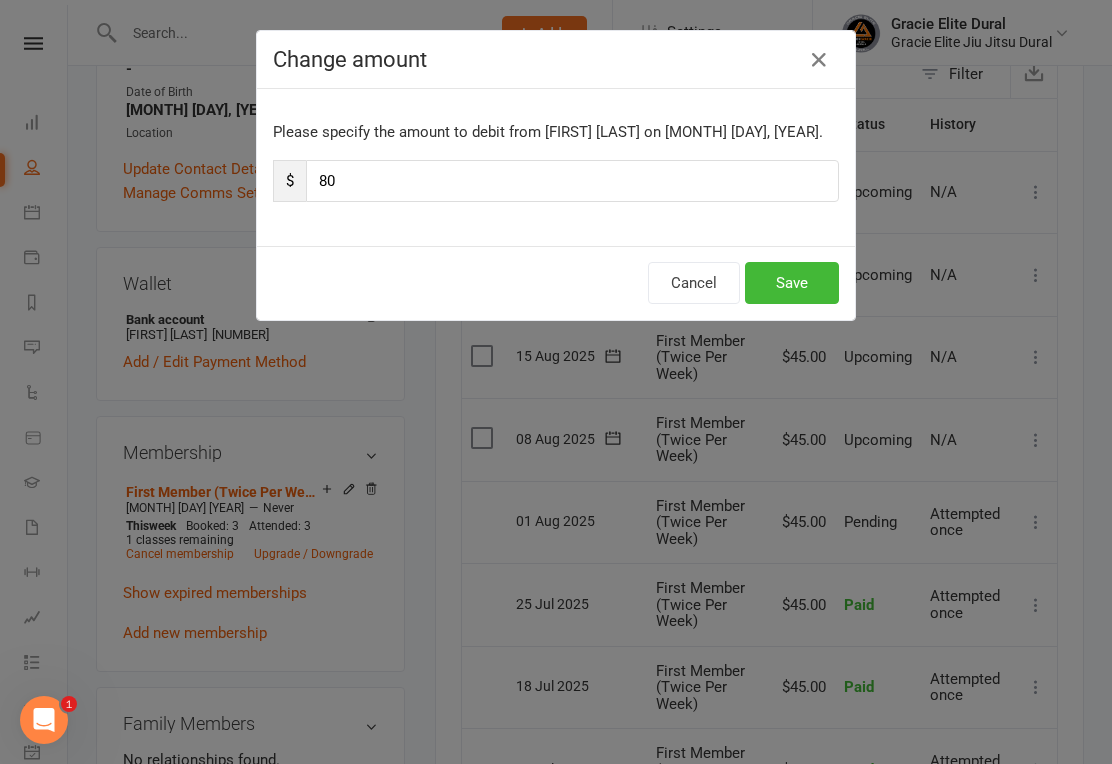 type on "80" 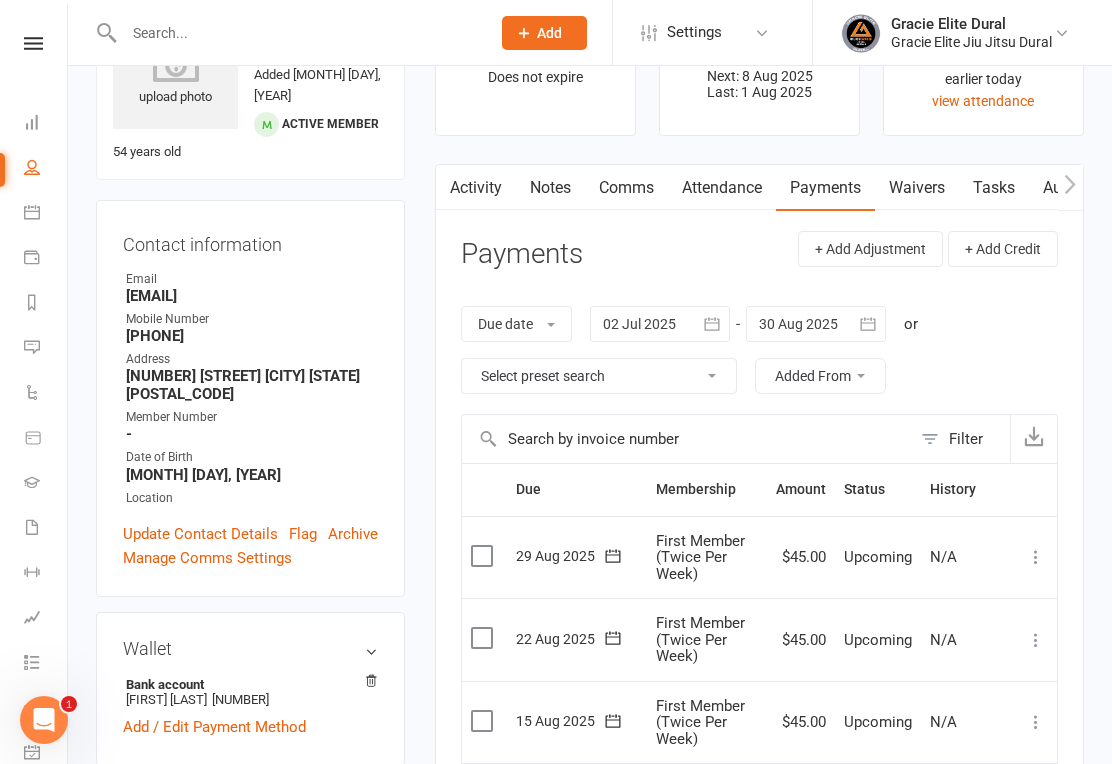 scroll, scrollTop: 0, scrollLeft: 0, axis: both 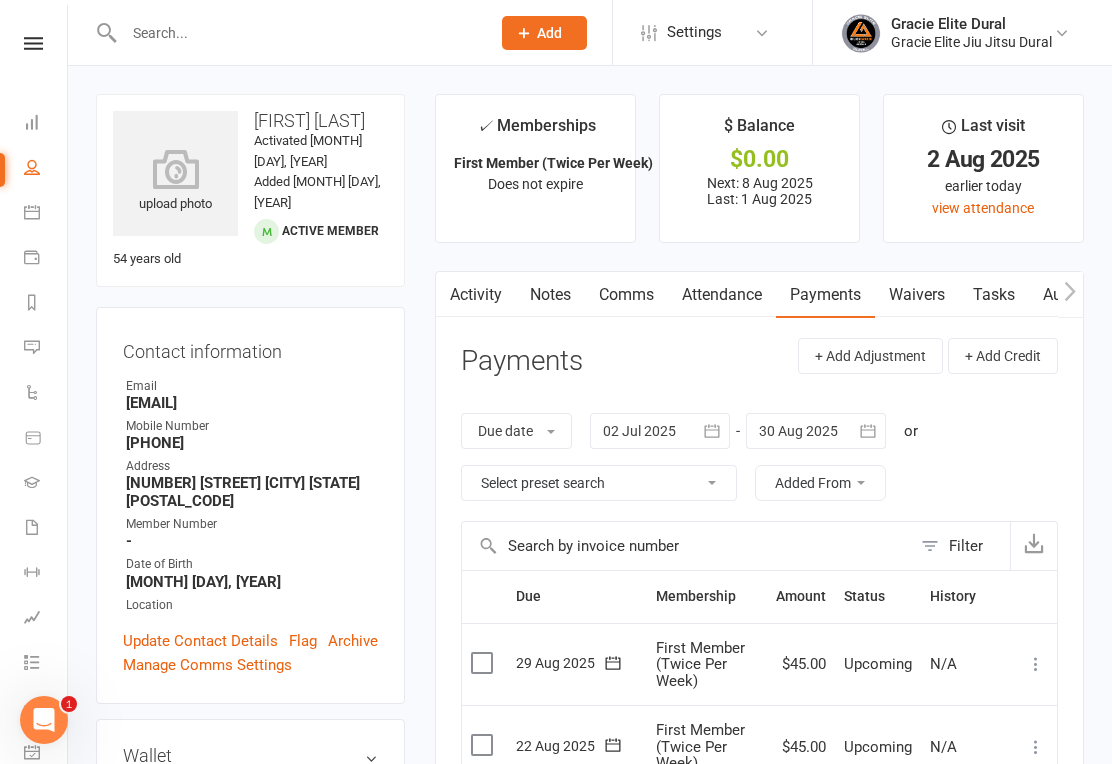 click on "Dashboard" at bounding box center [46, 124] 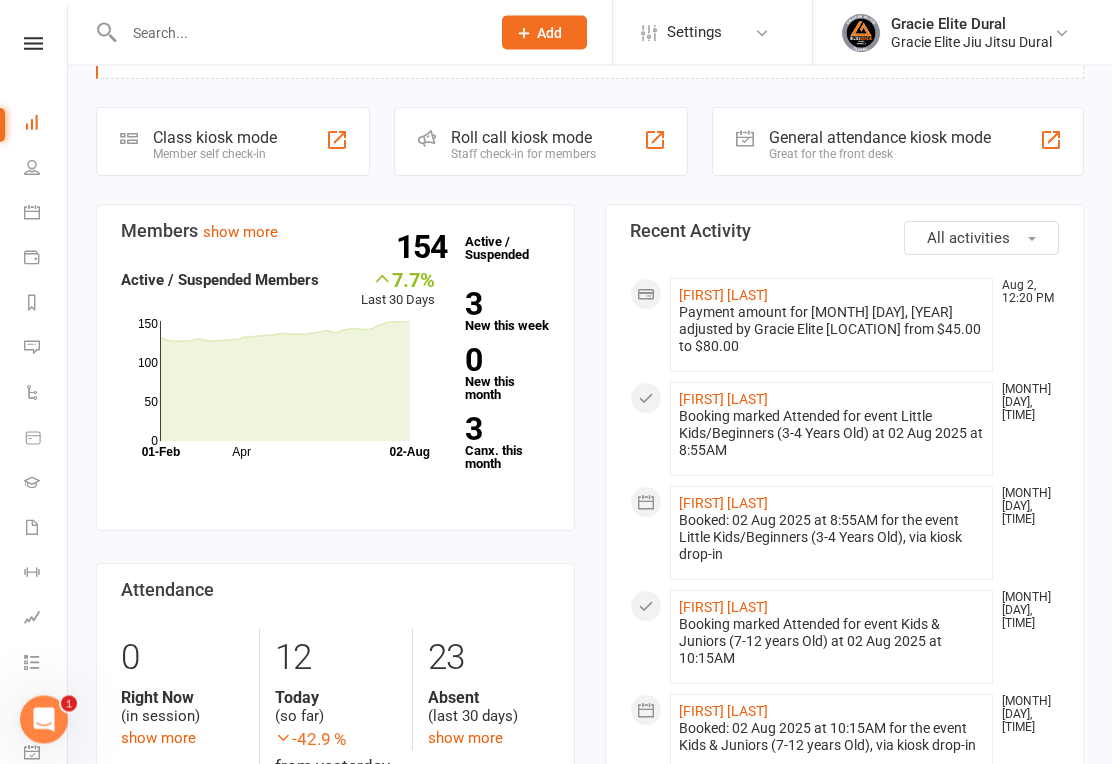 scroll, scrollTop: 0, scrollLeft: 0, axis: both 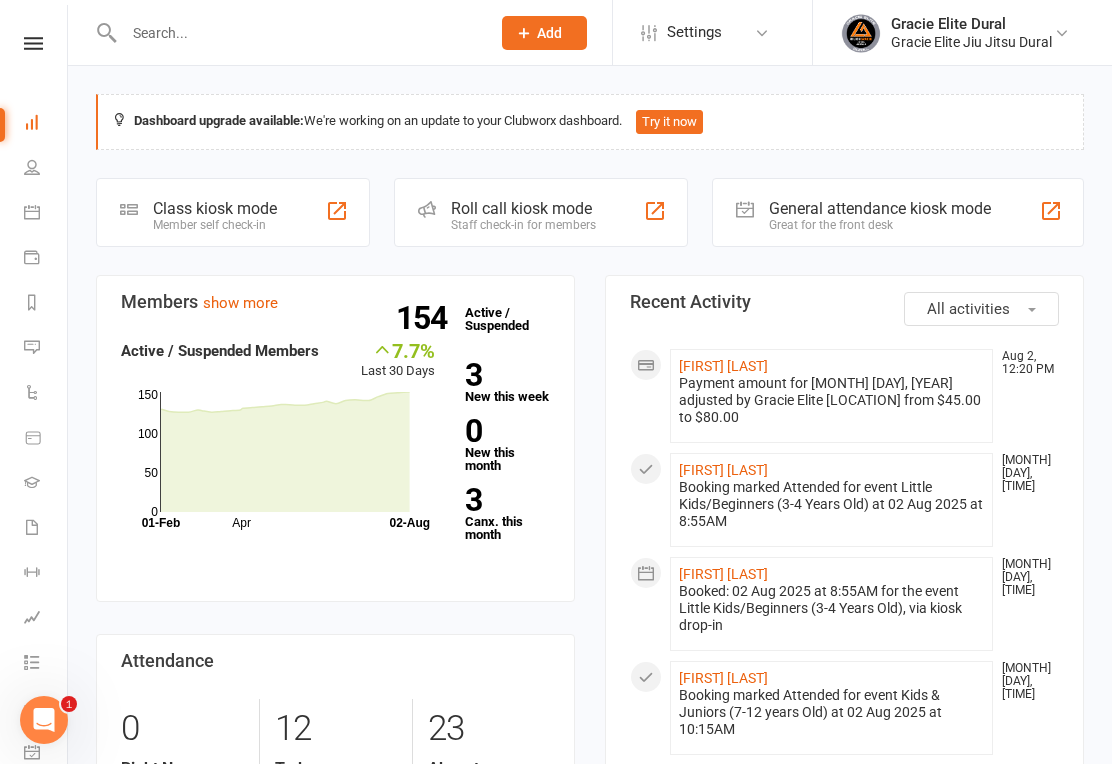 click on "Member self check-in" 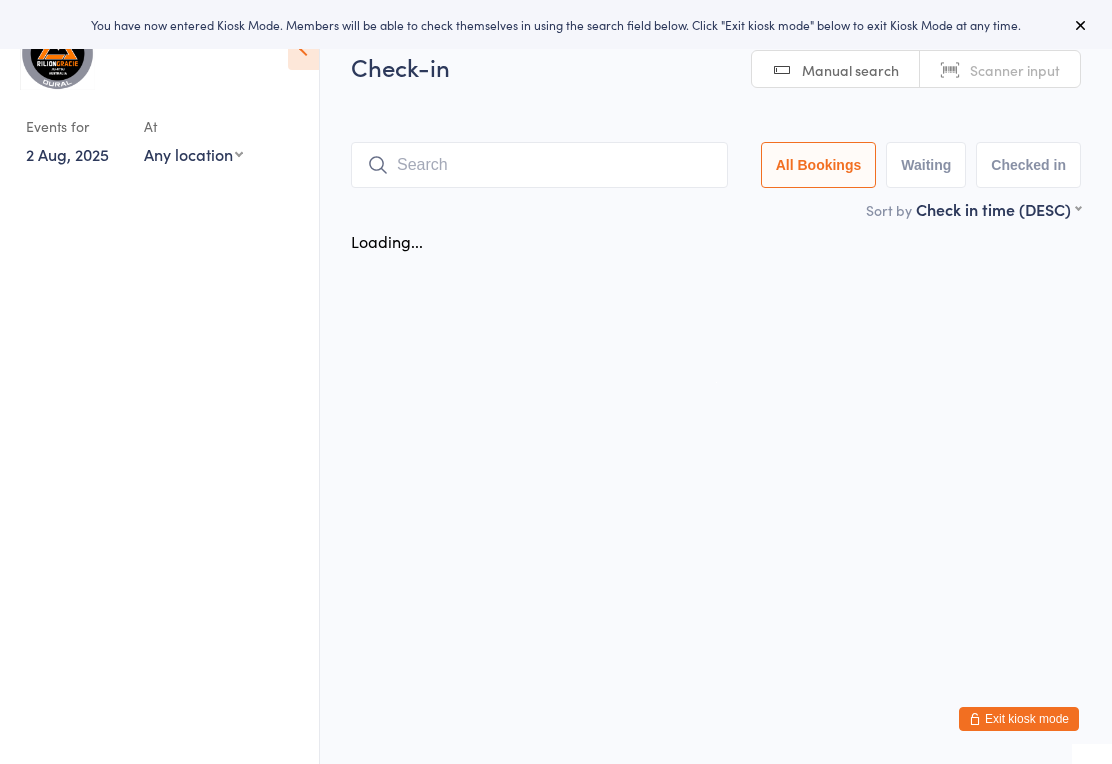 scroll, scrollTop: 0, scrollLeft: 0, axis: both 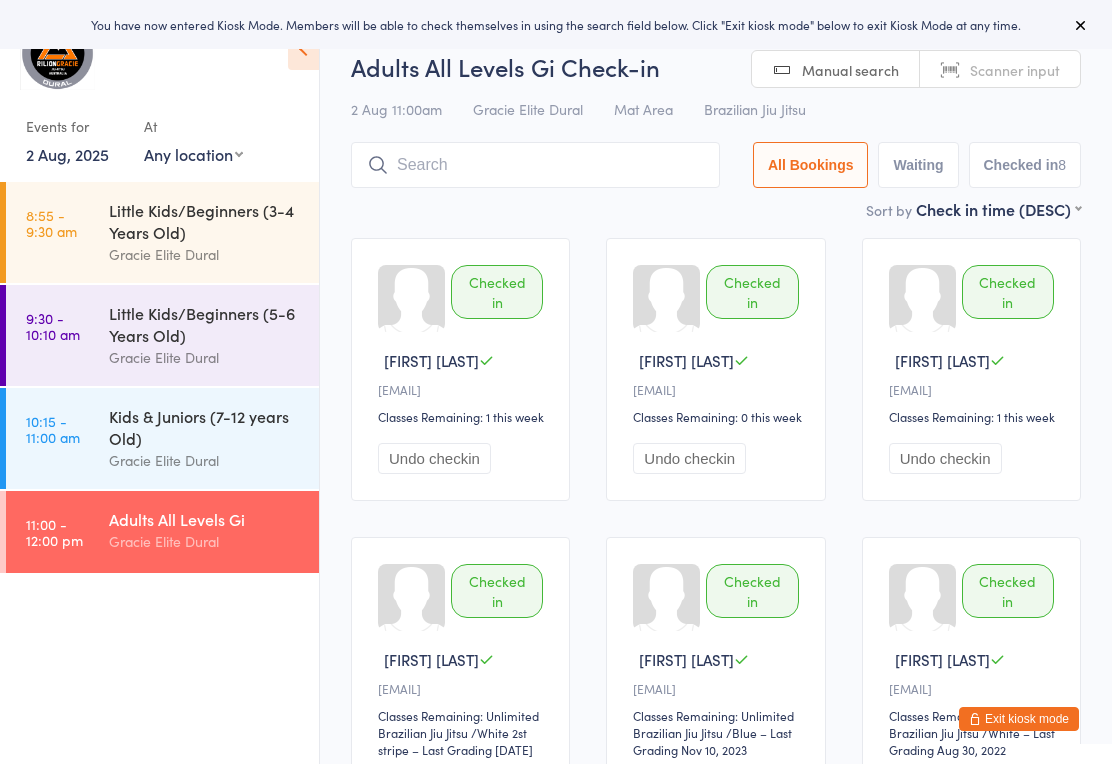 click on "2 Aug, 2025" at bounding box center [67, 154] 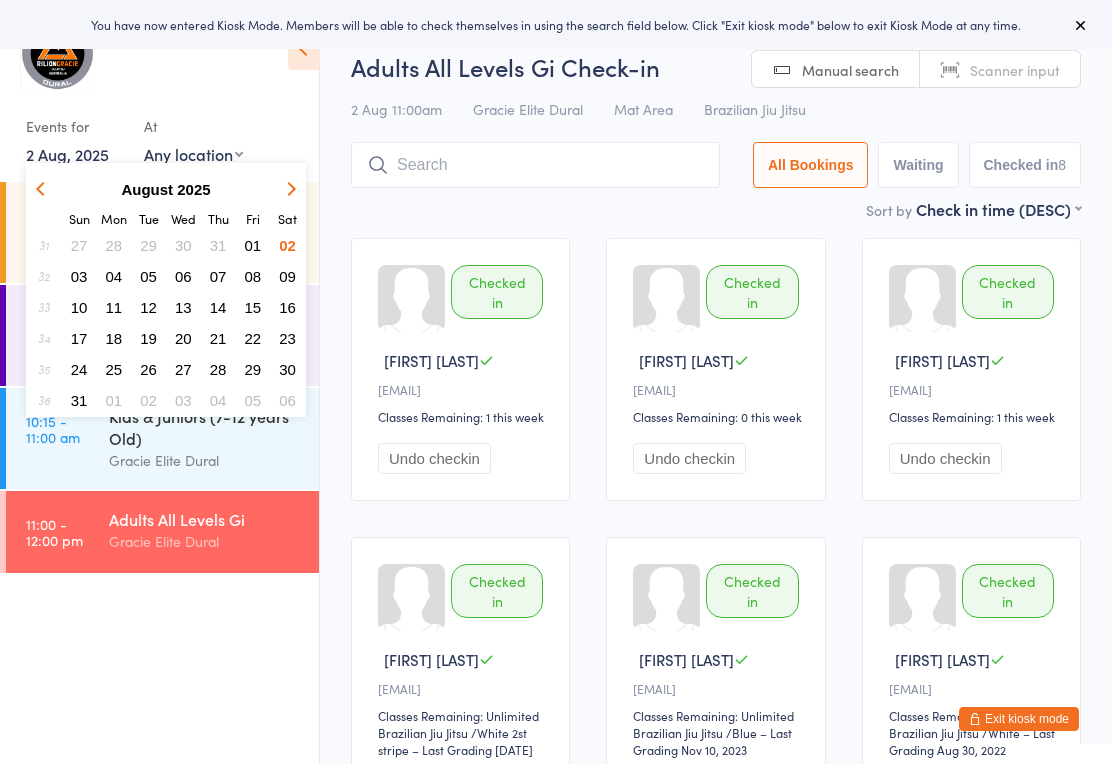 click on "04" at bounding box center [114, 276] 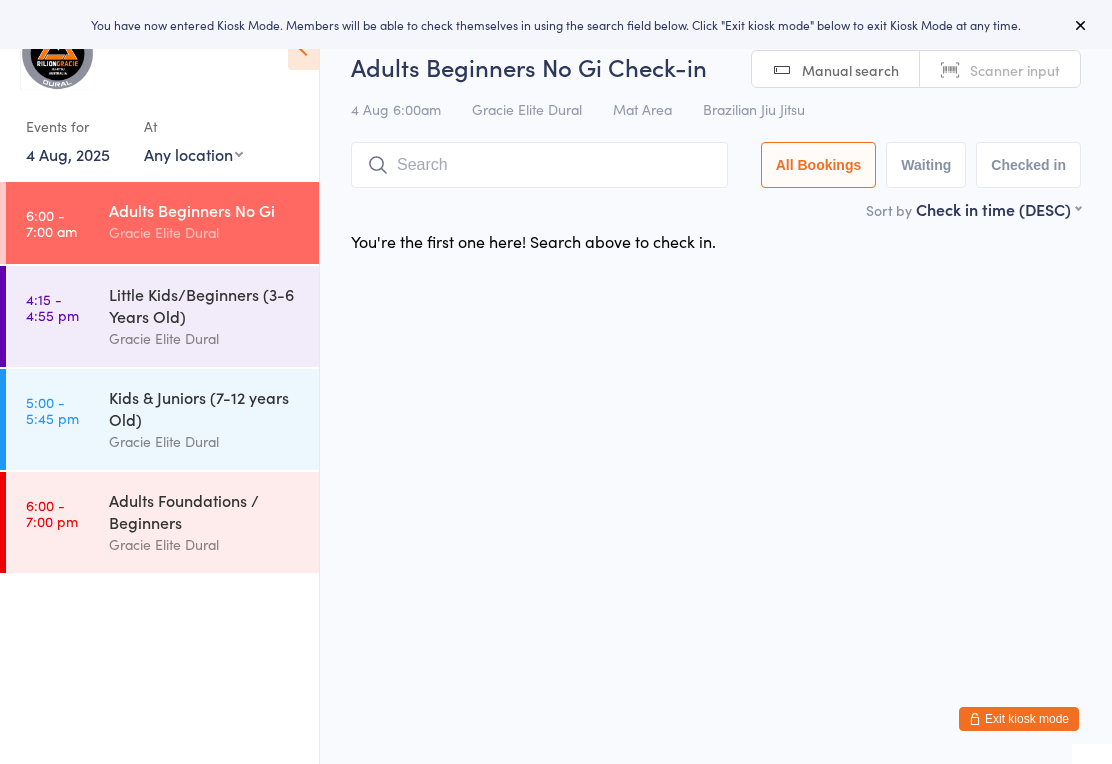 click on "4:15 - 4:55 pm Little Kids/Beginners (3-6 Years Old) Gracie Elite Dural" at bounding box center (162, 316) 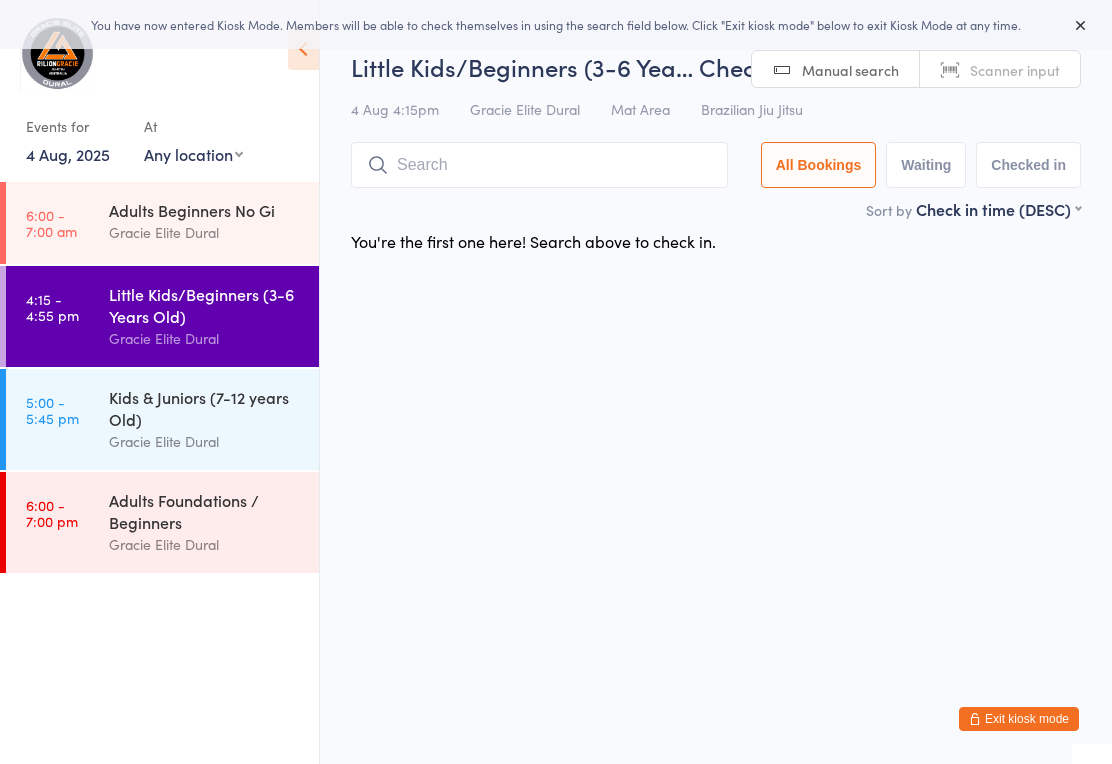 click on "Kids & Juniors (7-12 years Old)" at bounding box center [205, 408] 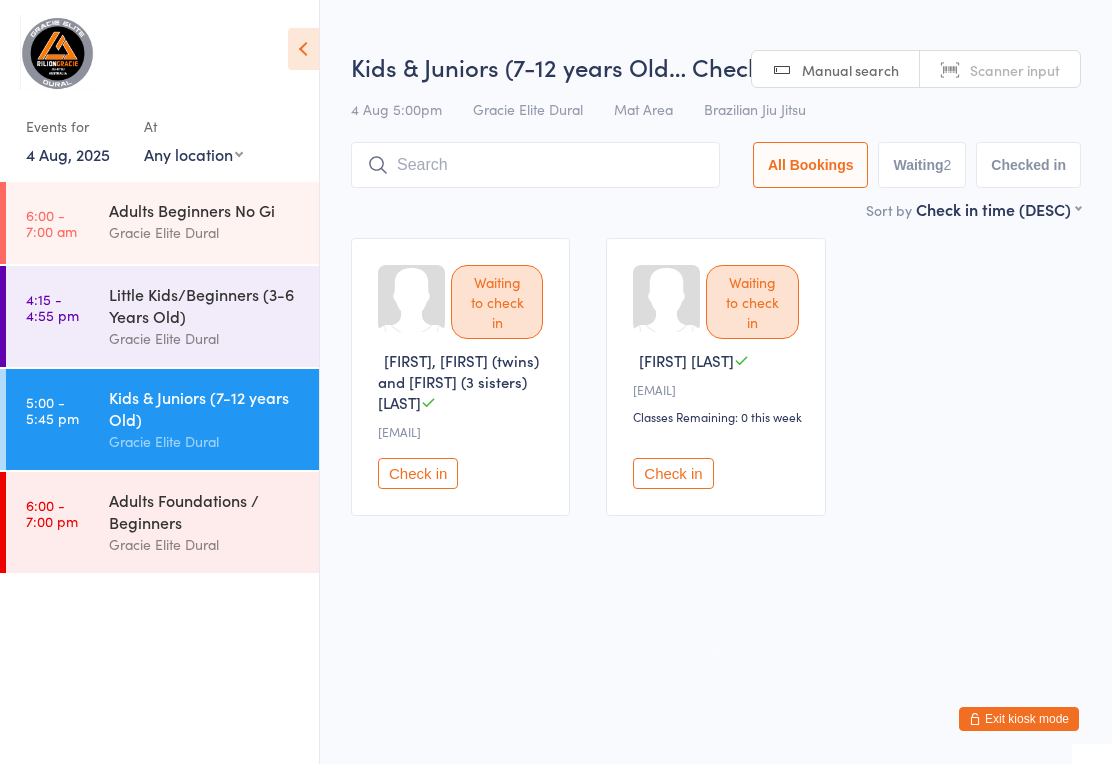 click on "Adults Foundations / Beginners" at bounding box center [205, 511] 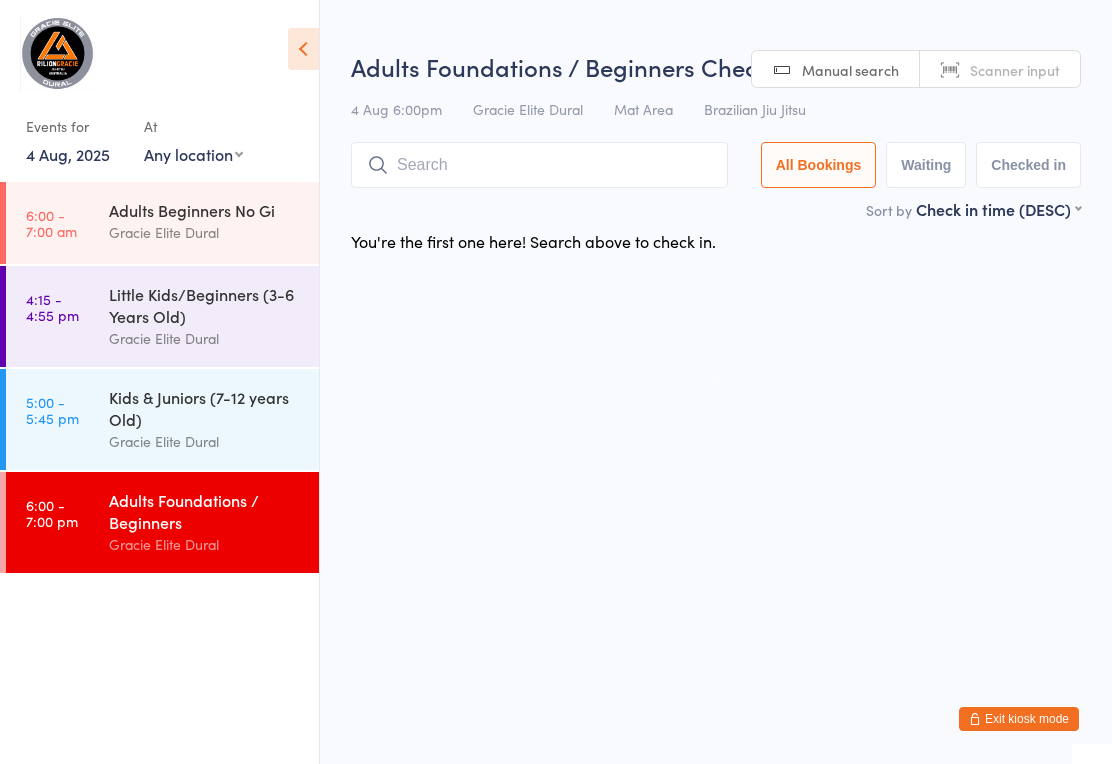 click on "Gracie Elite Dural" at bounding box center [205, 441] 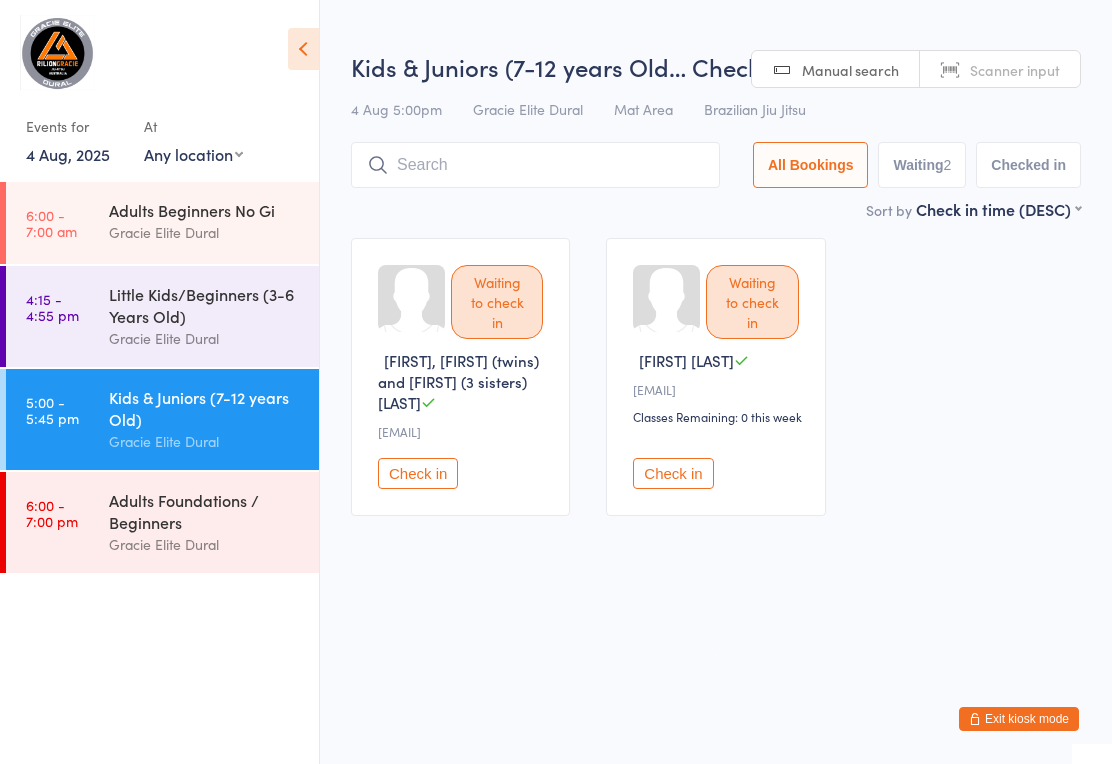 click on "Gracie Elite Dural" at bounding box center [205, 232] 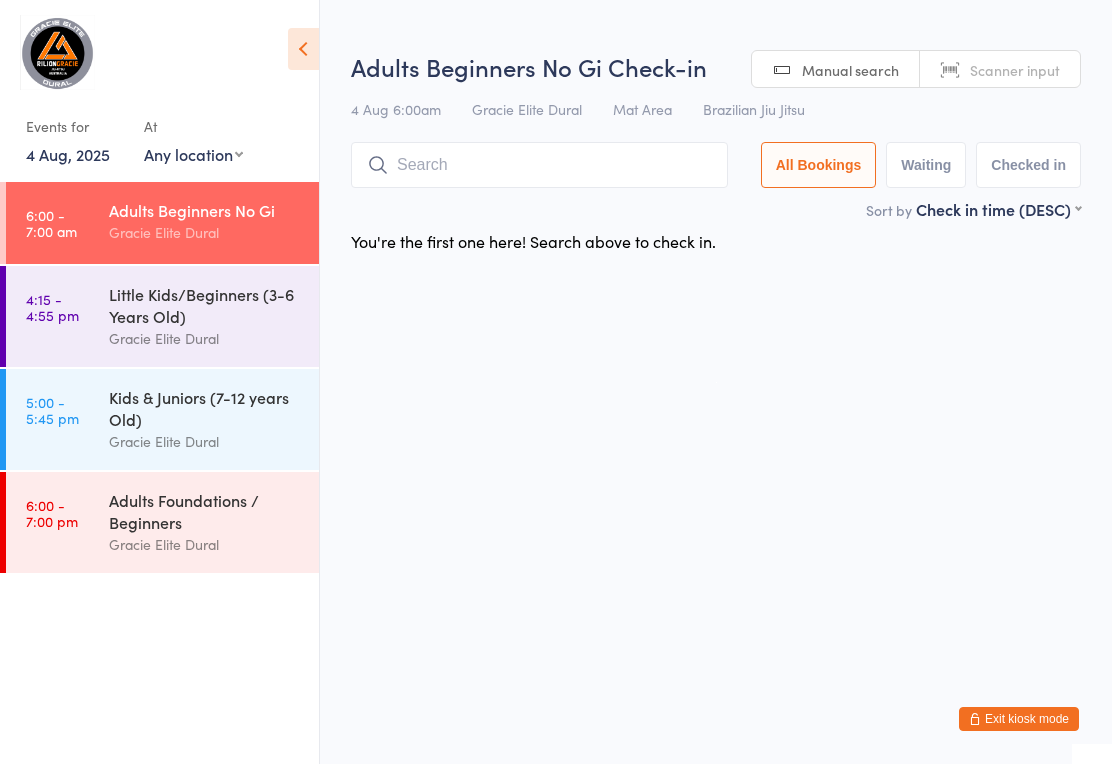 click on "Little Kids/Beginners (3-6 Years Old)" at bounding box center (205, 305) 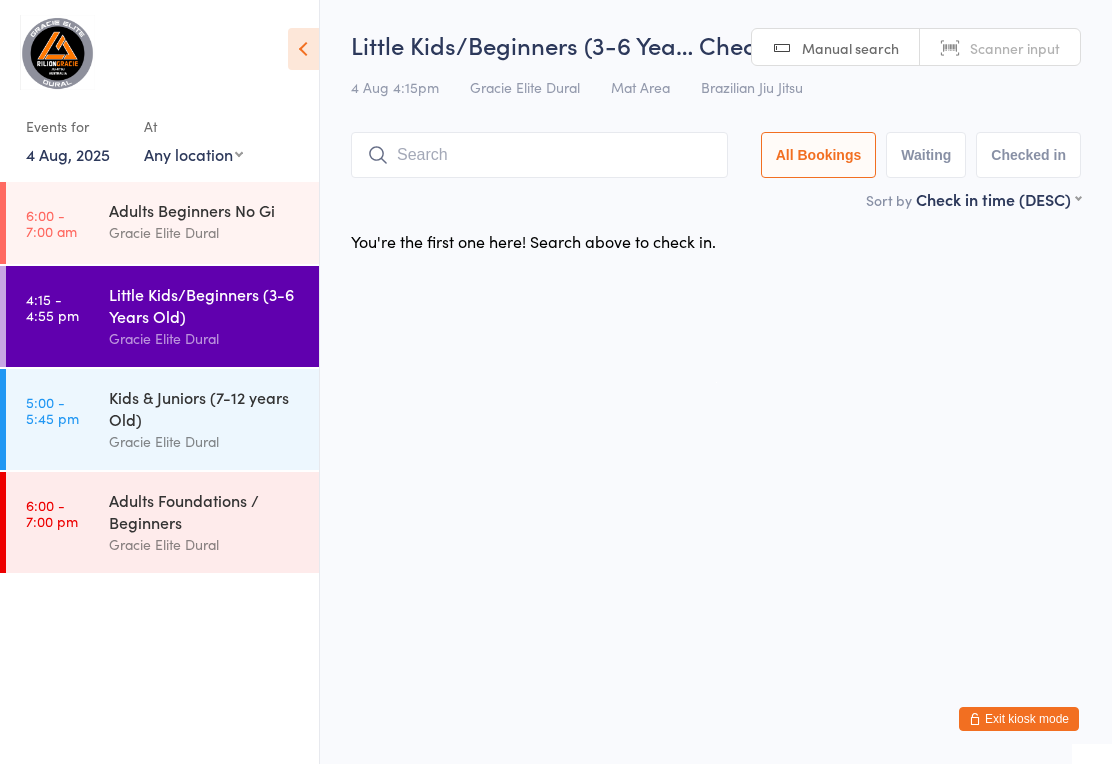 click on "4 Aug, 2025" at bounding box center [68, 154] 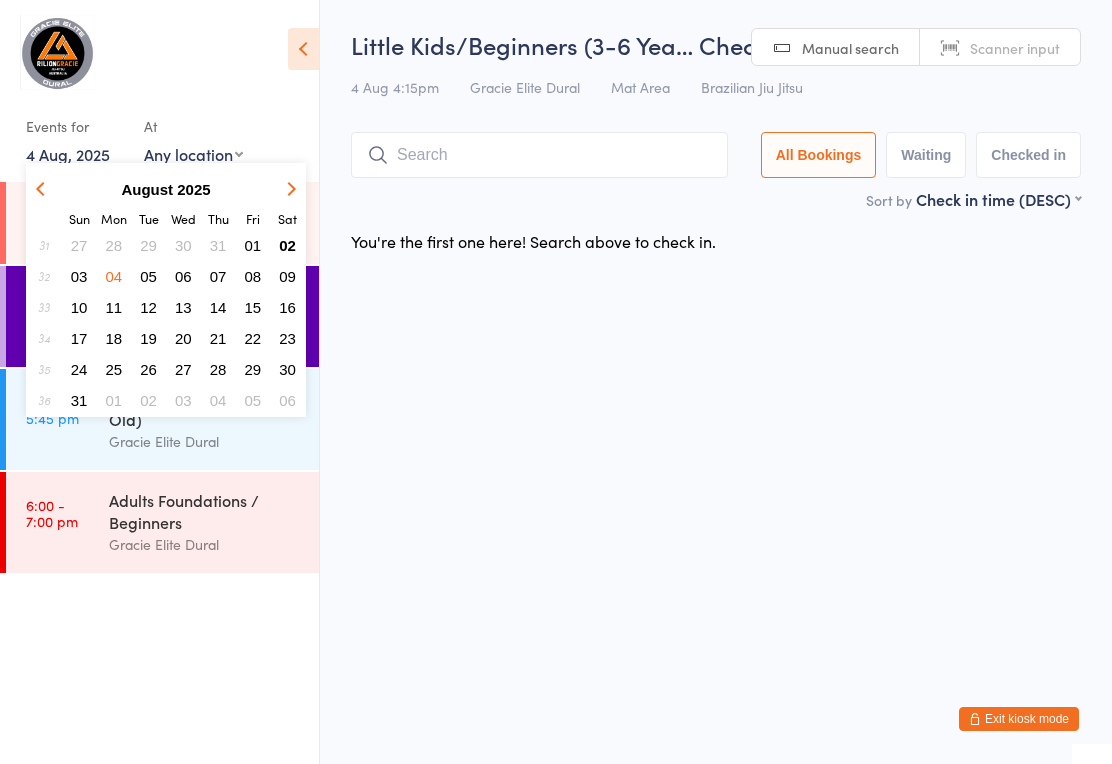 click on "02" at bounding box center [287, 245] 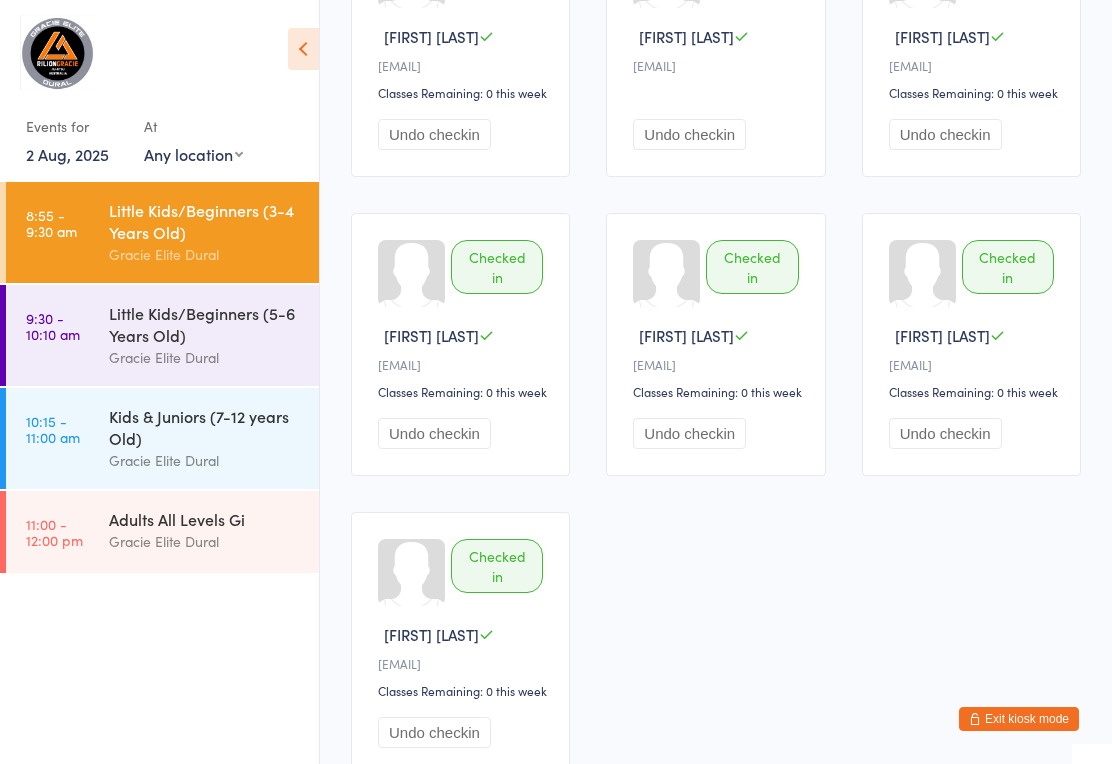 scroll, scrollTop: 483, scrollLeft: 0, axis: vertical 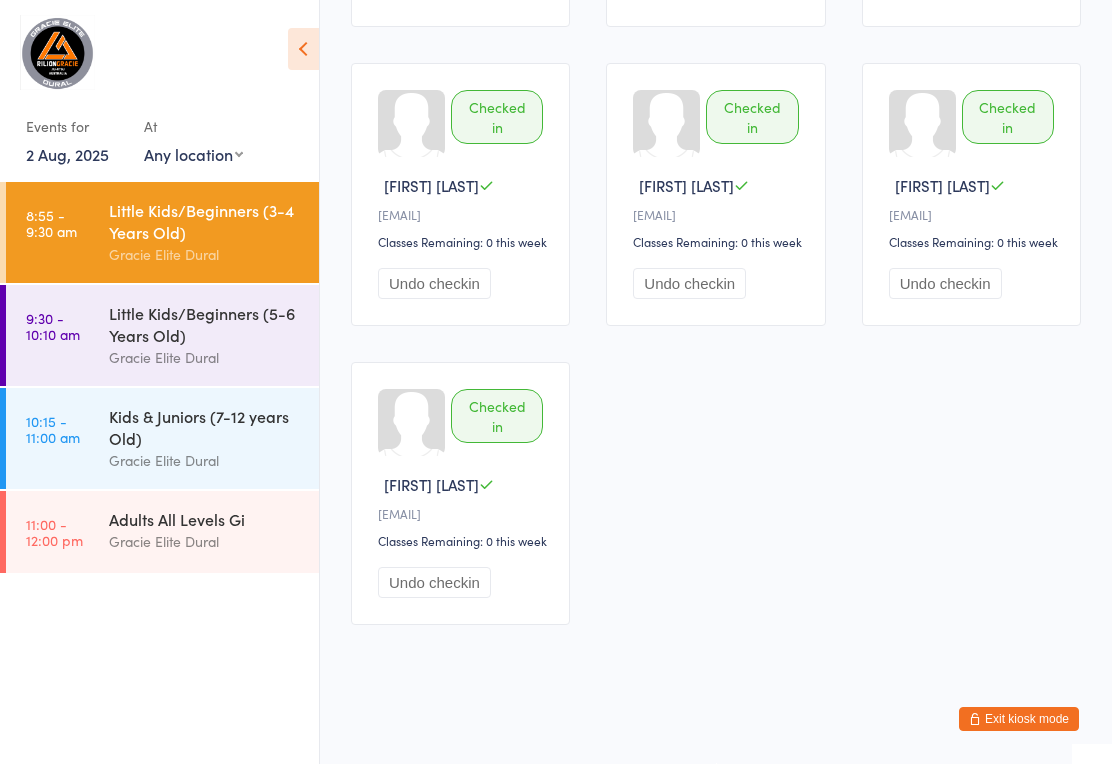 click on "Exit kiosk mode" at bounding box center (1019, 719) 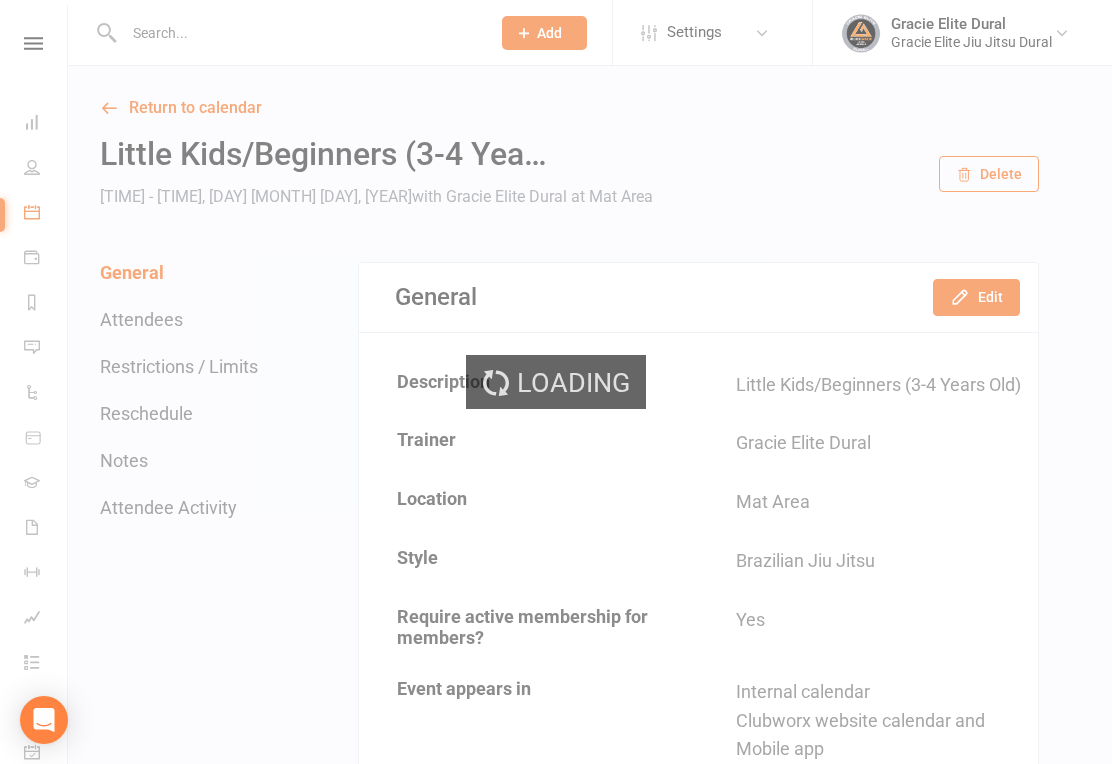 scroll, scrollTop: 0, scrollLeft: 0, axis: both 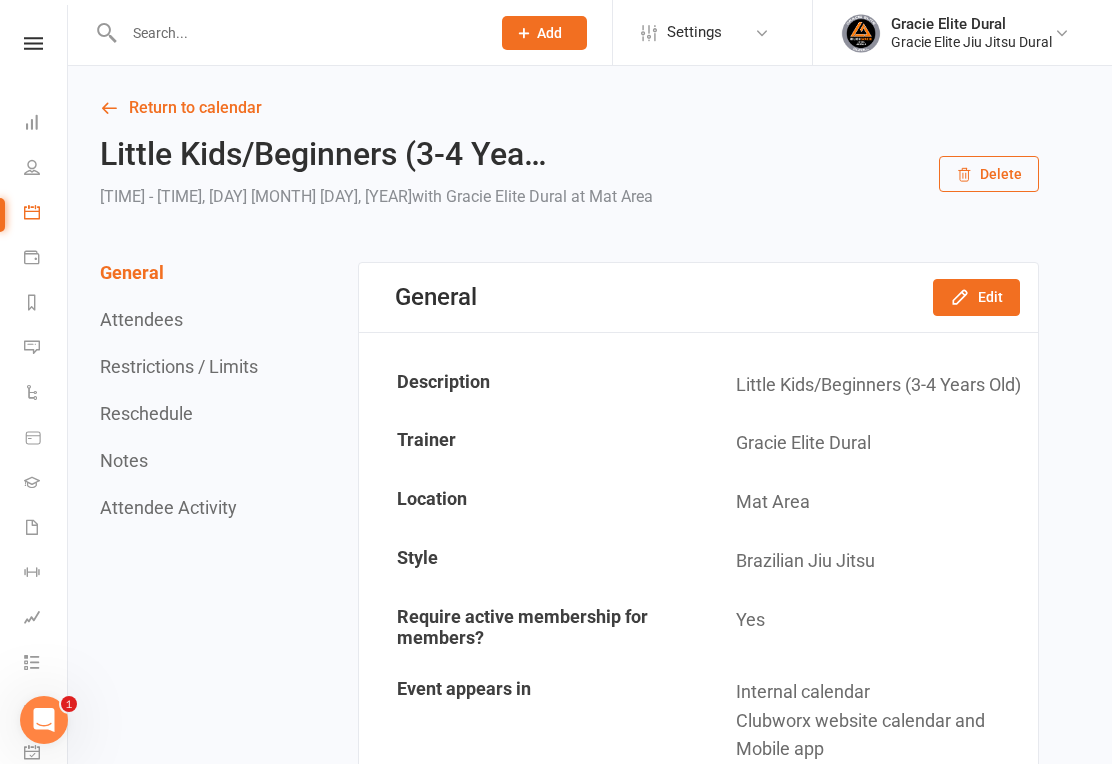 click on "Calendar" at bounding box center [46, 214] 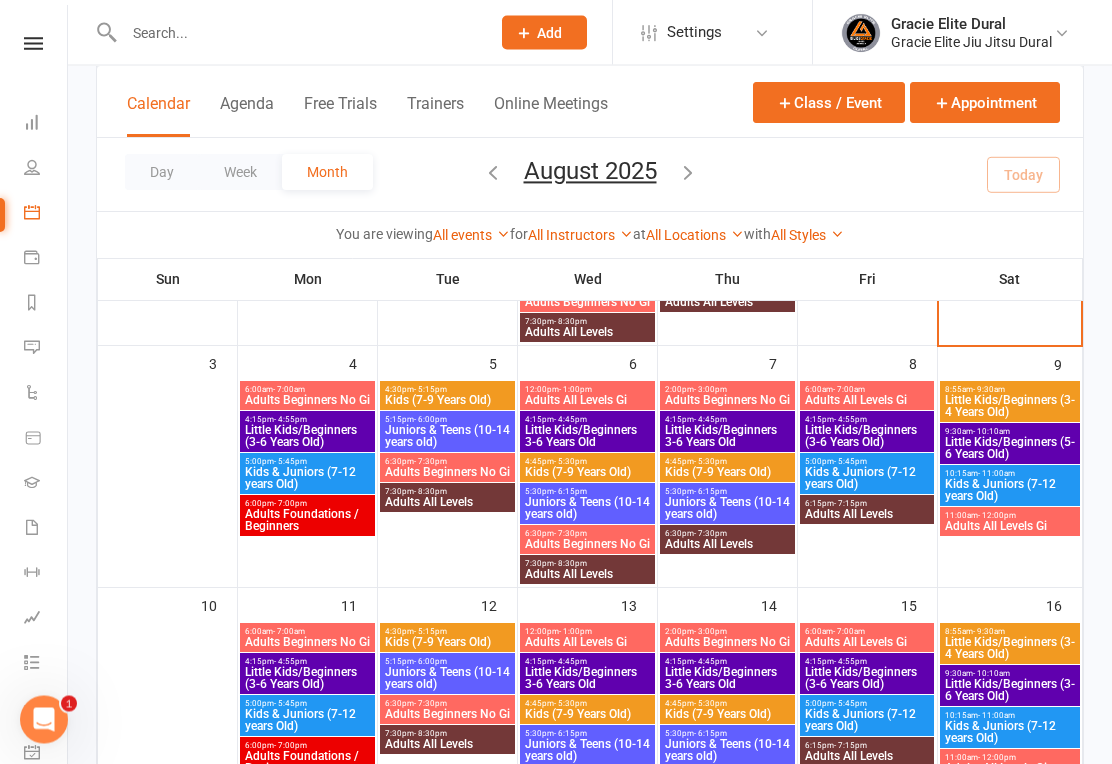 scroll, scrollTop: 324, scrollLeft: 0, axis: vertical 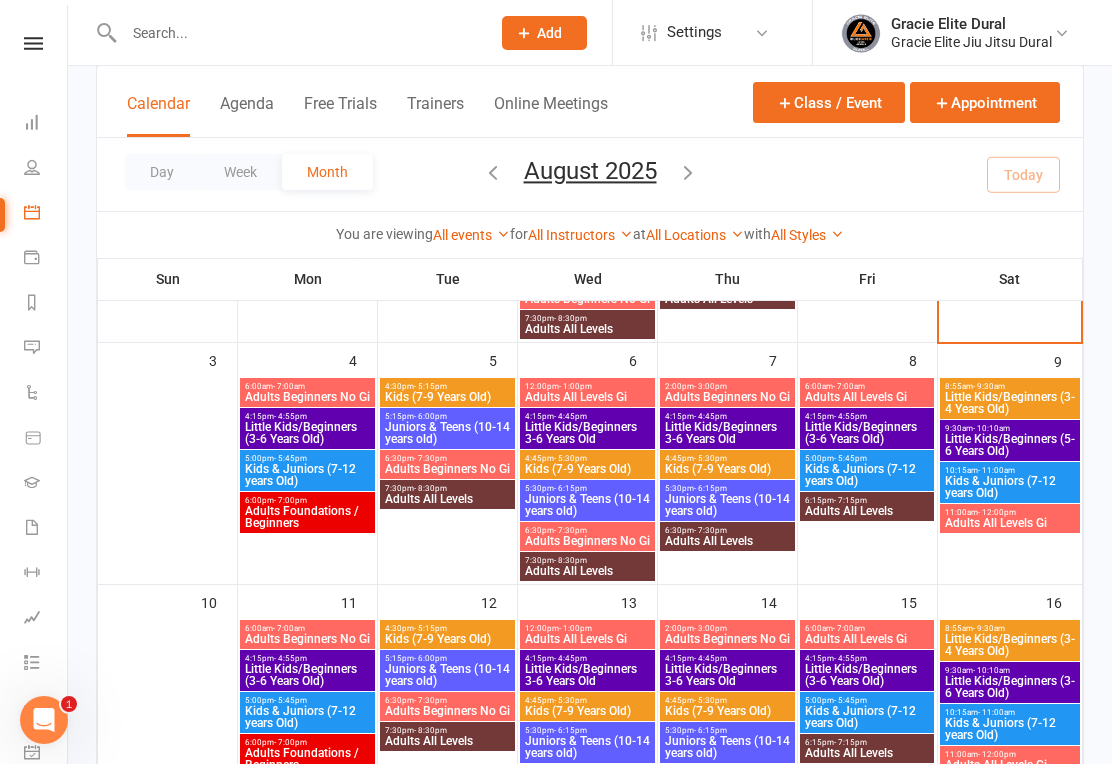 click on "Little Kids/Beginners 3-6 Years Old" at bounding box center (727, 433) 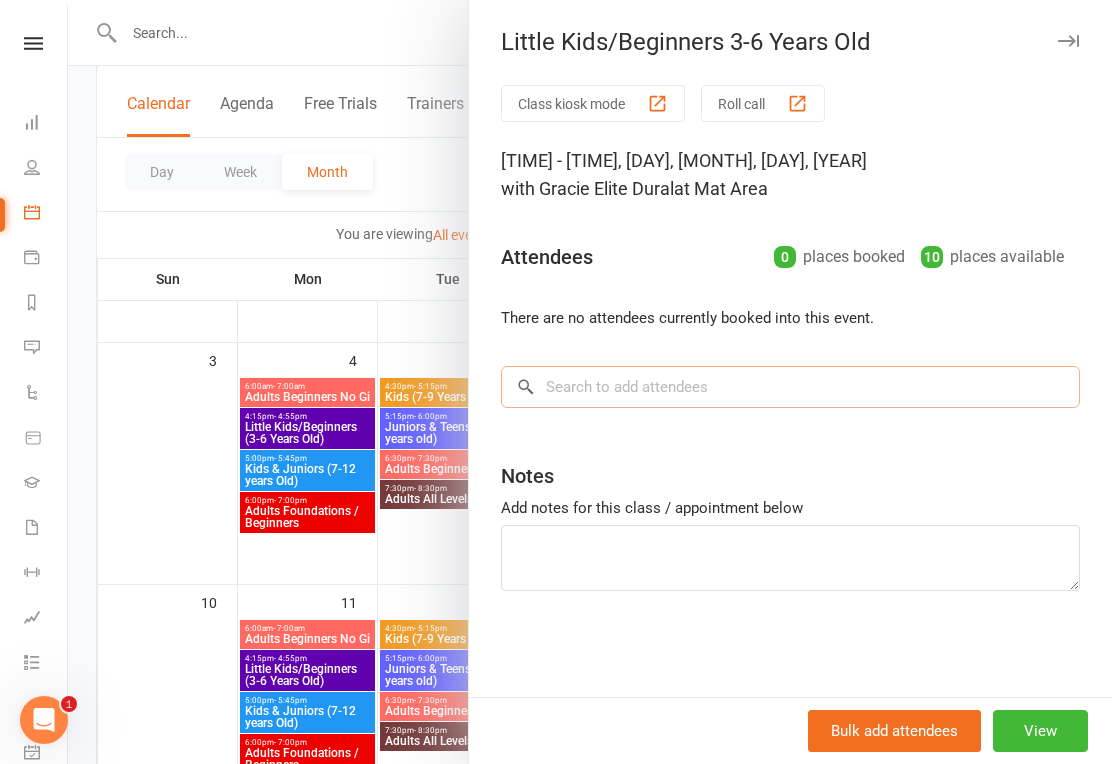 click at bounding box center [790, 387] 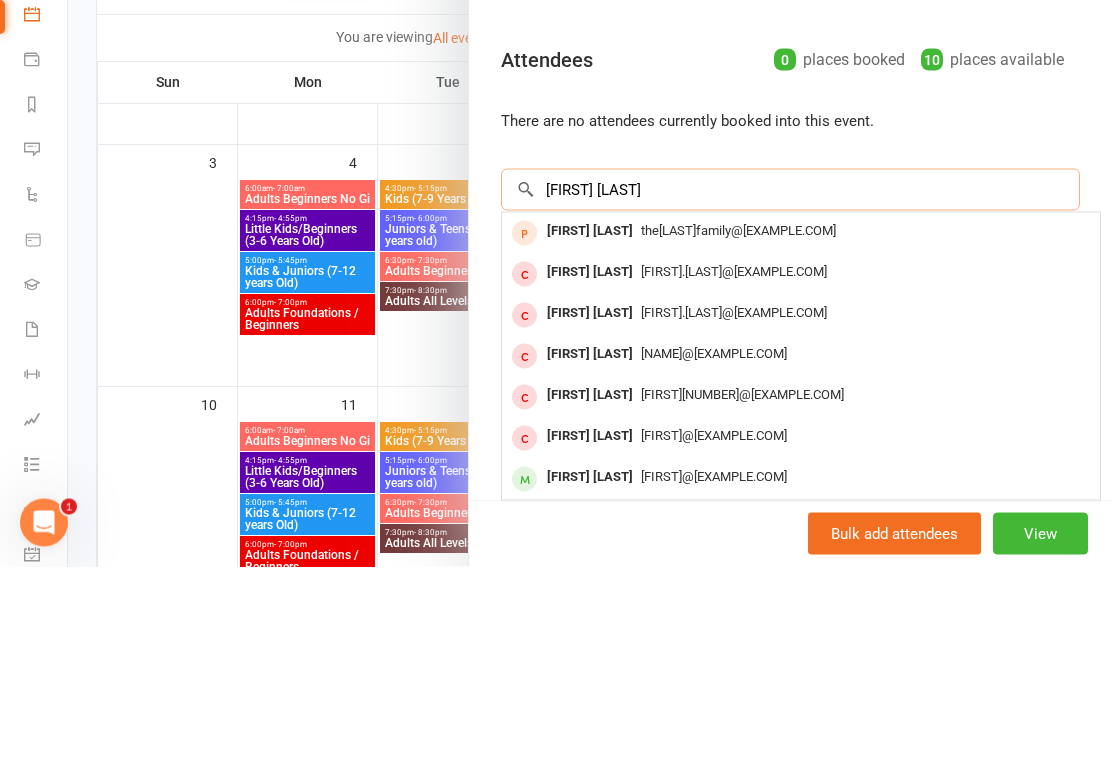 type on "Hugo s" 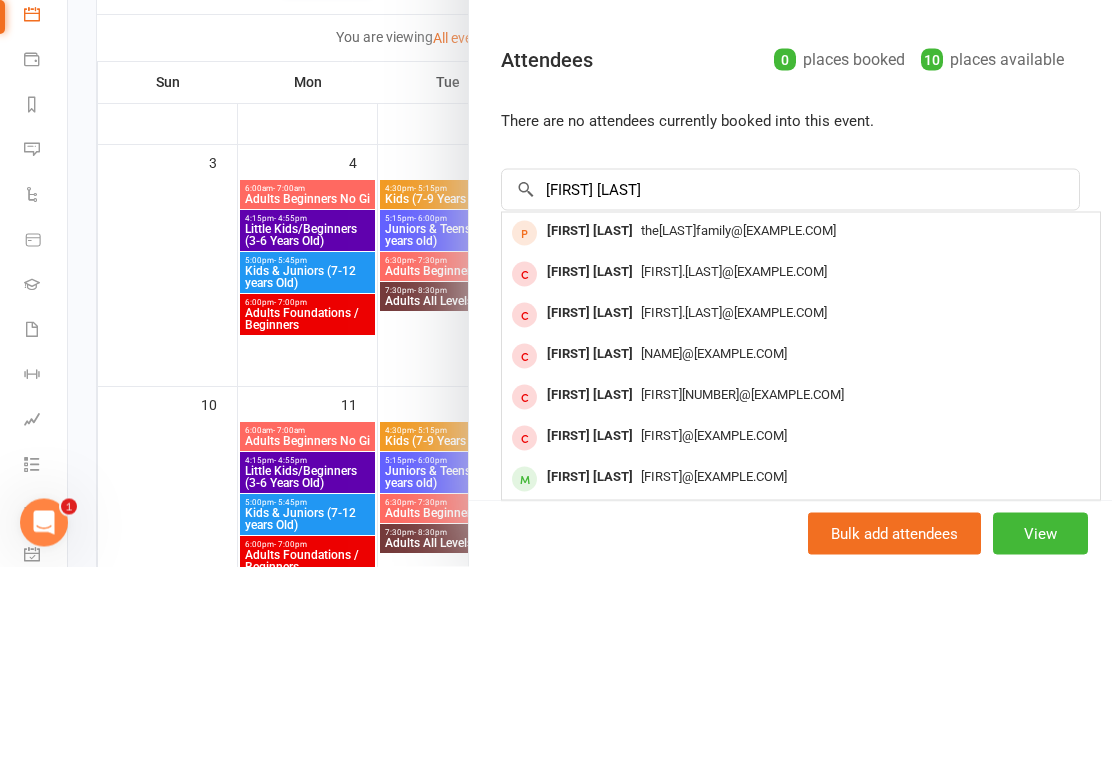 click on "thesakkalfamily@gmail.com" at bounding box center (738, 427) 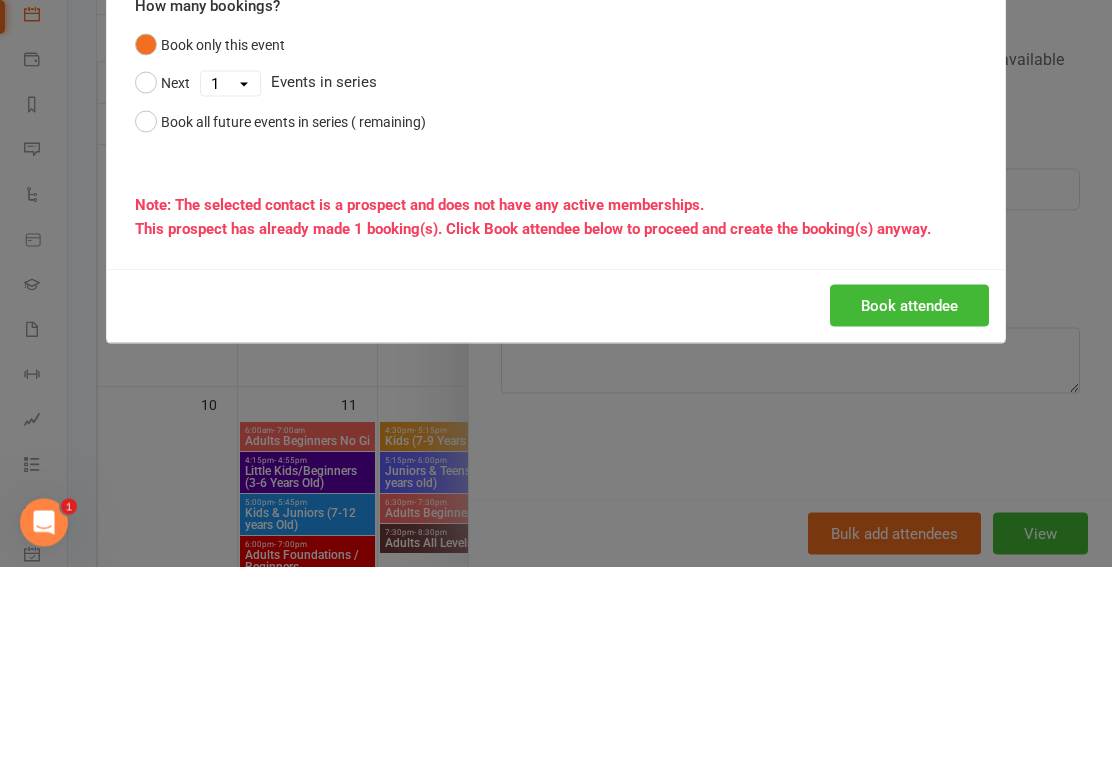 scroll, scrollTop: 522, scrollLeft: 0, axis: vertical 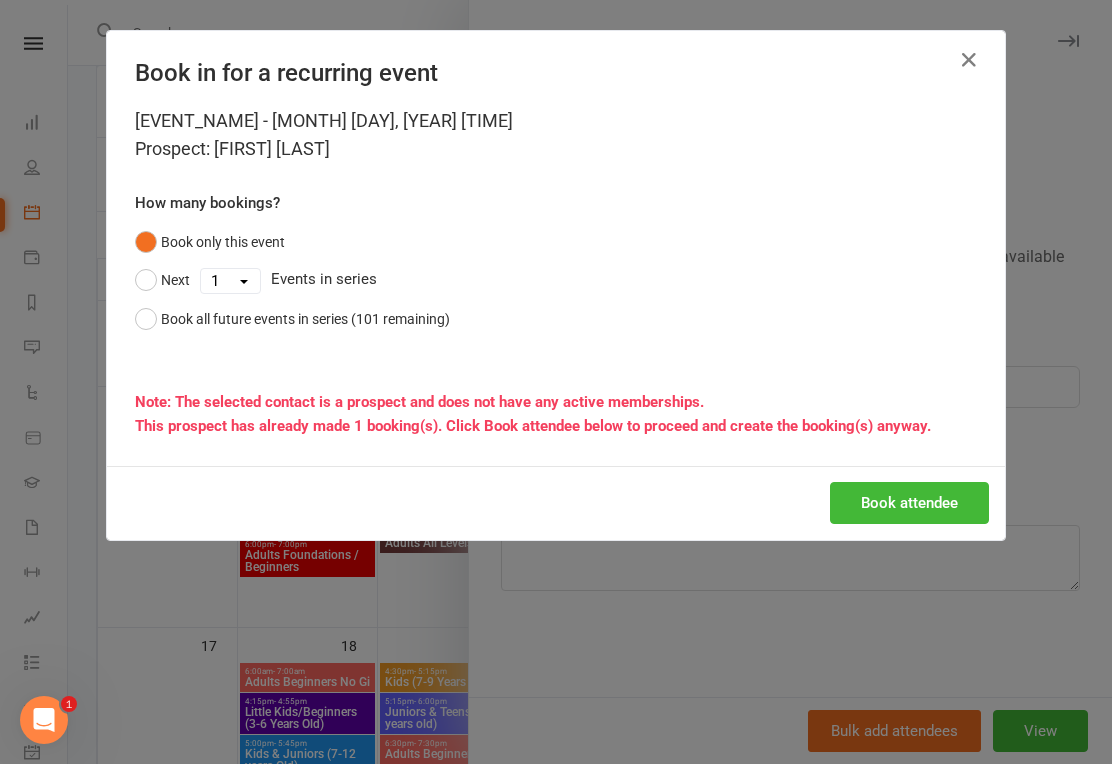 click on "Book attendee" at bounding box center [909, 503] 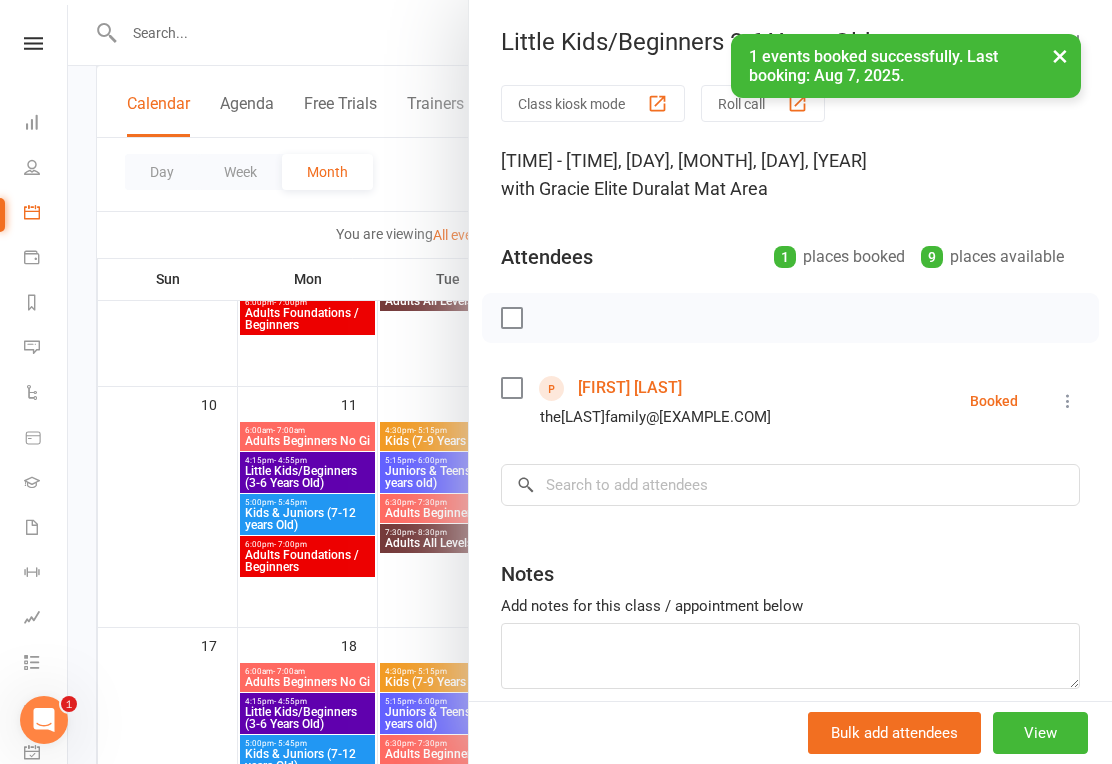 click at bounding box center [590, 382] 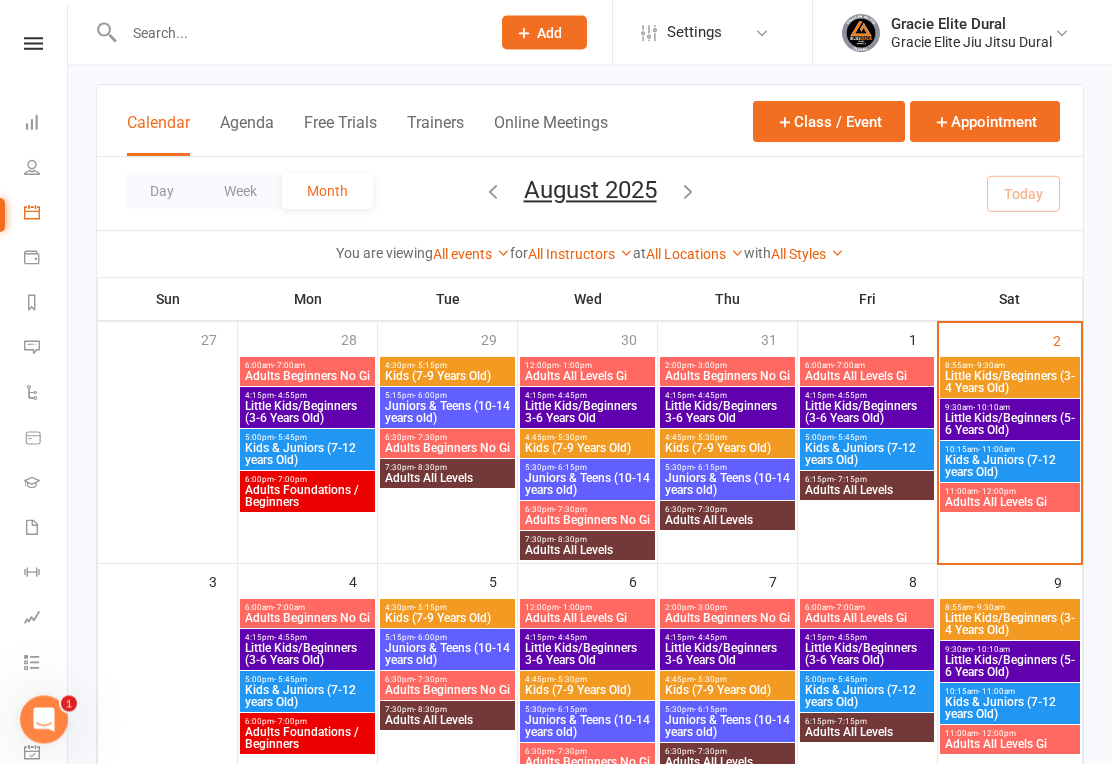 scroll, scrollTop: 95, scrollLeft: 0, axis: vertical 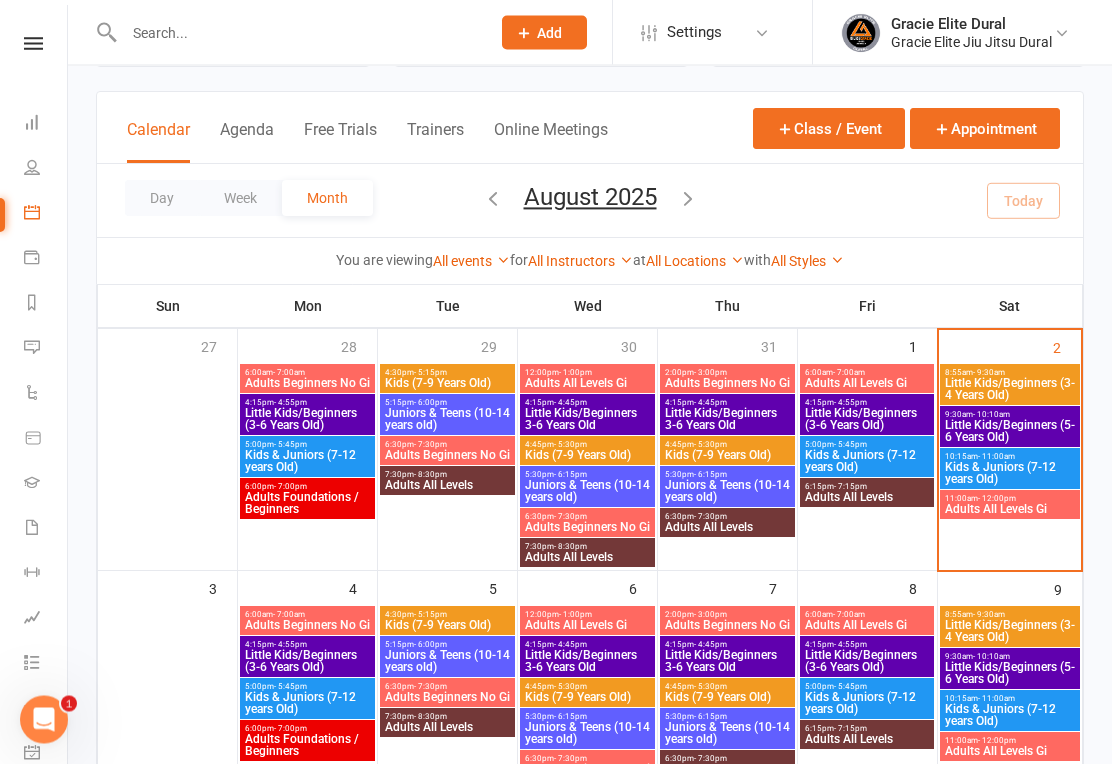 click on "Little Kids/Beginners (3-4 Years Old)" at bounding box center (1010, 390) 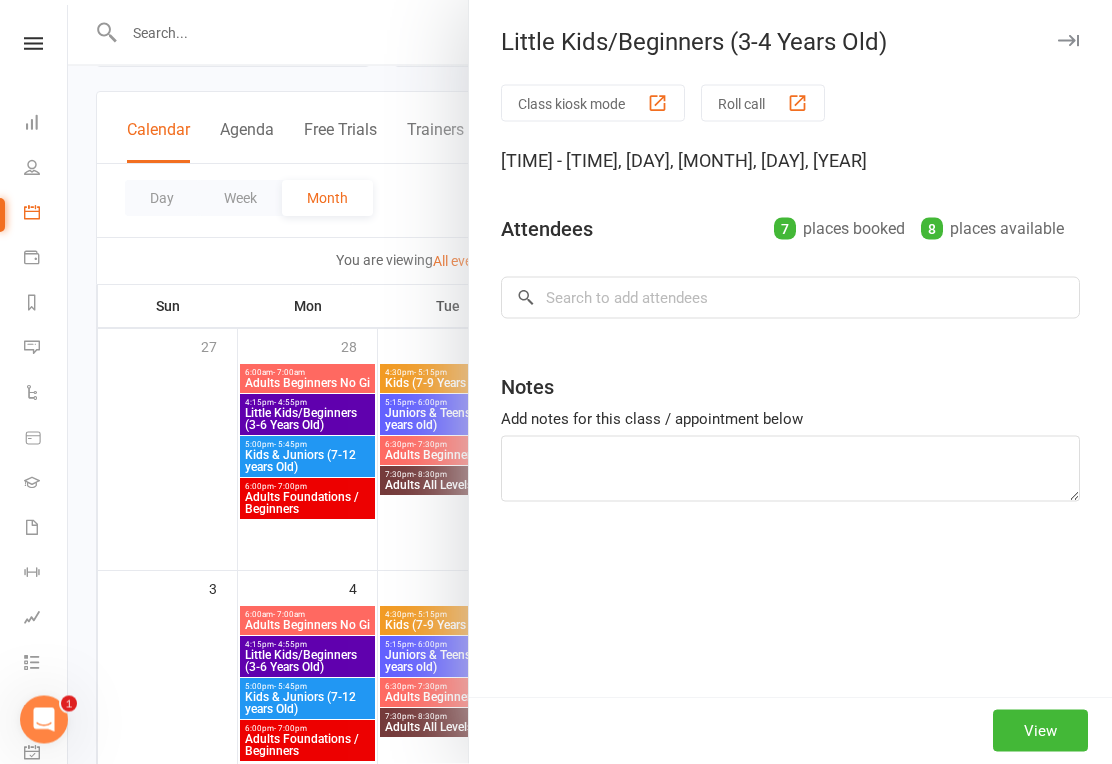scroll, scrollTop: 96, scrollLeft: 0, axis: vertical 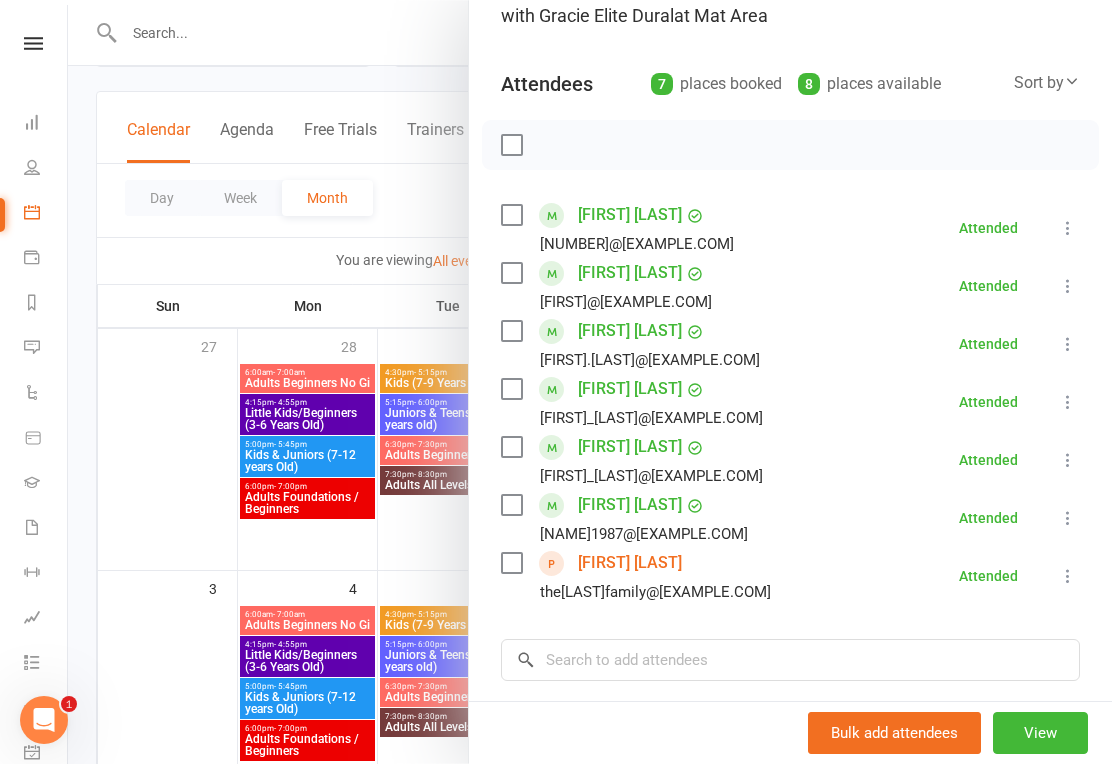 click at bounding box center (590, 382) 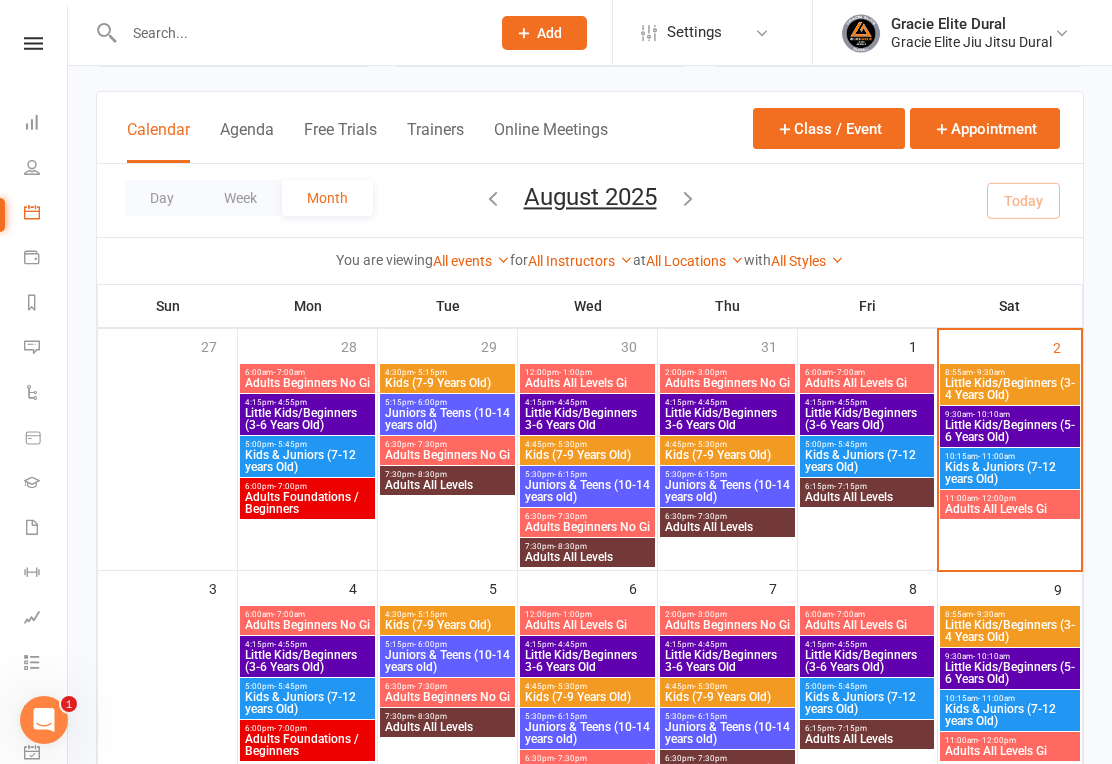 click at bounding box center [32, 122] 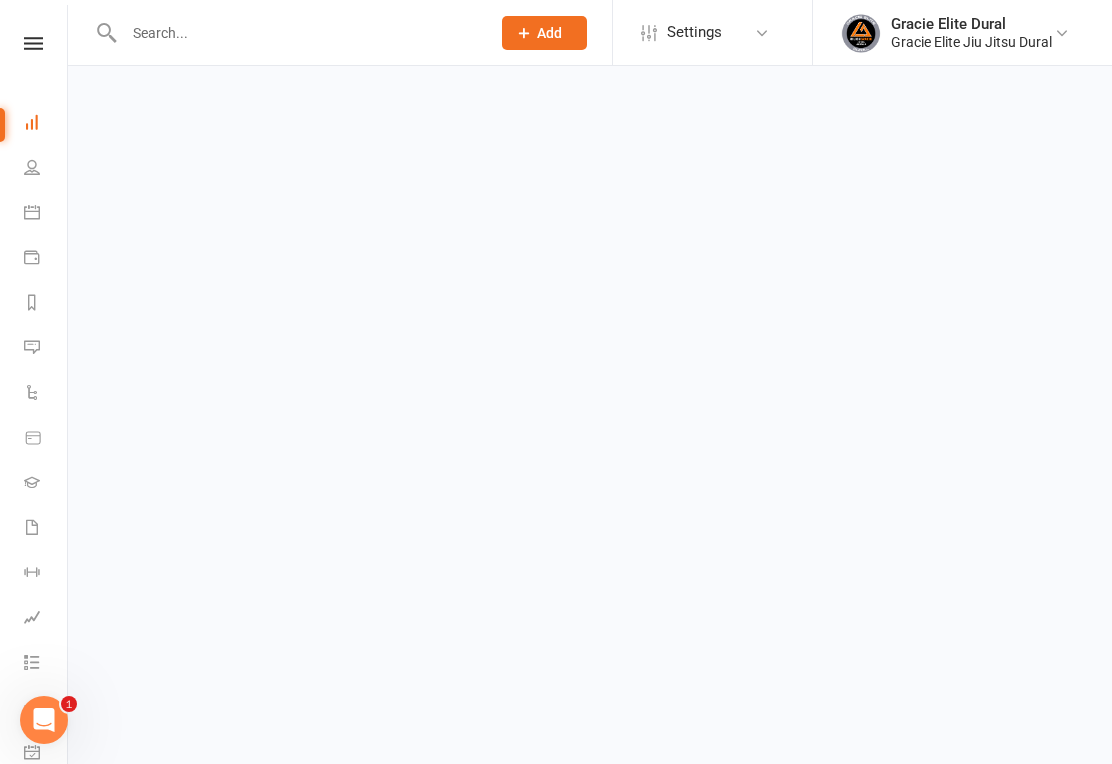 scroll, scrollTop: 0, scrollLeft: 0, axis: both 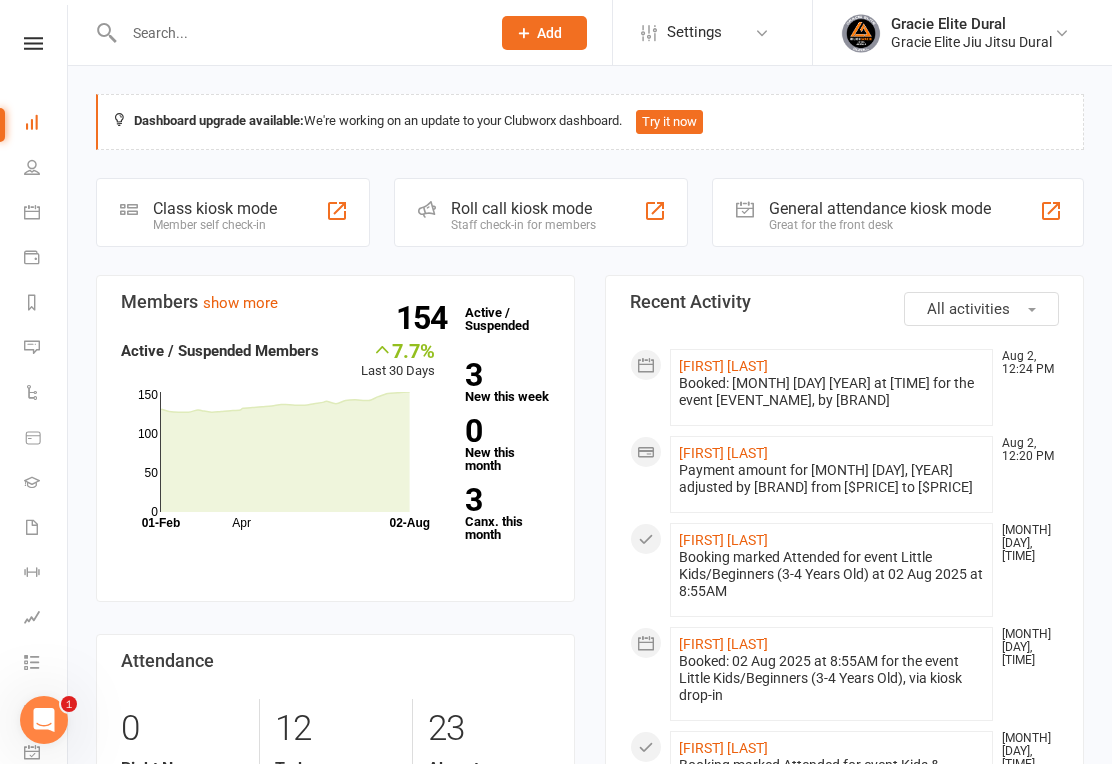 click on "Class kiosk mode" 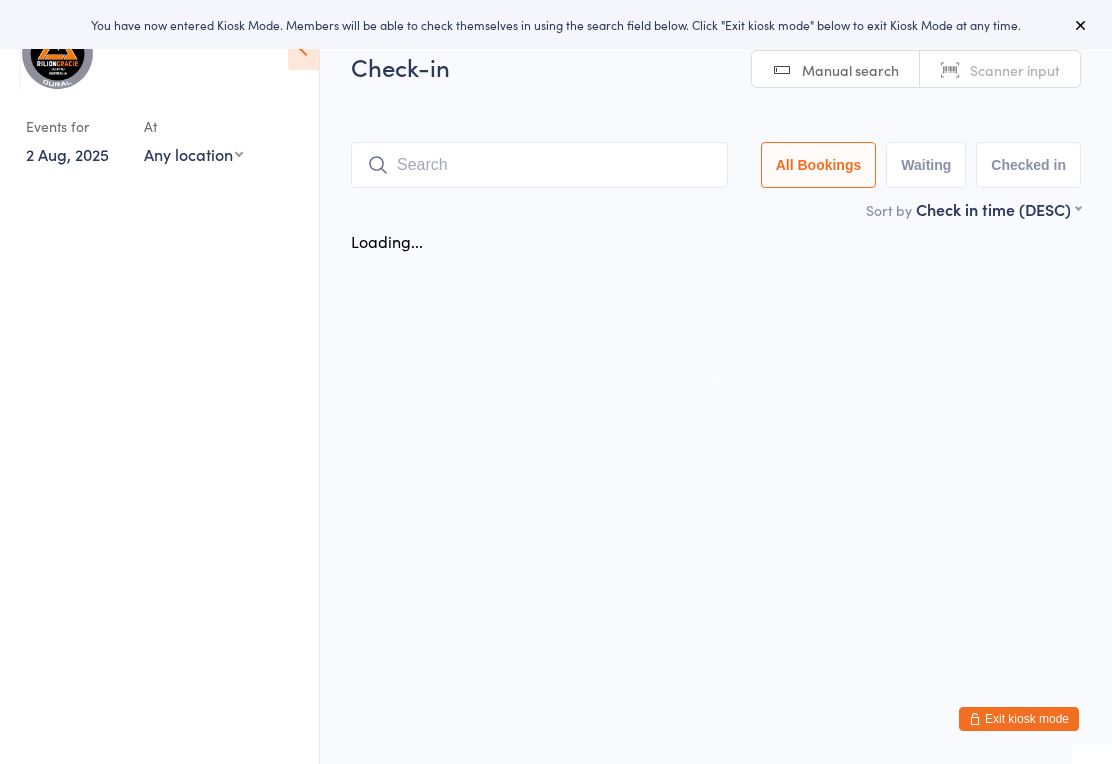 scroll, scrollTop: 0, scrollLeft: 0, axis: both 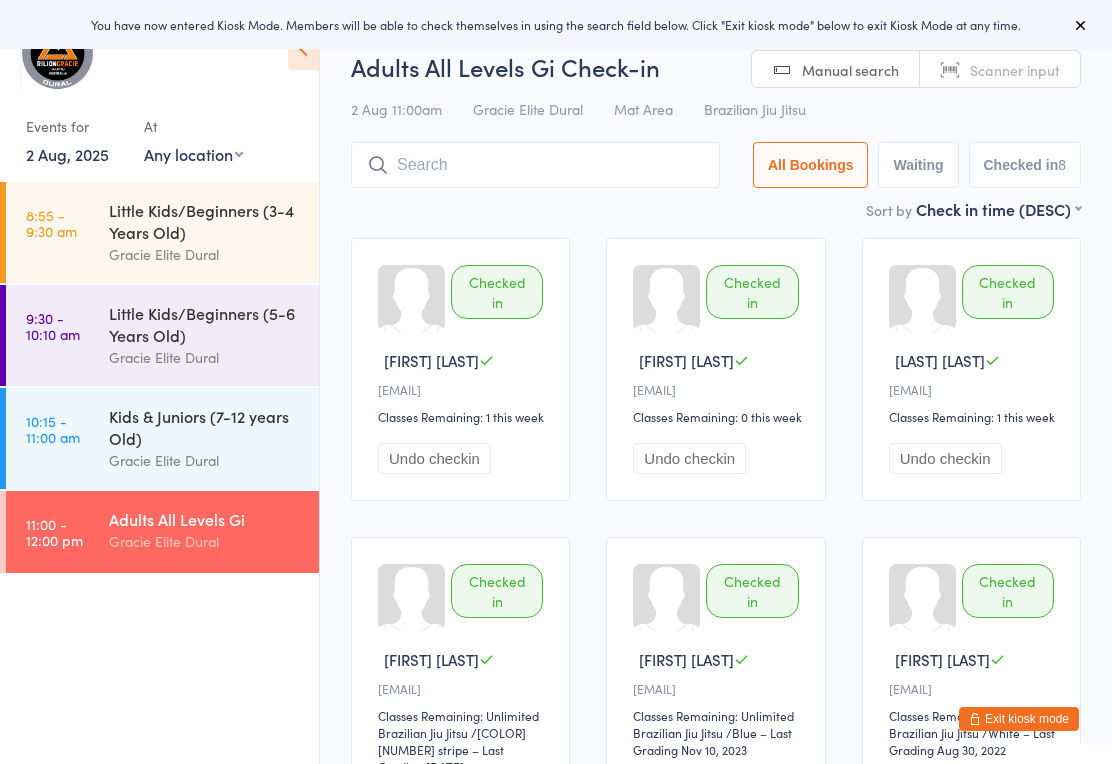 click on "Kids & Juniors (7-12 years Old)" at bounding box center (205, 427) 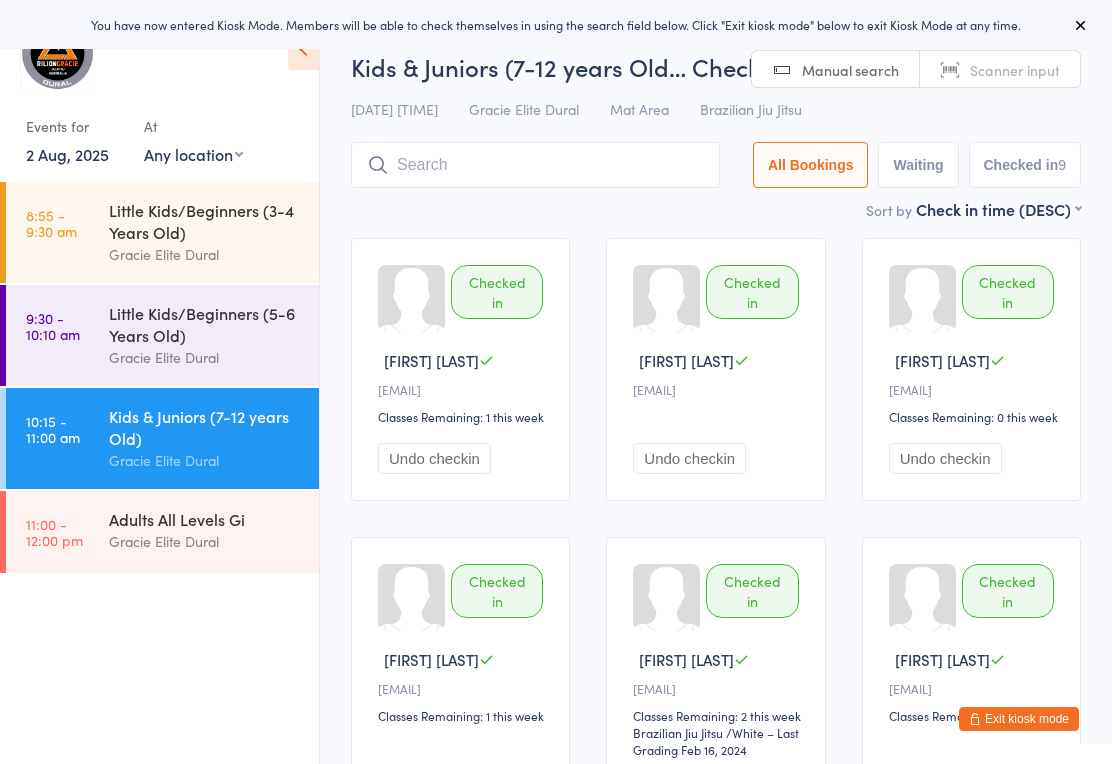 click on "[TIME] - [TIME] [AGE_GROUP] [AGE_GROUP] [NAME] [LOCATION]" at bounding box center (162, 335) 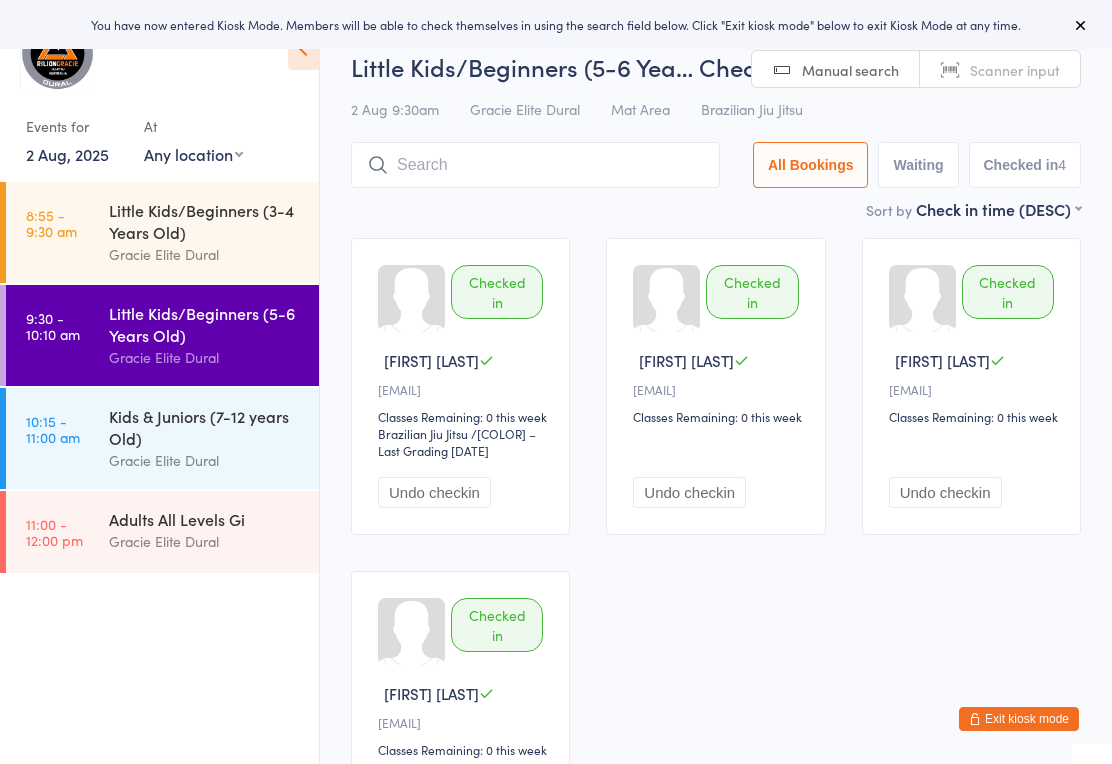click on "[TIME] - [TIME] [AGE_GROUP] [AGE_GROUP] [NAME] [LOCATION]" at bounding box center [162, 232] 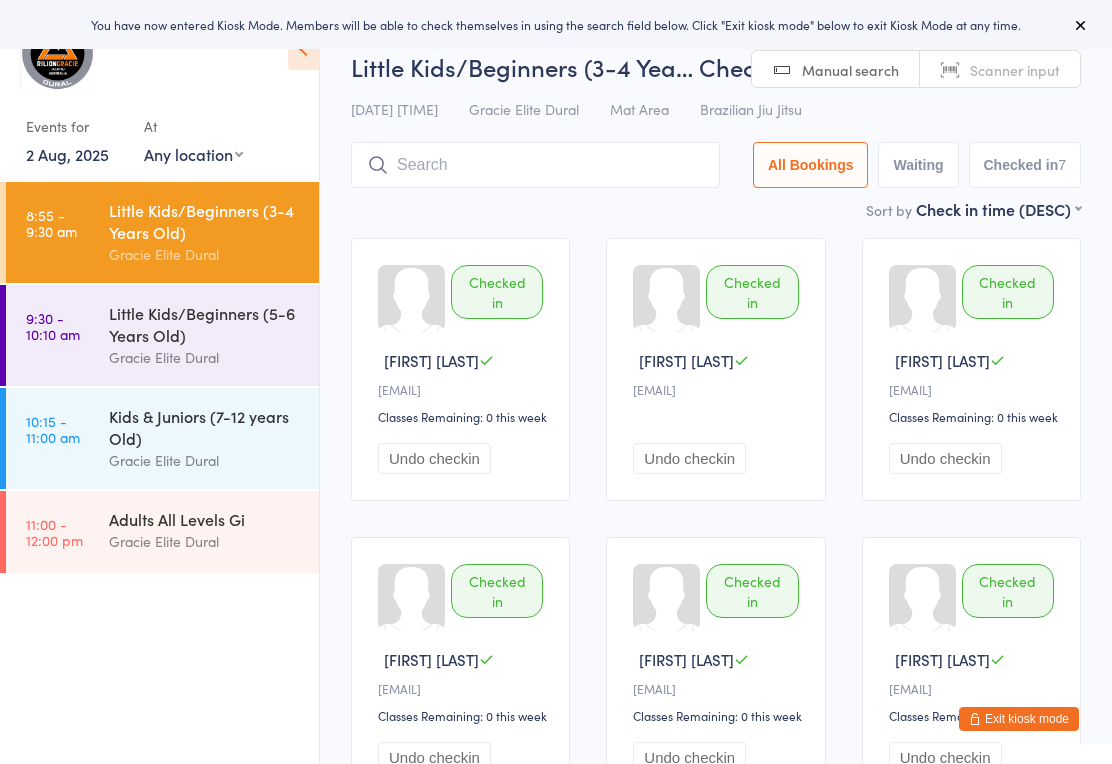 click on "[TIME] - [TIME] [AGE_GROUP] [AGE_GROUP] [NAME] [LOCATION]" at bounding box center (162, 335) 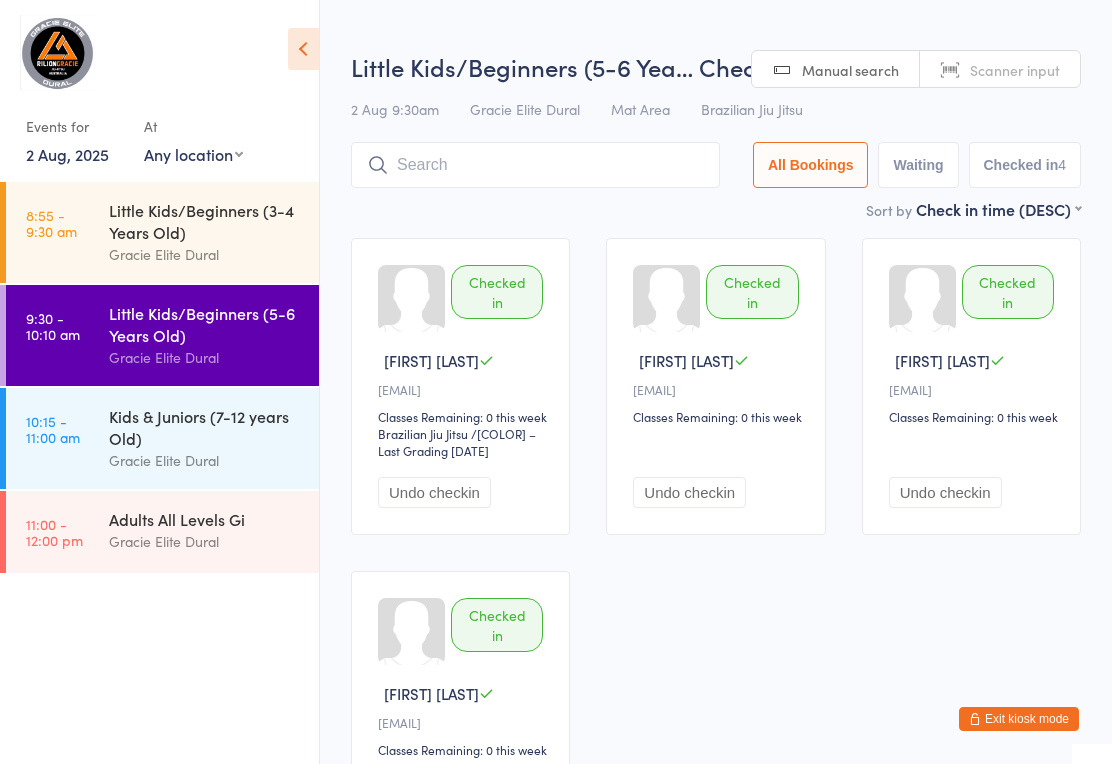 click on "[CATEGORY] [CATEGORY] [NAME] [LOCATION]" at bounding box center (214, 530) 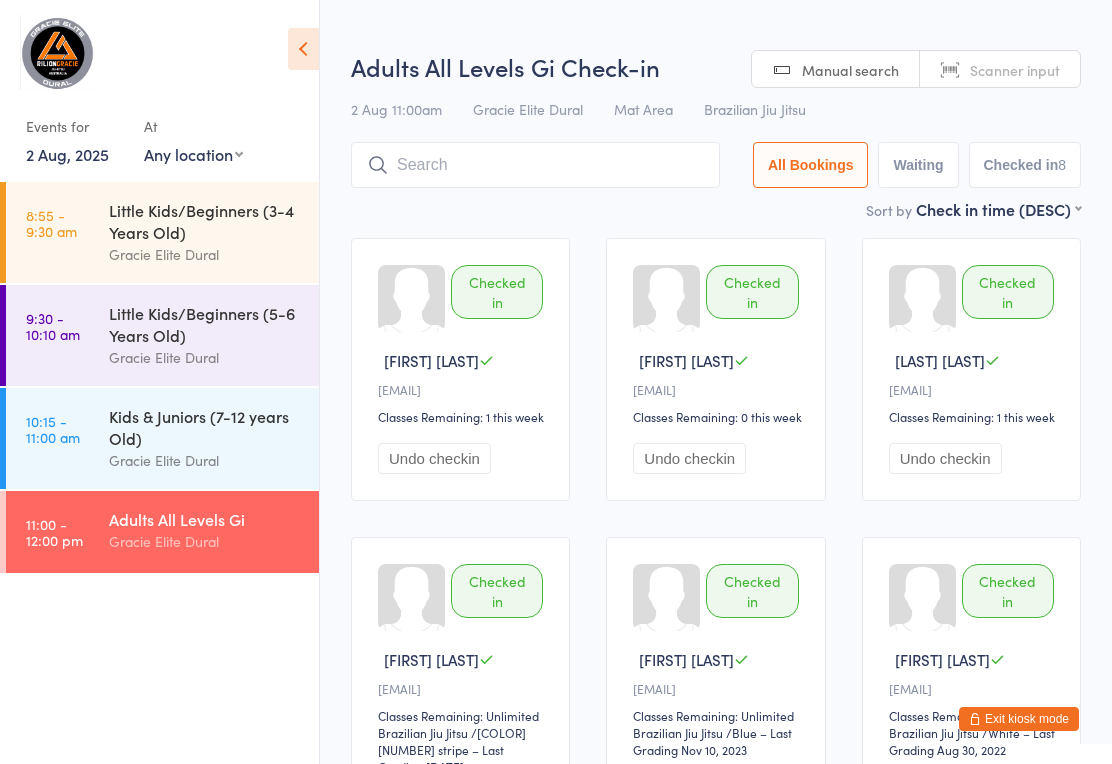 click on "2 Aug, 2025" at bounding box center (67, 154) 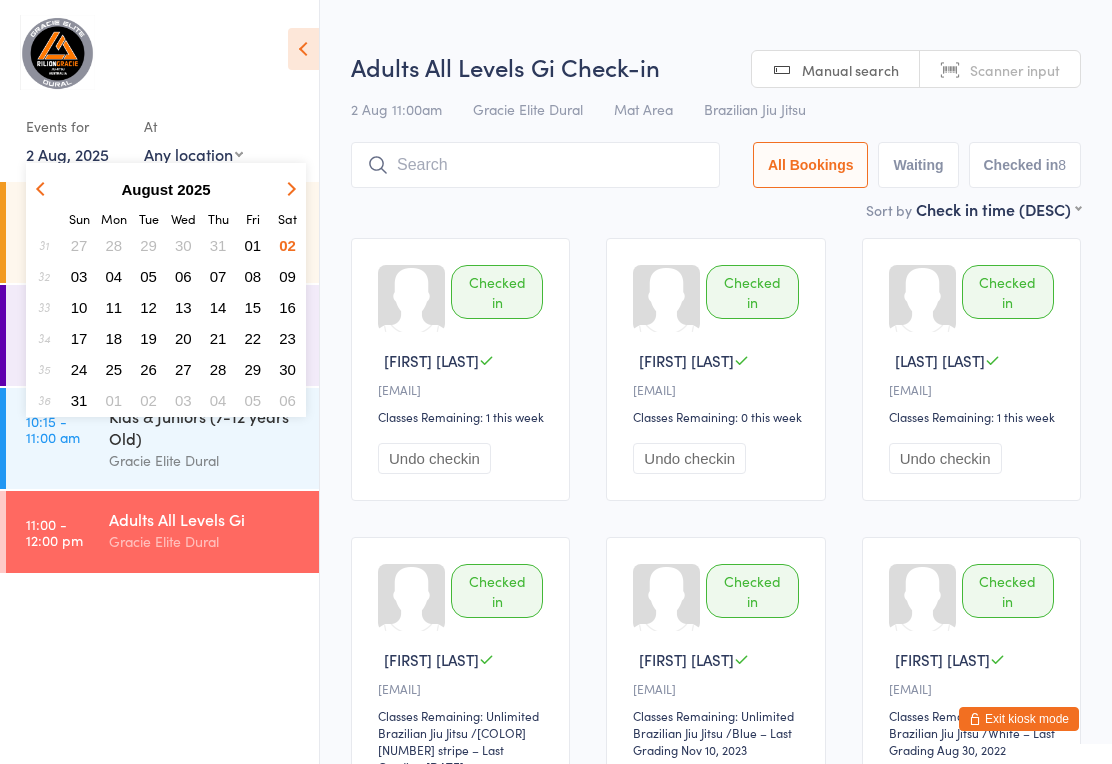 click on "04" at bounding box center [114, 276] 